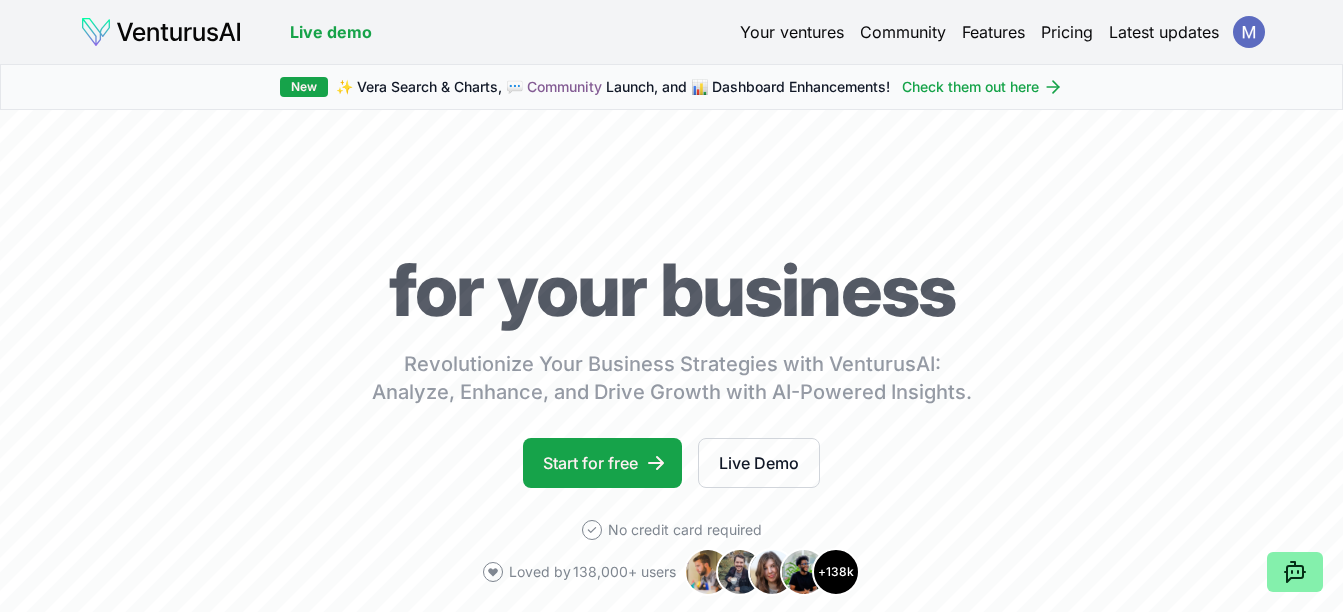 scroll, scrollTop: 0, scrollLeft: 0, axis: both 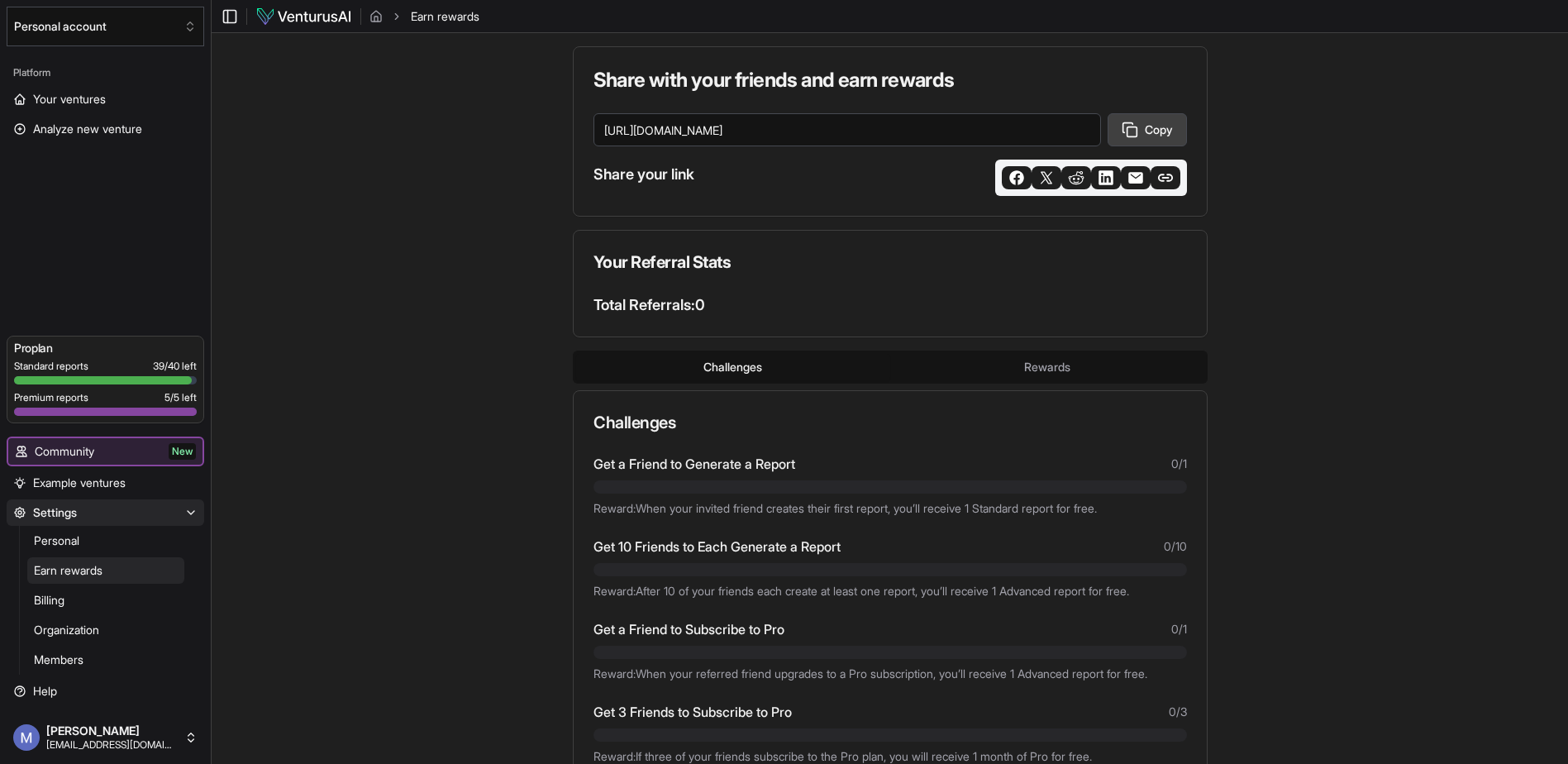 click on "Copy" at bounding box center [1147, 130] 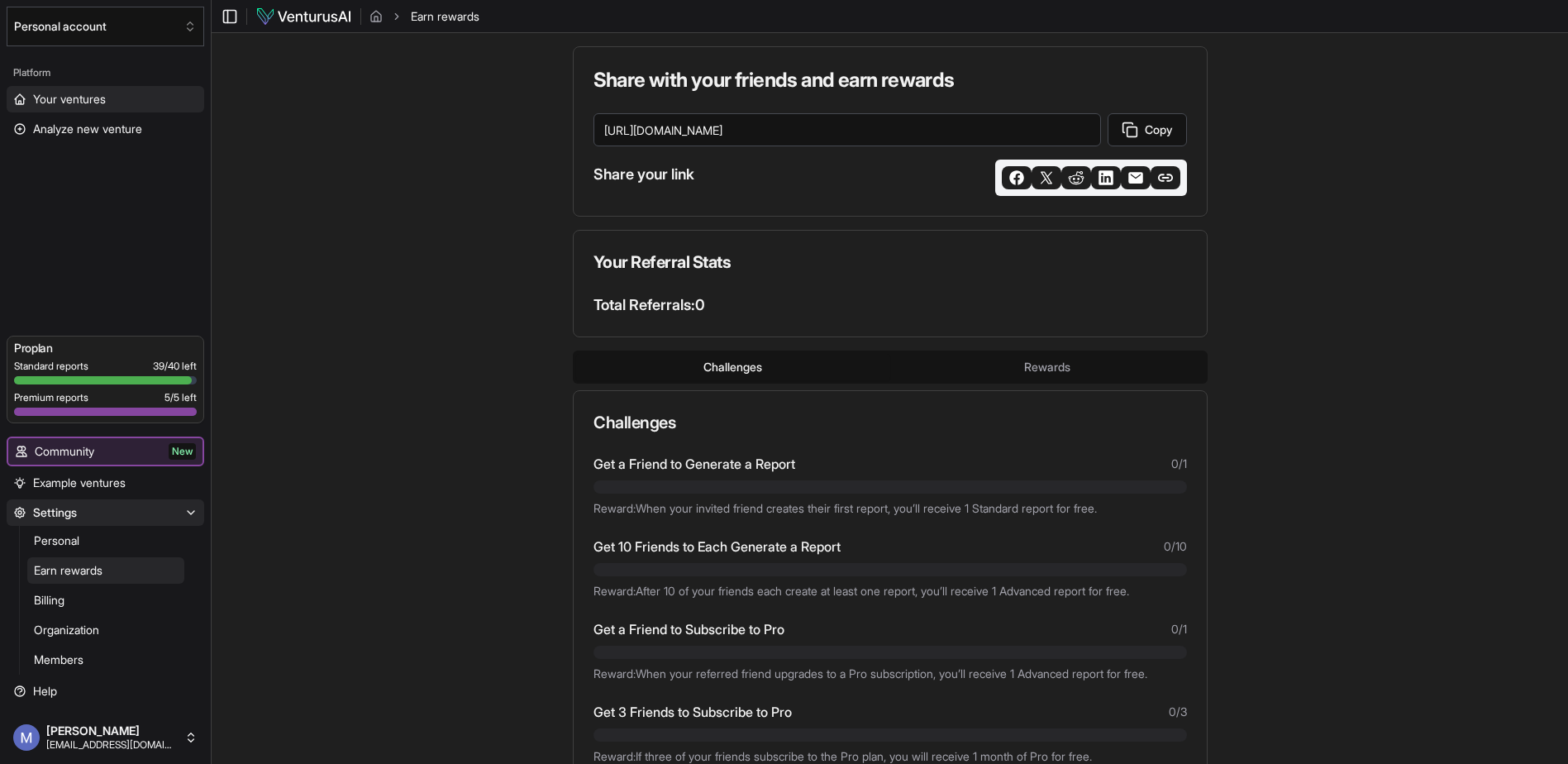 click on "Your ventures" at bounding box center (69, 99) 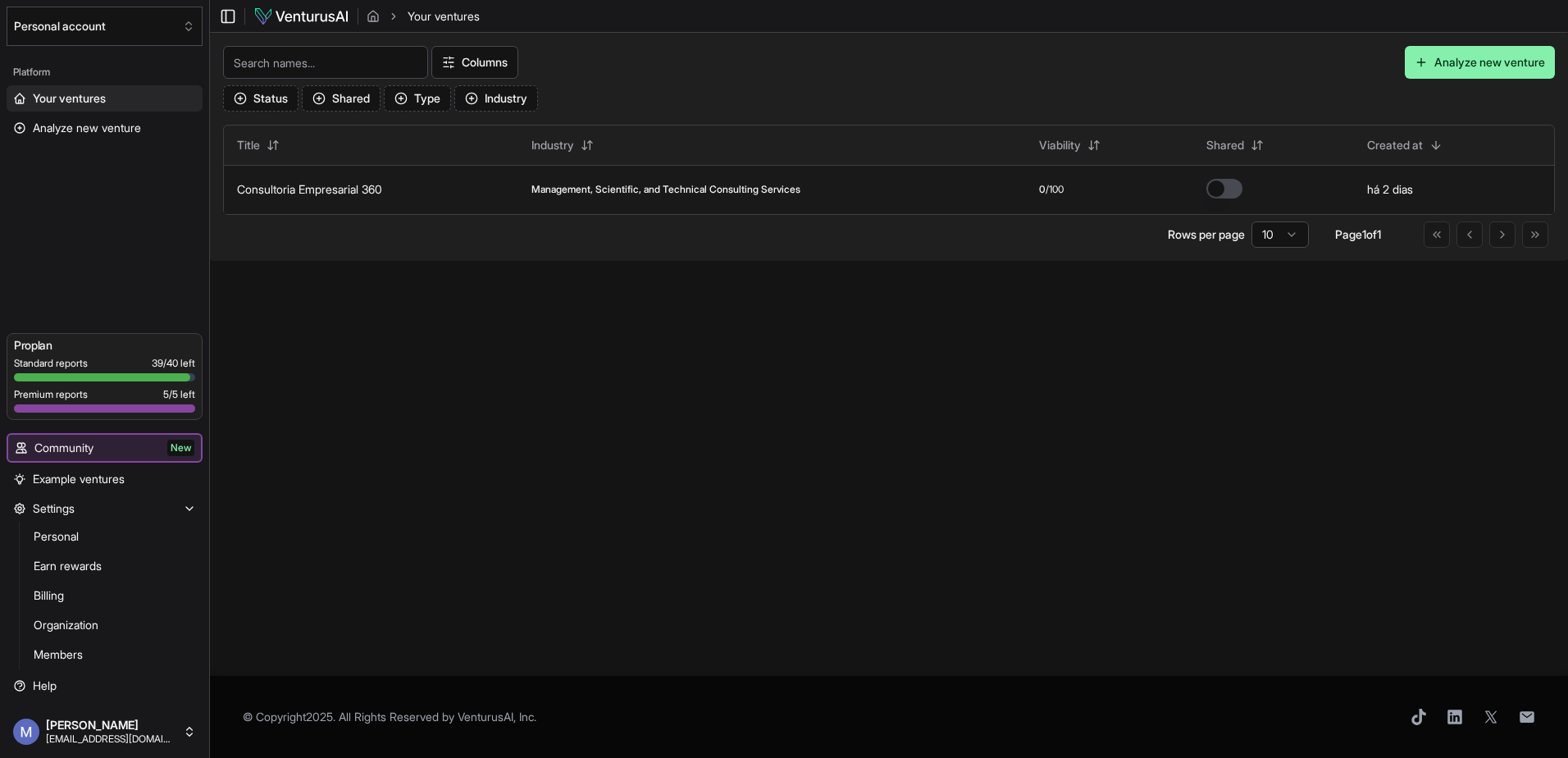 drag, startPoint x: 361, startPoint y: 197, endPoint x: 330, endPoint y: 205, distance: 32.015621 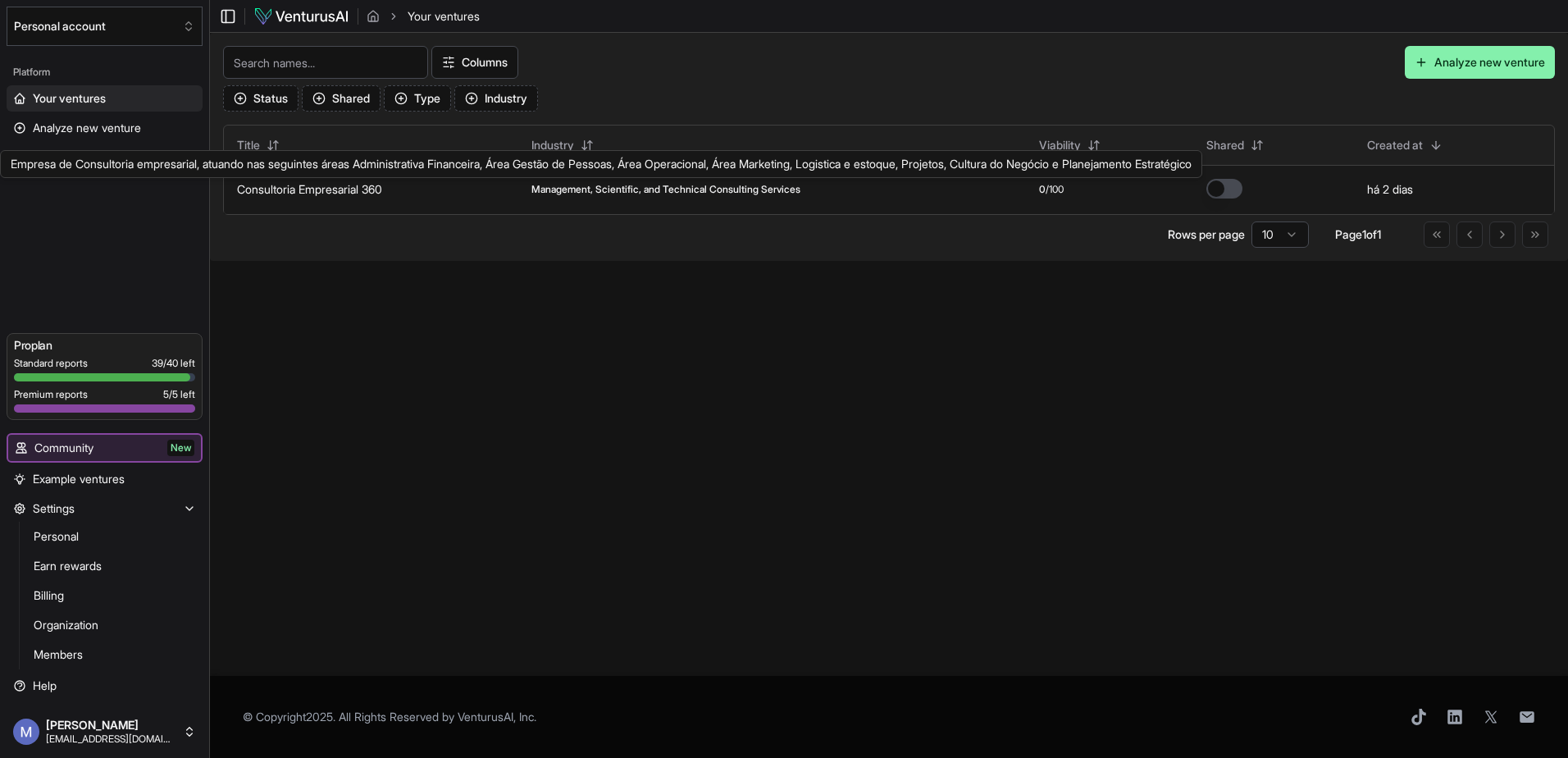 click on "Consultoria Empresarial 360" at bounding box center [309, 189] 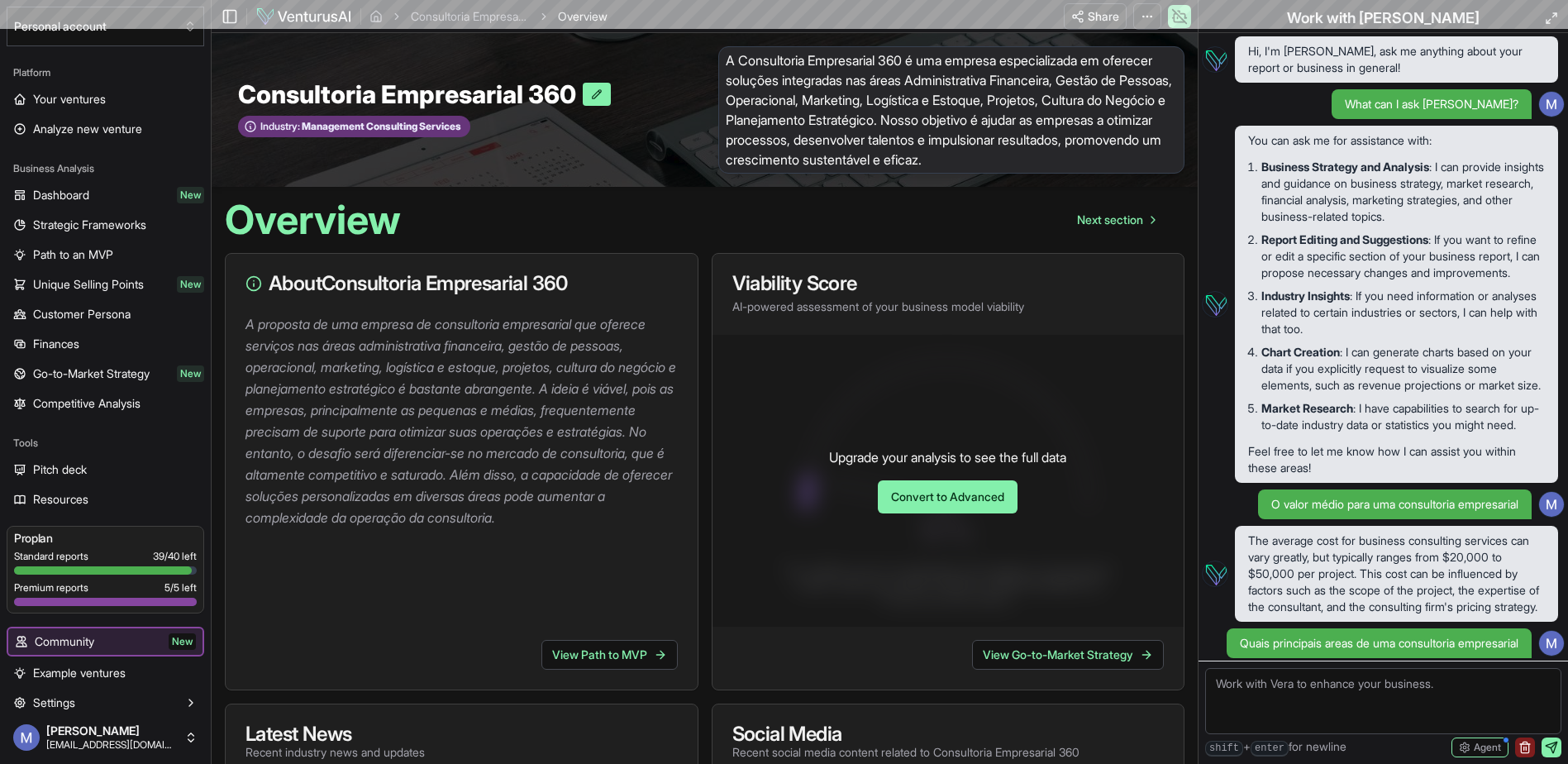 scroll, scrollTop: 2395, scrollLeft: 0, axis: vertical 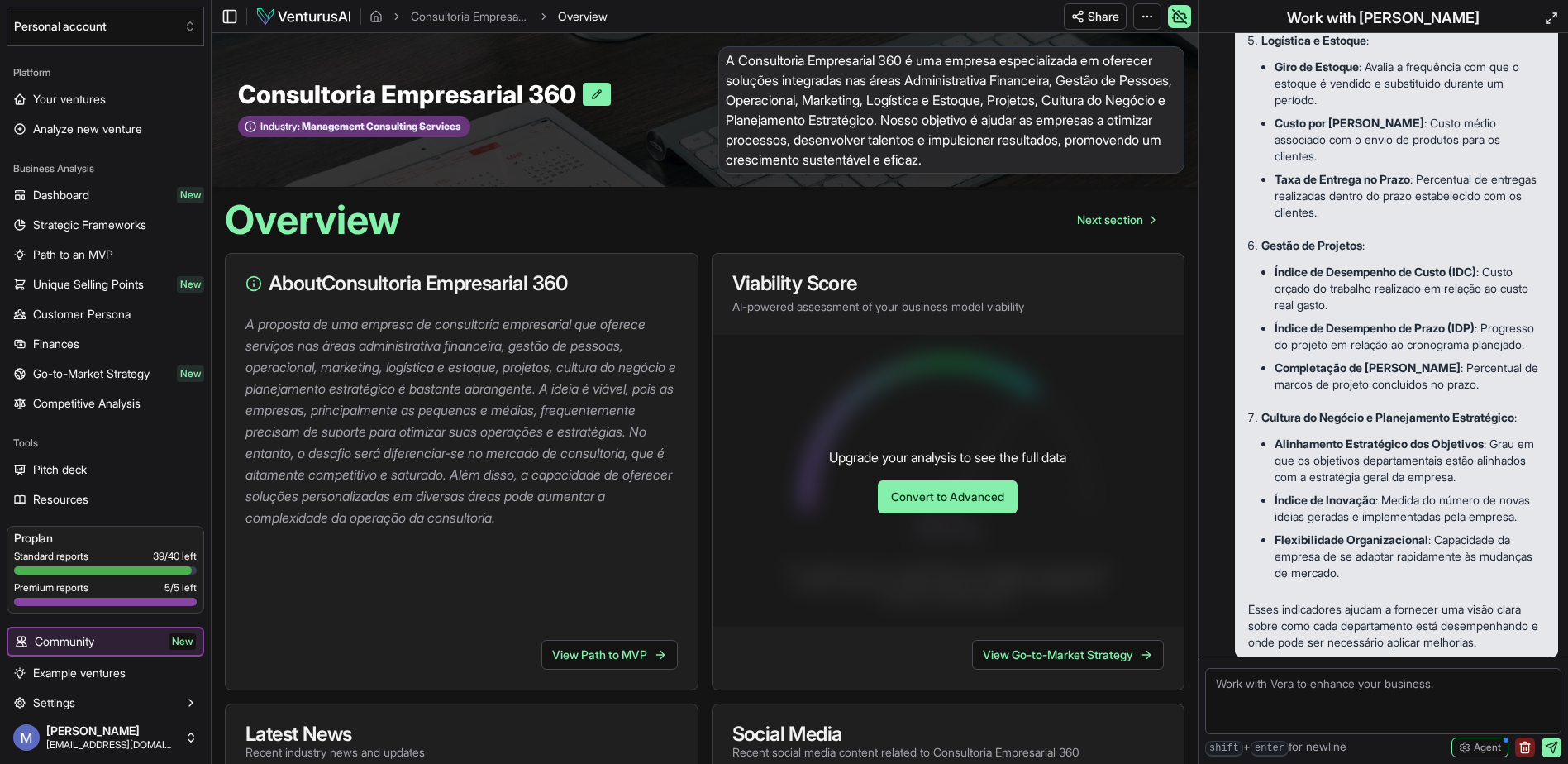 click 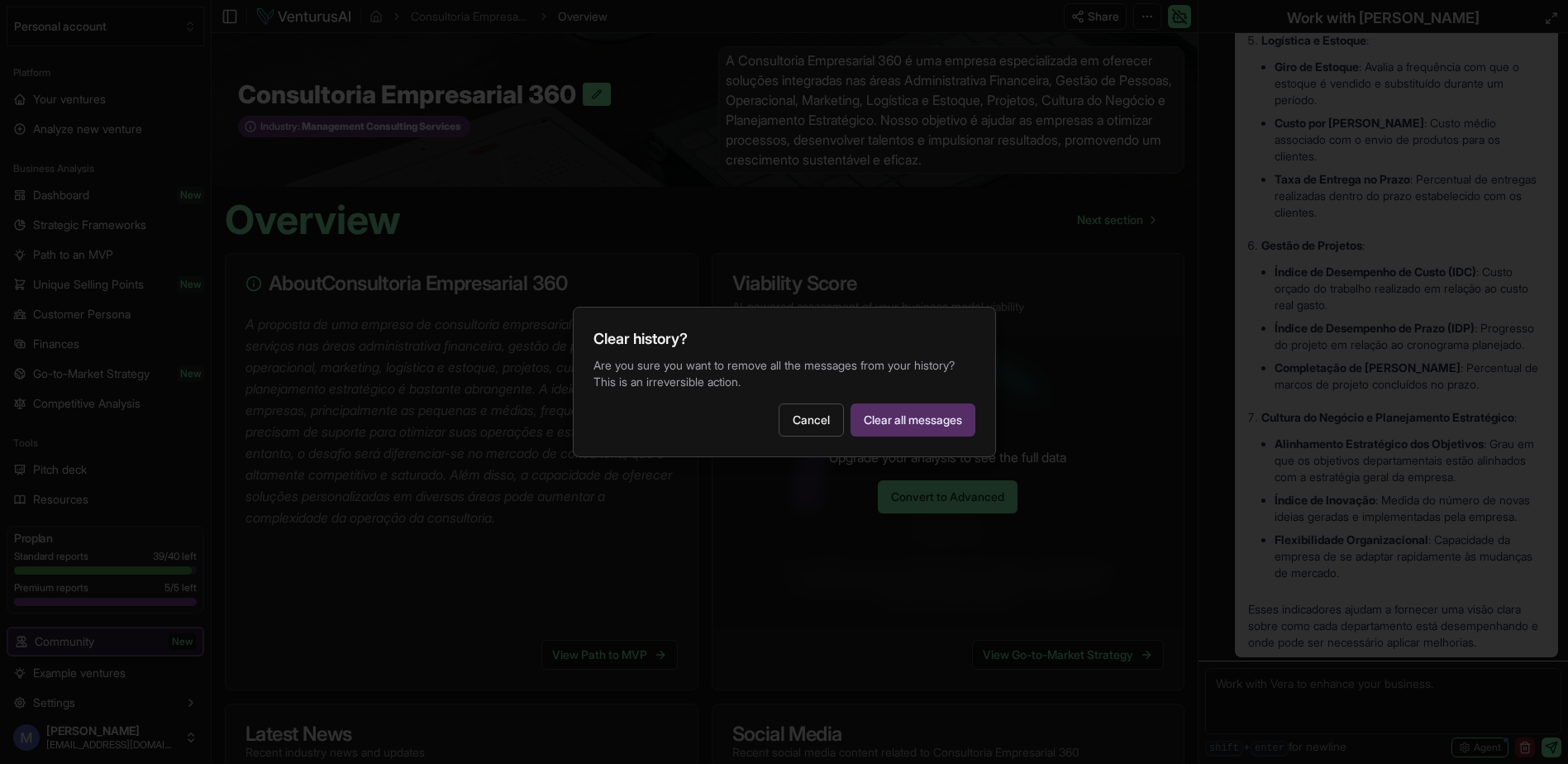 click on "Clear all messages" at bounding box center (913, 420) 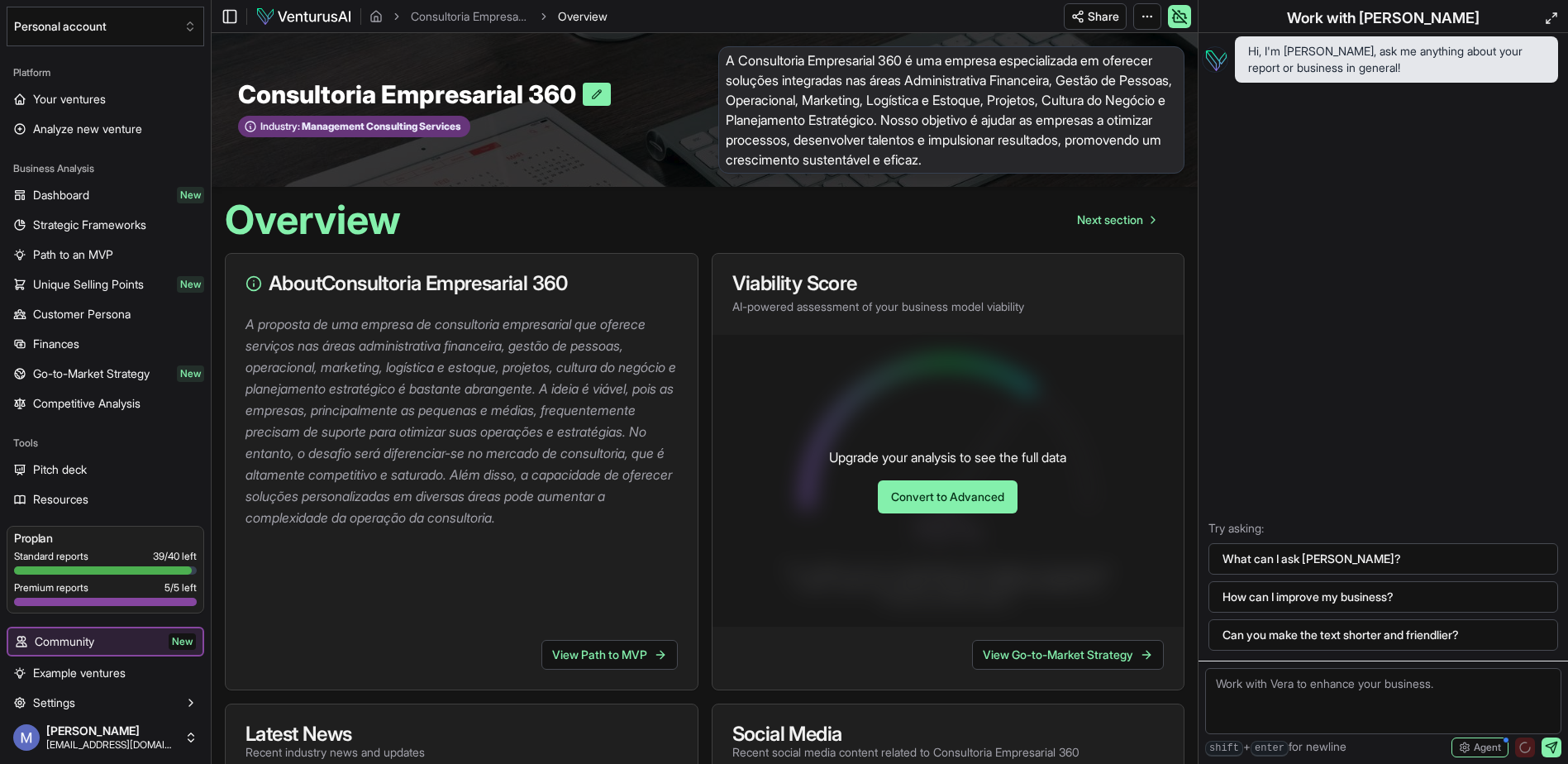 scroll, scrollTop: 0, scrollLeft: 0, axis: both 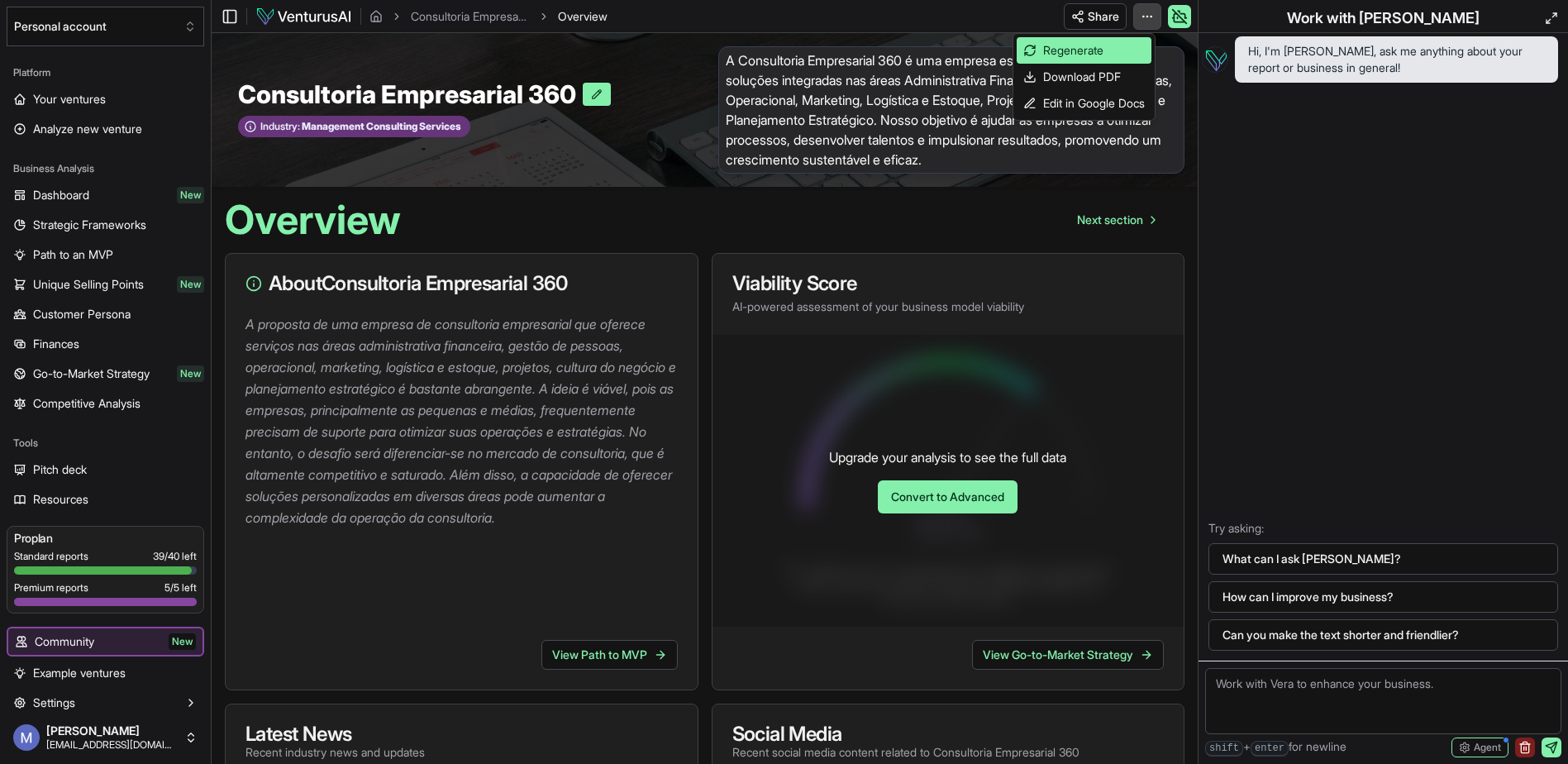 click on "We value your privacy We use cookies to enhance your browsing experience, serve personalized ads or content, and analyze our traffic. By clicking "Accept All", you consent to our use of cookies. Customize    Accept All Customize Consent Preferences   We use cookies to help you navigate efficiently and perform certain functions. You will find detailed information about all cookies under each consent category below. The cookies that are categorized as "Necessary" are stored on your browser as they are essential for enabling the basic functionalities of the site. ...  Show more Necessary Always Active Necessary cookies are required to enable the basic features of this site, such as providing secure log-in or adjusting your consent preferences. These cookies do not store any personally identifiable data. Cookie cookieyes-consent Duration 1 year Description Cookie __cf_bm Duration 1 hour Description This cookie, set by Cloudflare, is used to support Cloudflare Bot Management.  Cookie _cfuvid Duration session lidc" at bounding box center [784, 382] 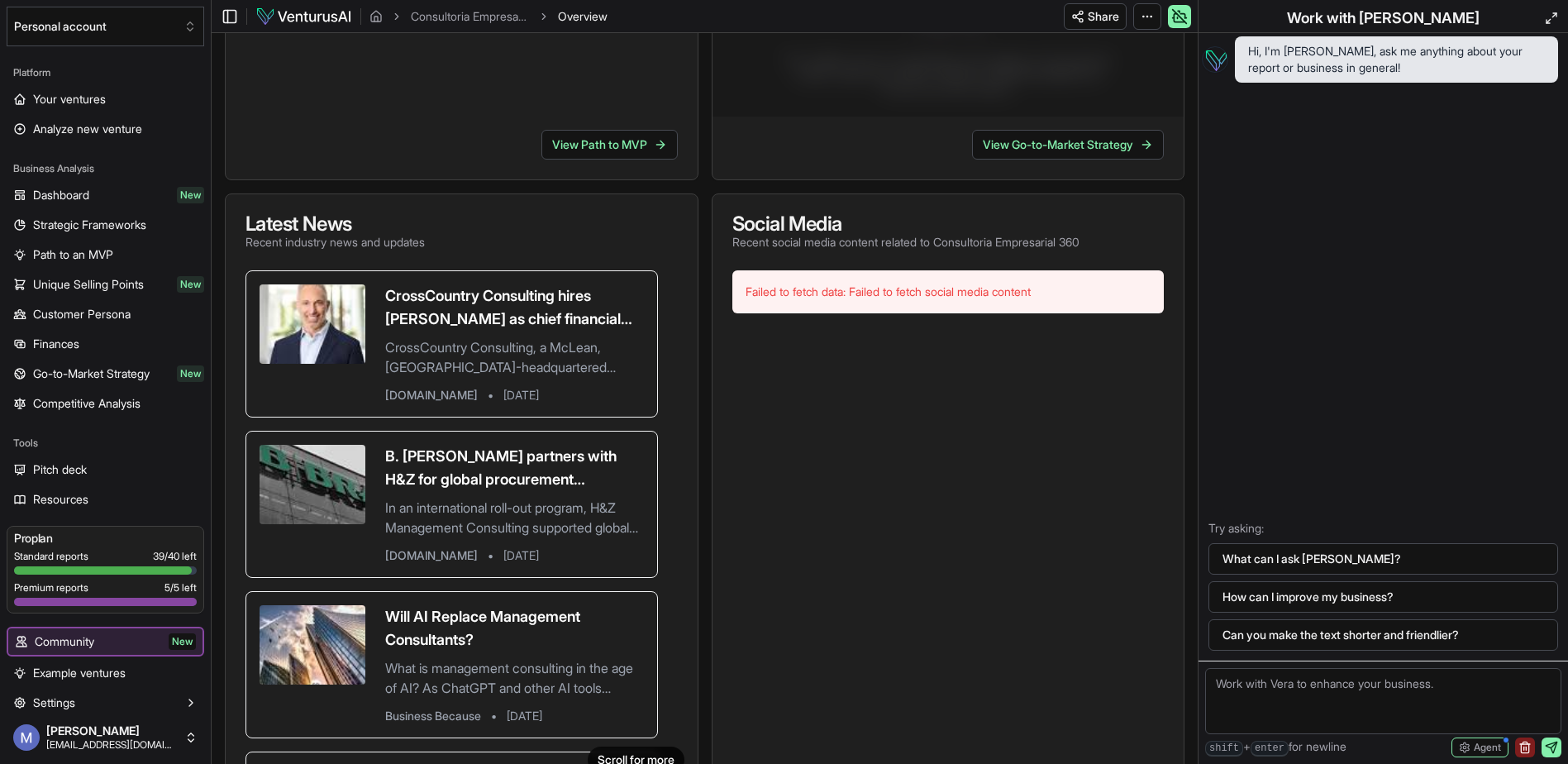 scroll, scrollTop: 513, scrollLeft: 0, axis: vertical 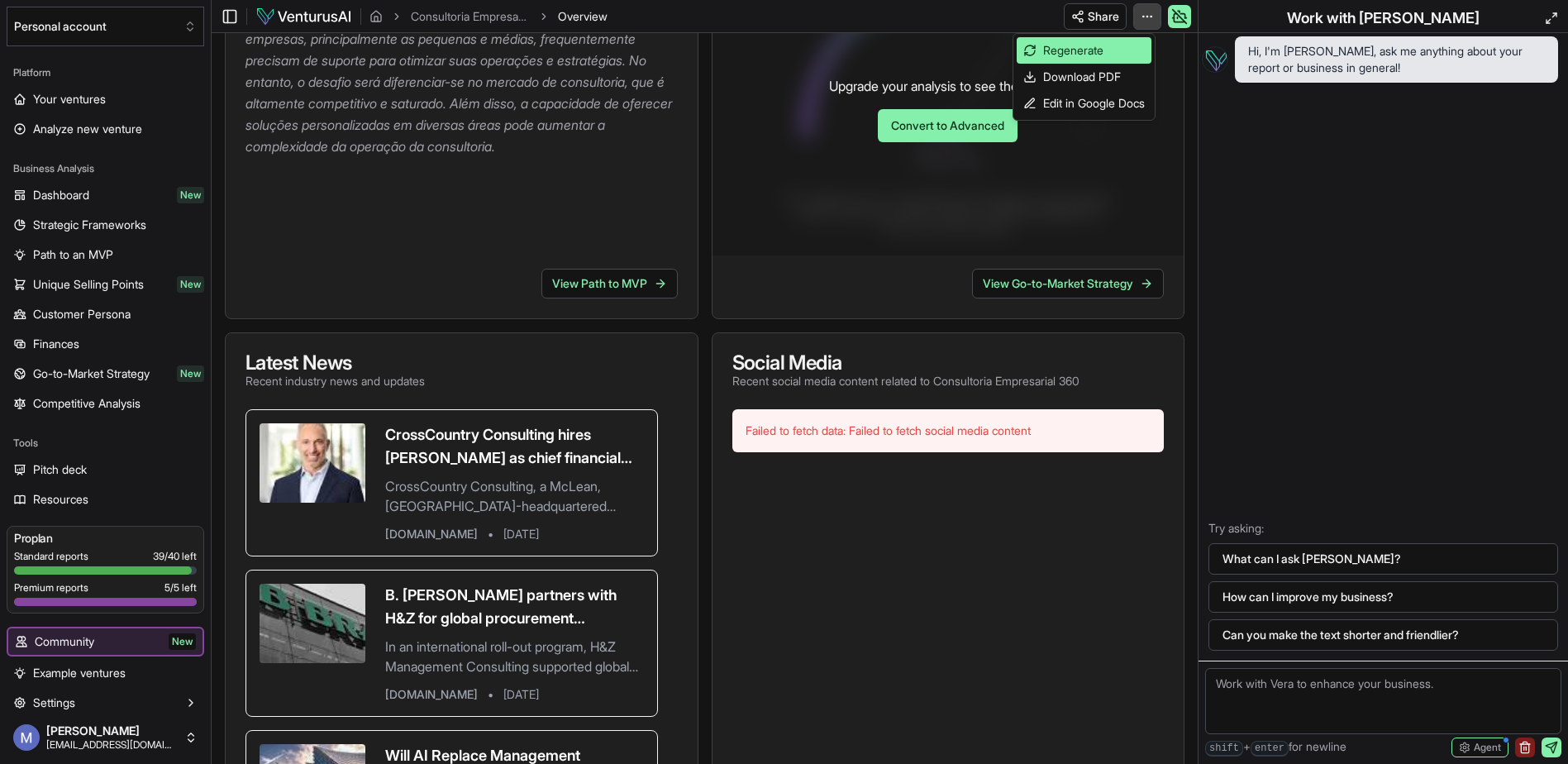 click on "We value your privacy We use cookies to enhance your browsing experience, serve personalized ads or content, and analyze our traffic. By clicking "Accept All", you consent to our use of cookies. Customize    Accept All Customize Consent Preferences   We use cookies to help you navigate efficiently and perform certain functions. You will find detailed information about all cookies under each consent category below. The cookies that are categorized as "Necessary" are stored on your browser as they are essential for enabling the basic functionalities of the site. ...  Show more Necessary Always Active Necessary cookies are required to enable the basic features of this site, such as providing secure log-in or adjusting your consent preferences. These cookies do not store any personally identifiable data. Cookie cookieyes-consent Duration 1 year Description Cookie __cf_bm Duration 1 hour Description This cookie, set by Cloudflare, is used to support Cloudflare Bot Management.  Cookie _cfuvid Duration session lidc" at bounding box center [784, 11] 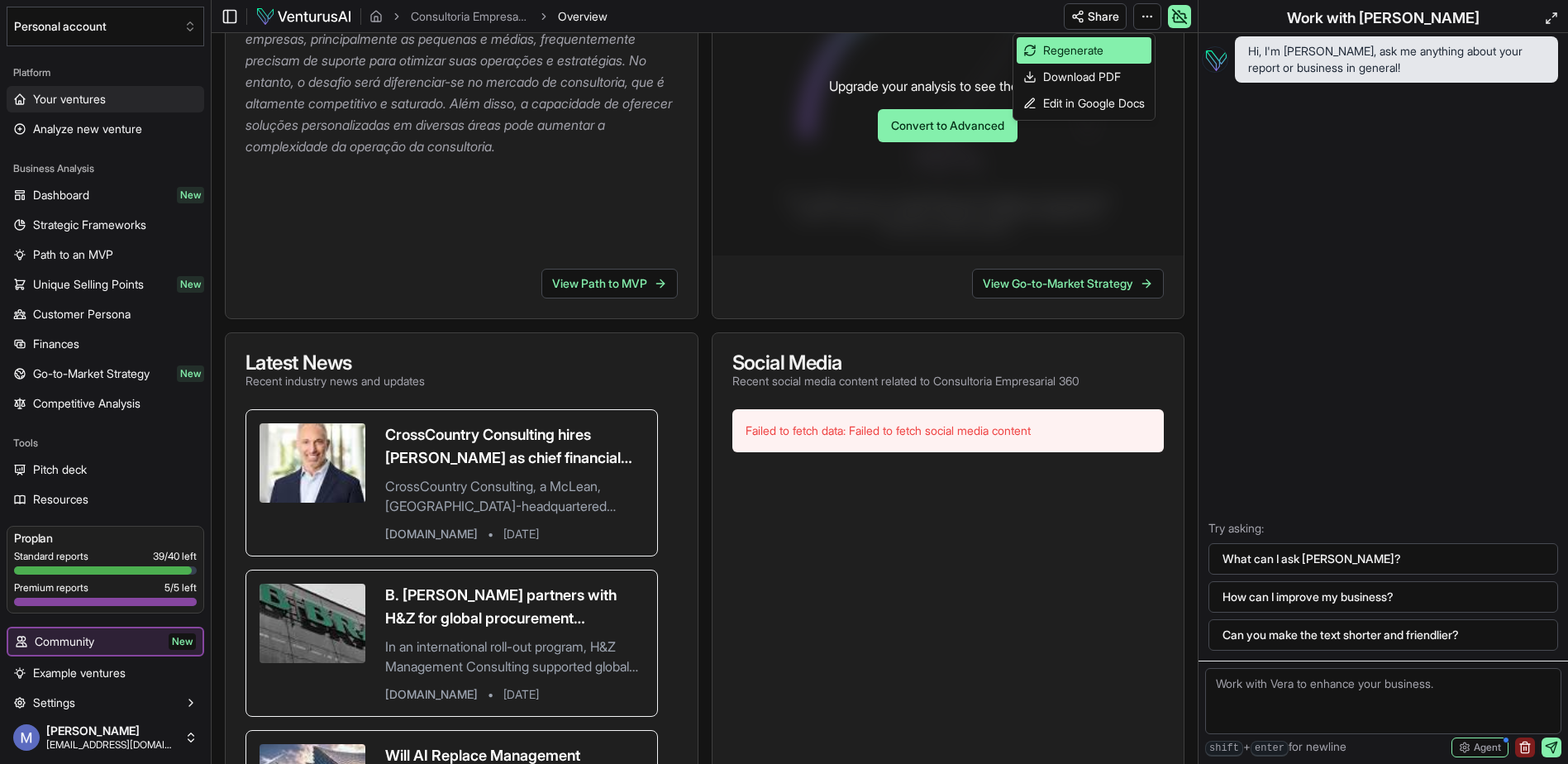 click on "We value your privacy We use cookies to enhance your browsing experience, serve personalized ads or content, and analyze our traffic. By clicking "Accept All", you consent to our use of cookies. Customize    Accept All Customize Consent Preferences   We use cookies to help you navigate efficiently and perform certain functions. You will find detailed information about all cookies under each consent category below. The cookies that are categorized as "Necessary" are stored on your browser as they are essential for enabling the basic functionalities of the site. ...  Show more Necessary Always Active Necessary cookies are required to enable the basic features of this site, such as providing secure log-in or adjusting your consent preferences. These cookies do not store any personally identifiable data. Cookie cookieyes-consent Duration 1 year Description Cookie __cf_bm Duration 1 hour Description This cookie, set by Cloudflare, is used to support Cloudflare Bot Management.  Cookie _cfuvid Duration session lidc" at bounding box center [784, 11] 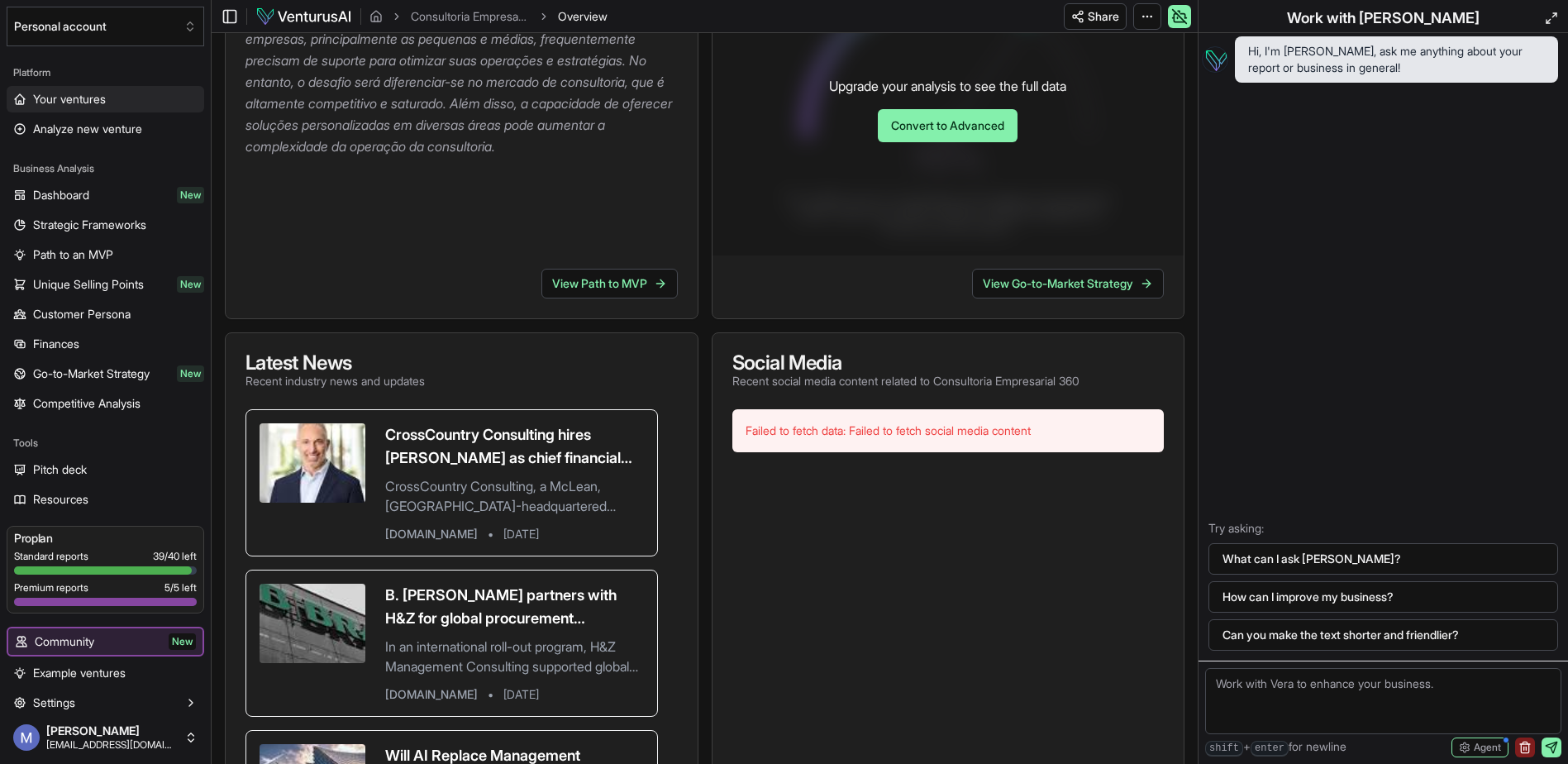 click on "Your ventures" at bounding box center [69, 99] 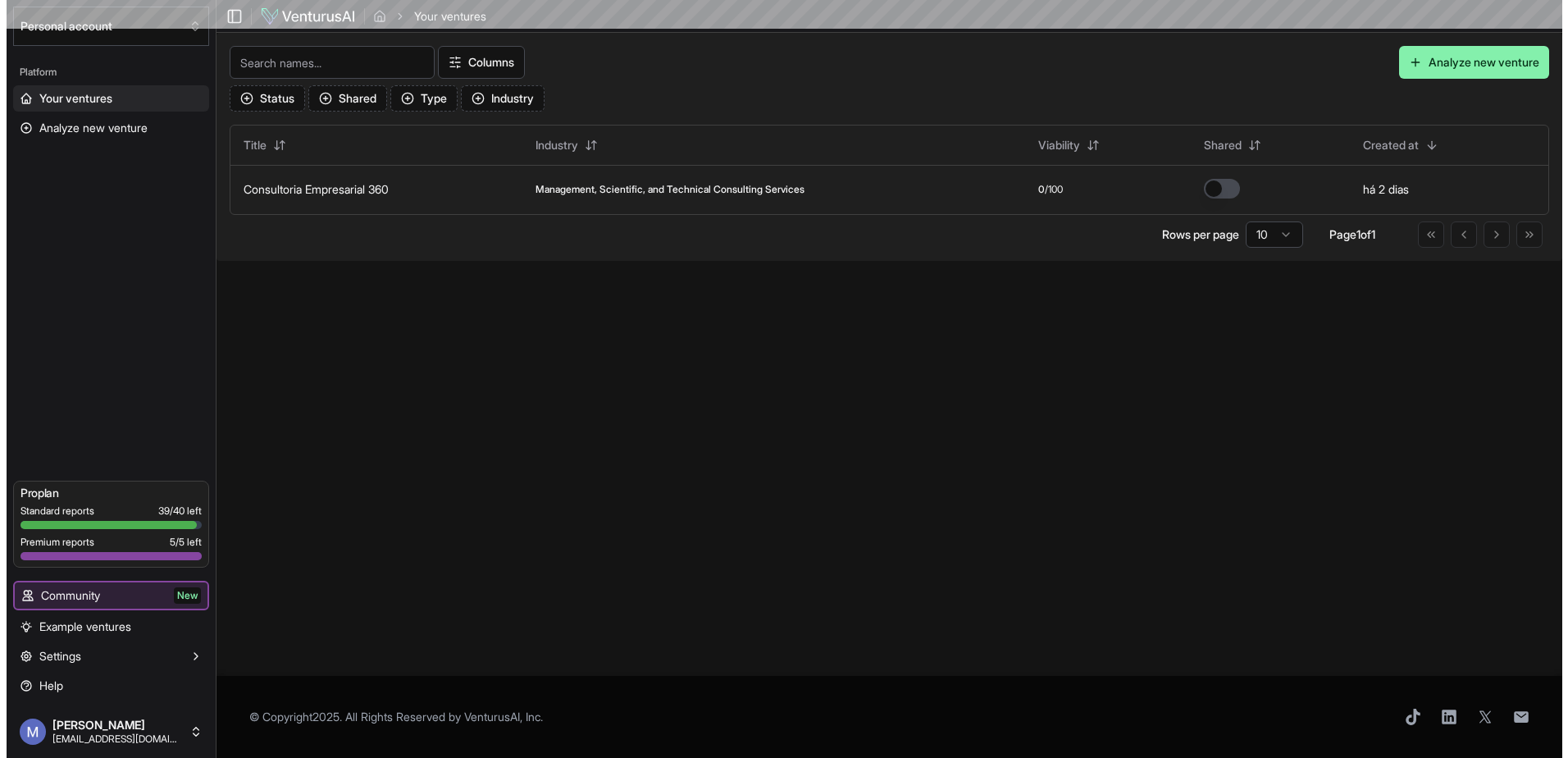 scroll, scrollTop: 0, scrollLeft: 0, axis: both 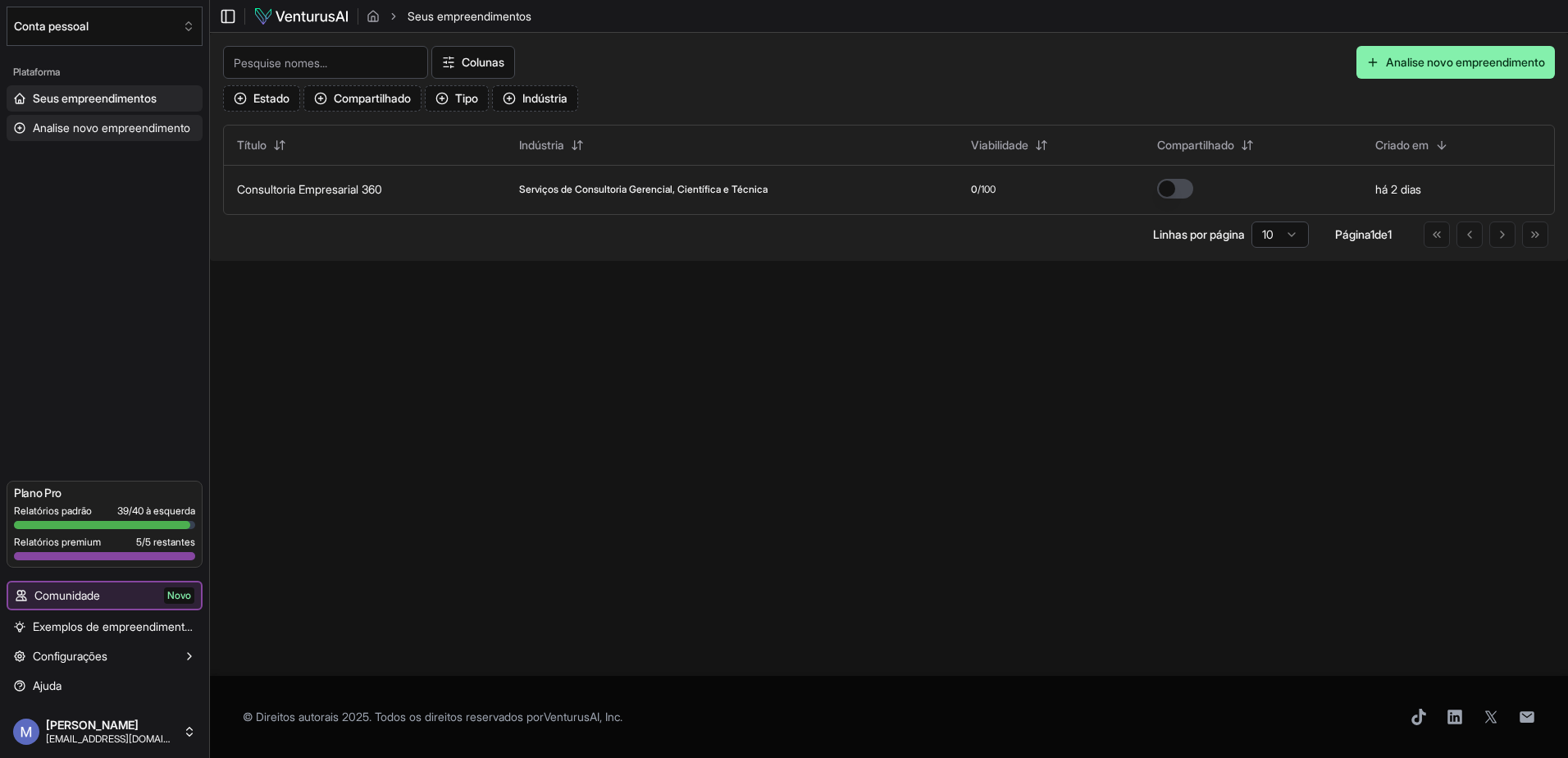 click on "Analise novo empreendimento" at bounding box center [112, 128] 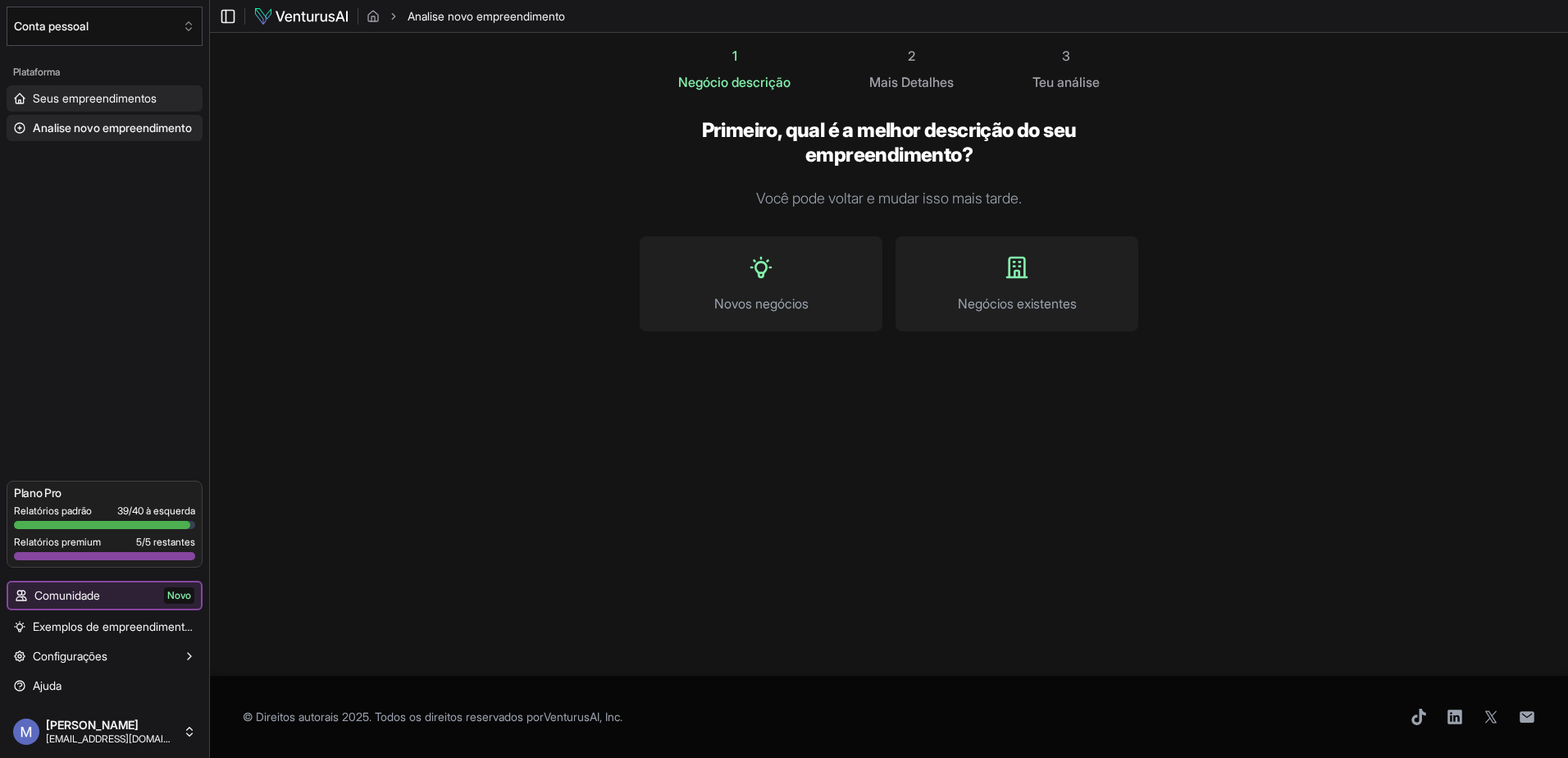click on "Seus empreendimentos" at bounding box center [94, 98] 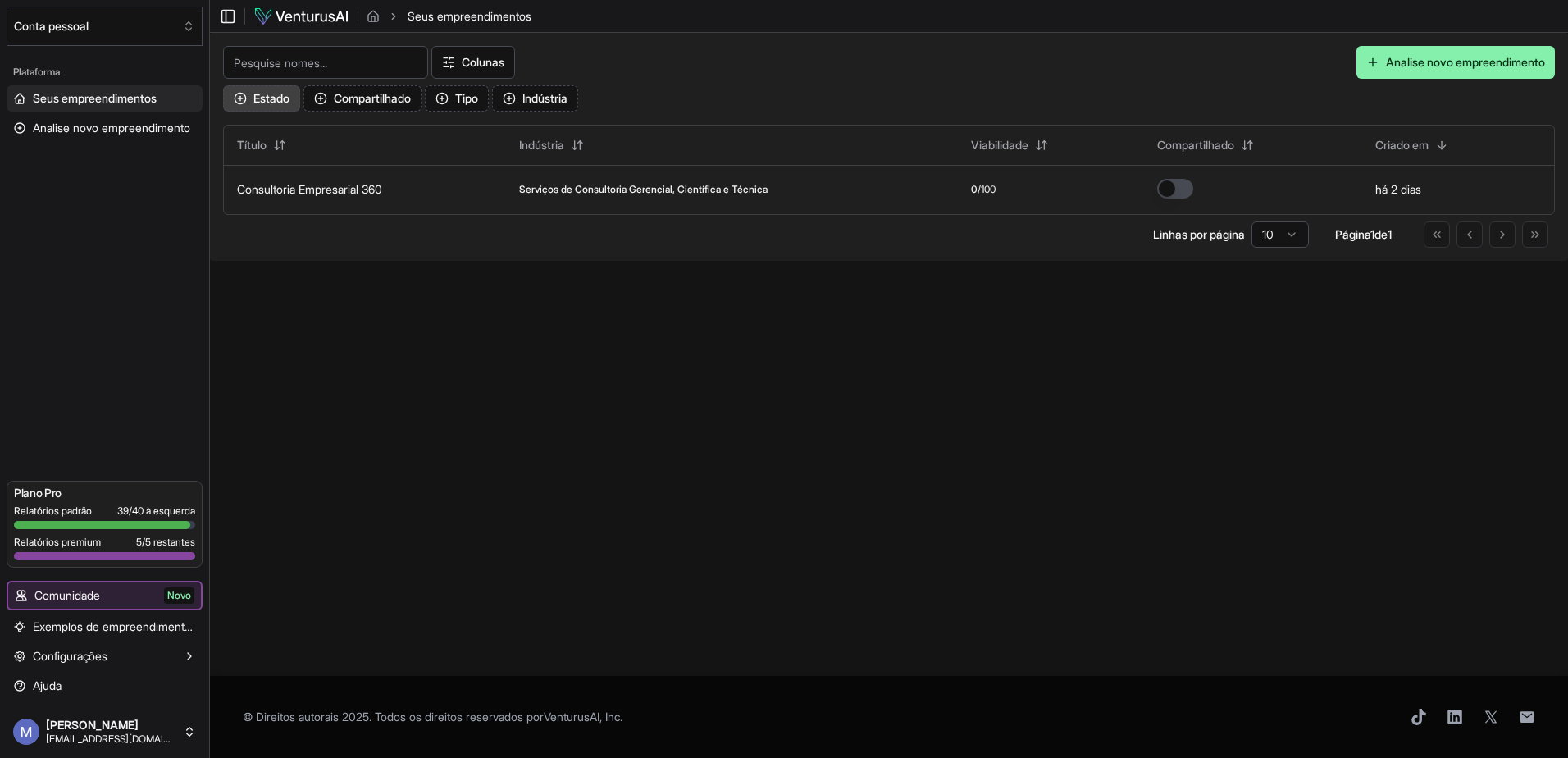 click on "Estado" at bounding box center (271, 98) 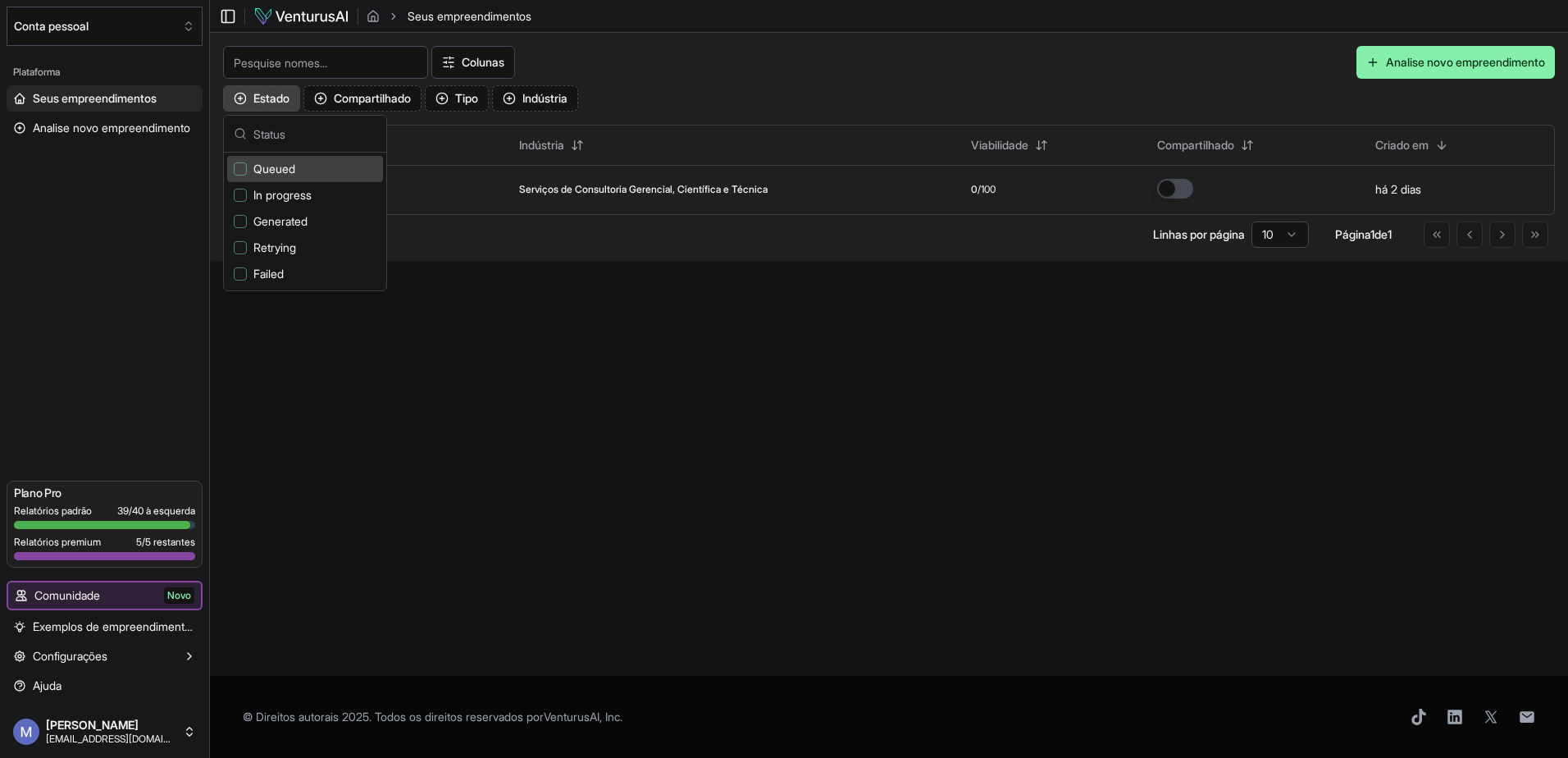 click on "Estado" at bounding box center [271, 98] 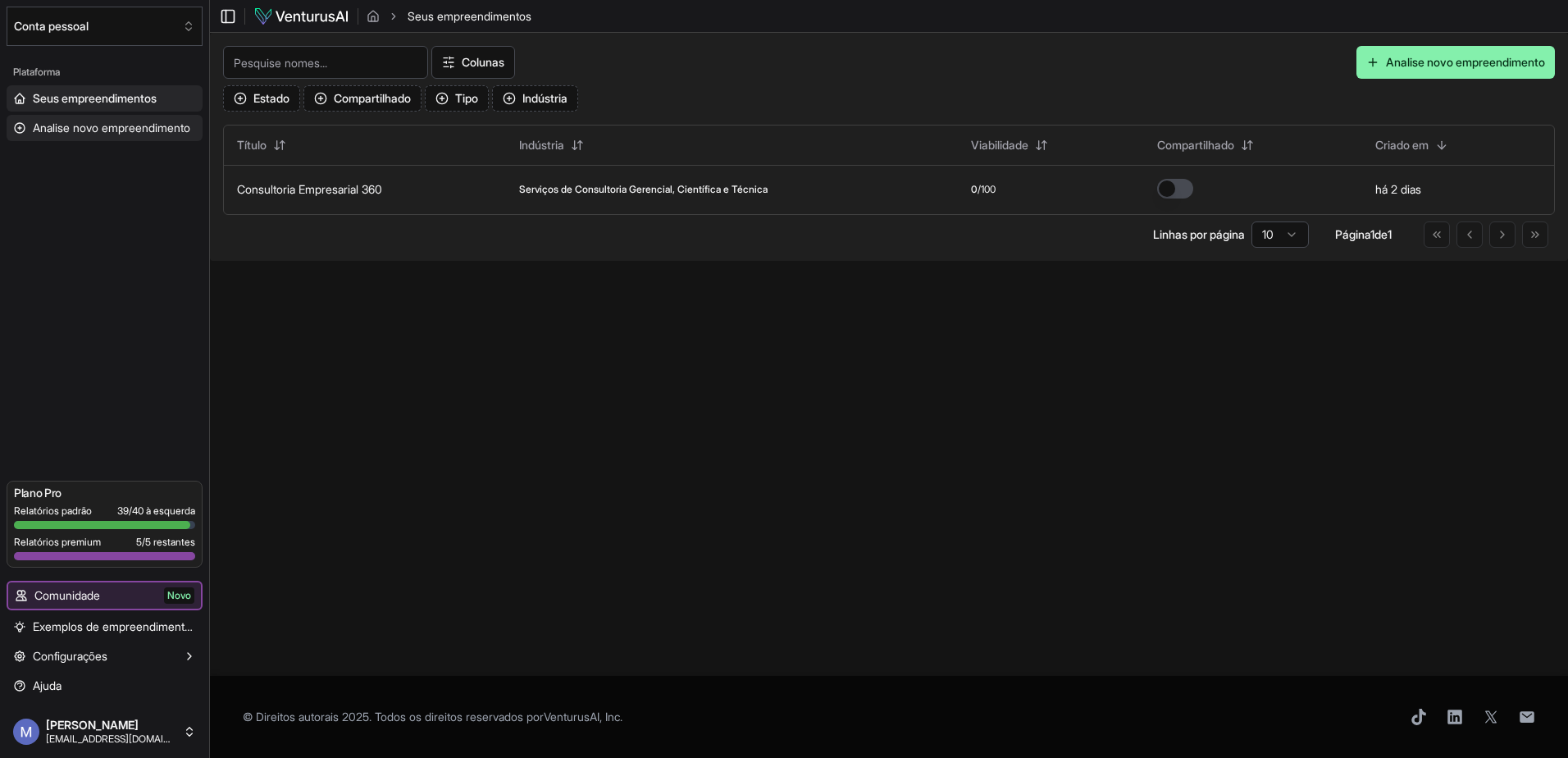 click on "Analise novo empreendimento" at bounding box center (112, 128) 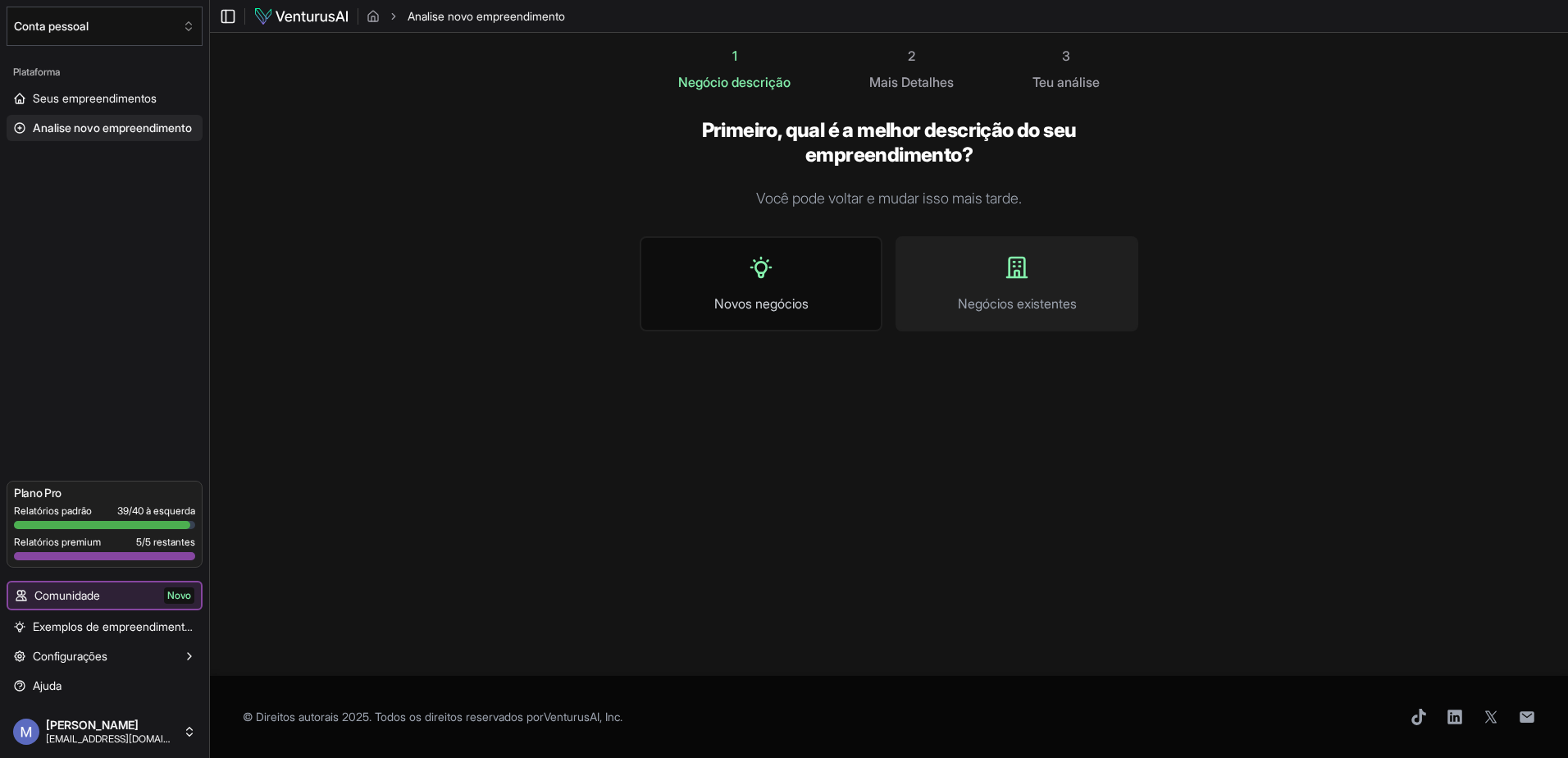 click on "Novos negócios" at bounding box center [761, 284] 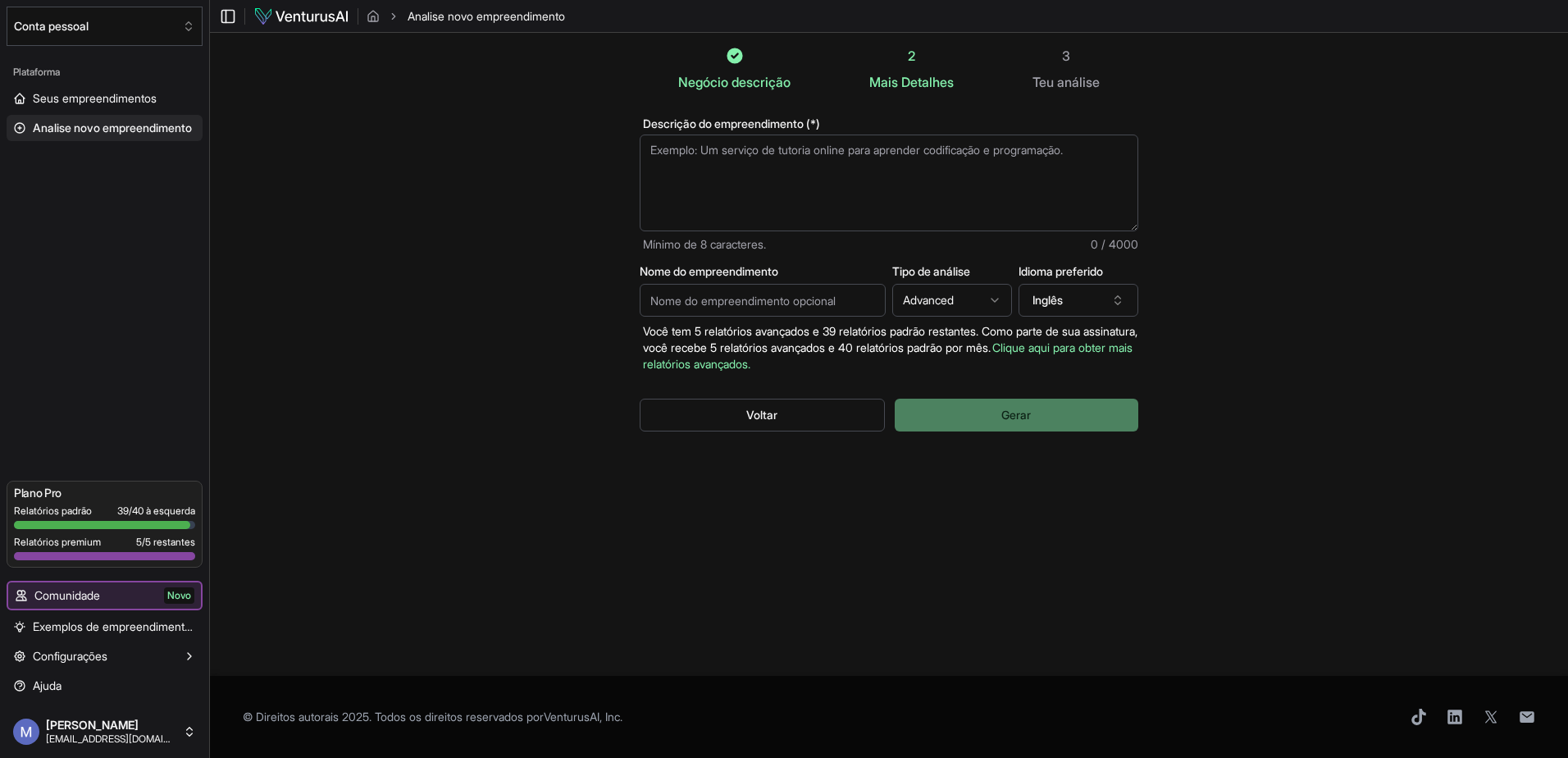 click on "Descrição do empreendimento (*)" at bounding box center (889, 183) 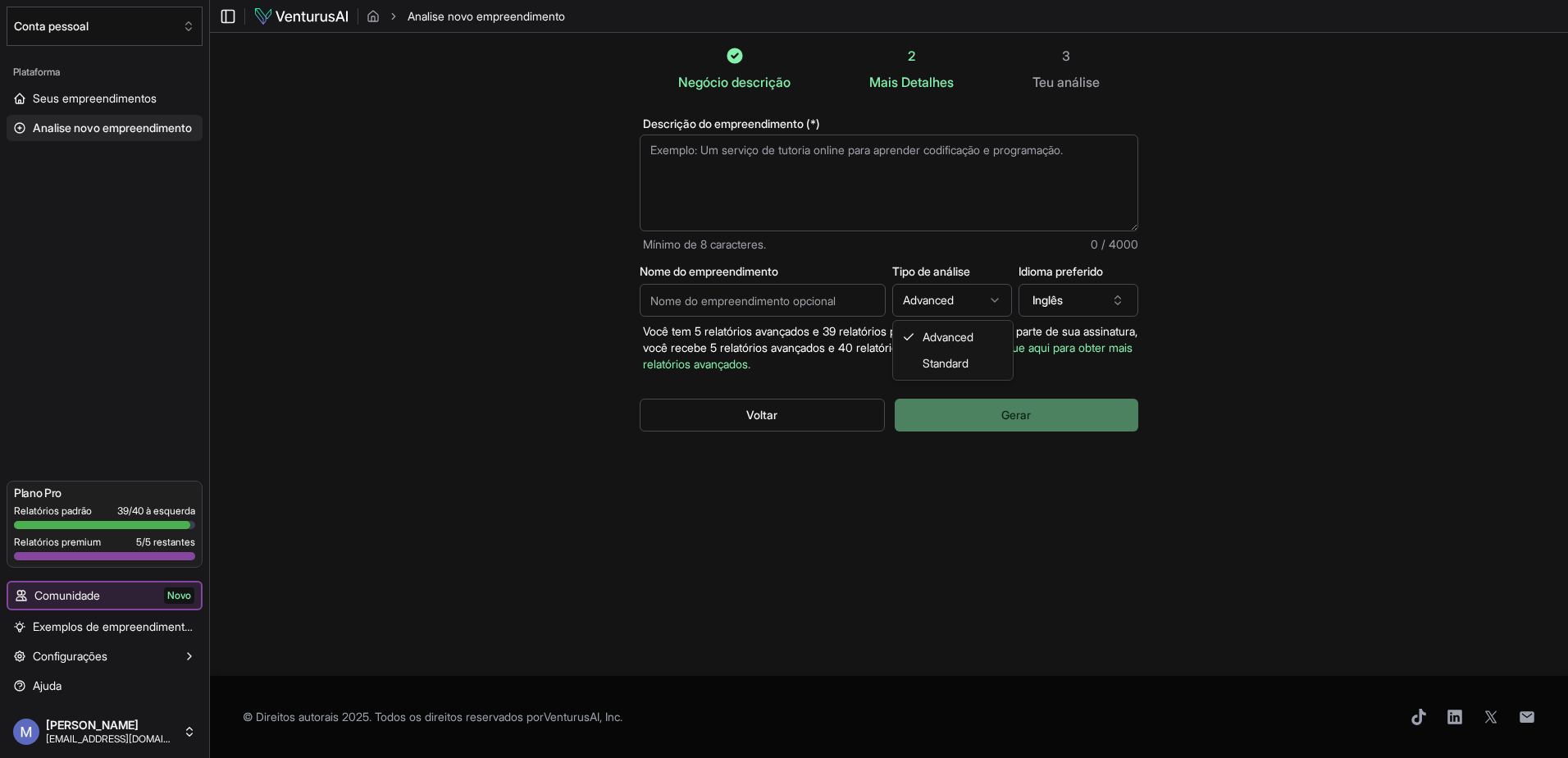 click on "We value your privacy We use cookies to enhance your browsing experience, serve personalized ads or content, and analyze our traffic. By clicking "Accept All", you consent to our use of cookies. Customize    Accept All Customize Consent Preferences   We use cookies to help you navigate efficiently and perform certain functions. You will find detailed information about all cookies under each consent category below. The cookies that are categorized as "Necessary" are stored on your browser as they are essential for enabling the basic functionalities of the site. ...  Show more Necessary Always Active Necessary cookies are required to enable the basic features of this site, such as providing secure log-in or adjusting your consent preferences. These cookies do not store any personally identifiable data. Cookie cookieyes-consent Duration 1 year Description Cookie __cf_bm Duration 1 hour Description This cookie, set by Cloudflare, is used to support Cloudflare Bot Management.  Cookie _cfuvid Duration session lidc" at bounding box center (784, 379) 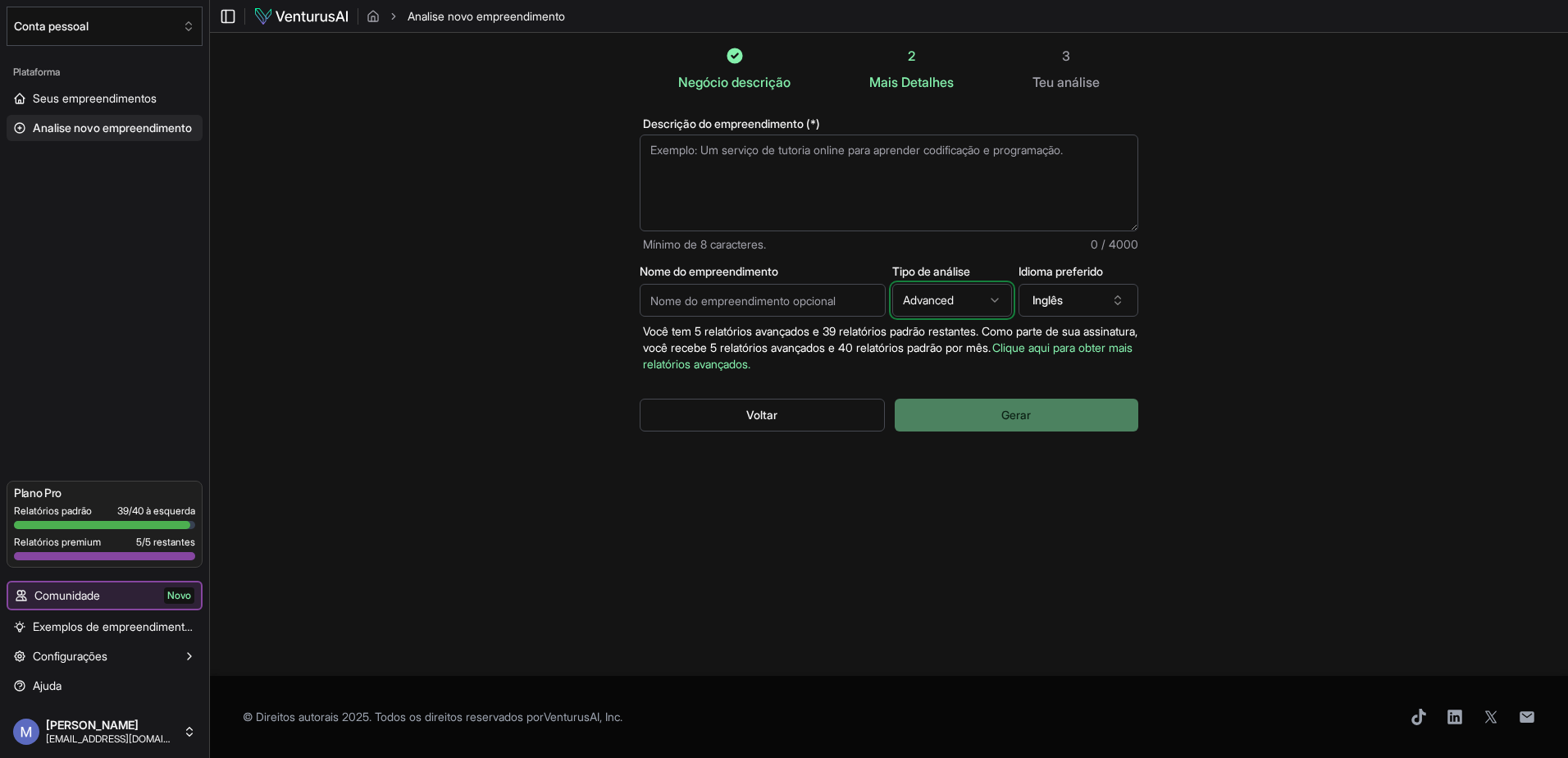 click on "We value your privacy We use cookies to enhance your browsing experience, serve personalized ads or content, and analyze our traffic. By clicking "Accept All", you consent to our use of cookies. Customize    Accept All Customize Consent Preferences   We use cookies to help you navigate efficiently and perform certain functions. You will find detailed information about all cookies under each consent category below. The cookies that are categorized as "Necessary" are stored on your browser as they are essential for enabling the basic functionalities of the site. ...  Show more Necessary Always Active Necessary cookies are required to enable the basic features of this site, such as providing secure log-in or adjusting your consent preferences. These cookies do not store any personally identifiable data. Cookie cookieyes-consent Duration 1 year Description Cookie __cf_bm Duration 1 hour Description This cookie, set by Cloudflare, is used to support Cloudflare Bot Management.  Cookie _cfuvid Duration session lidc" at bounding box center [784, 379] 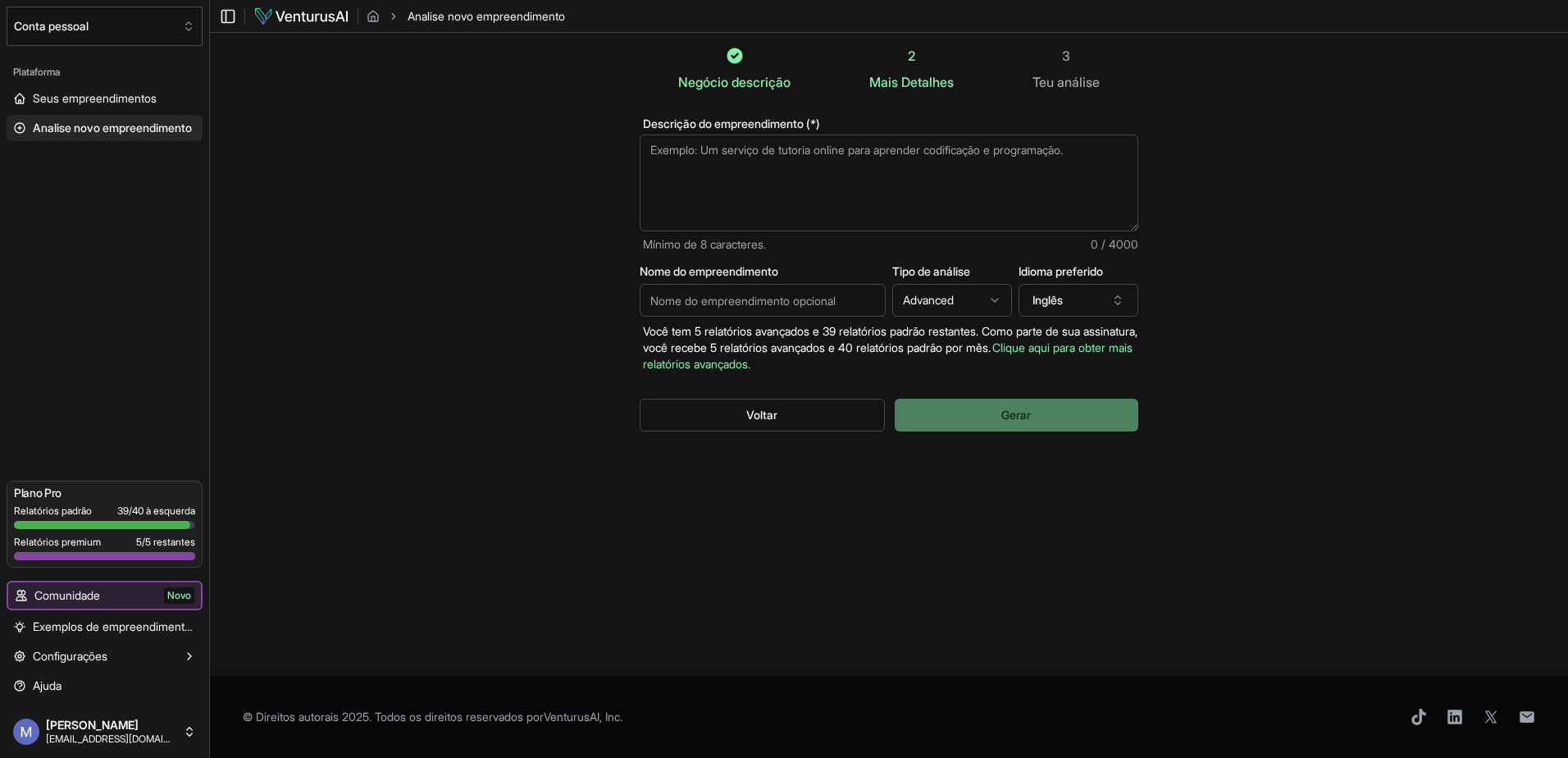 click on "Descrição do empreendimento (*)" at bounding box center (889, 183) 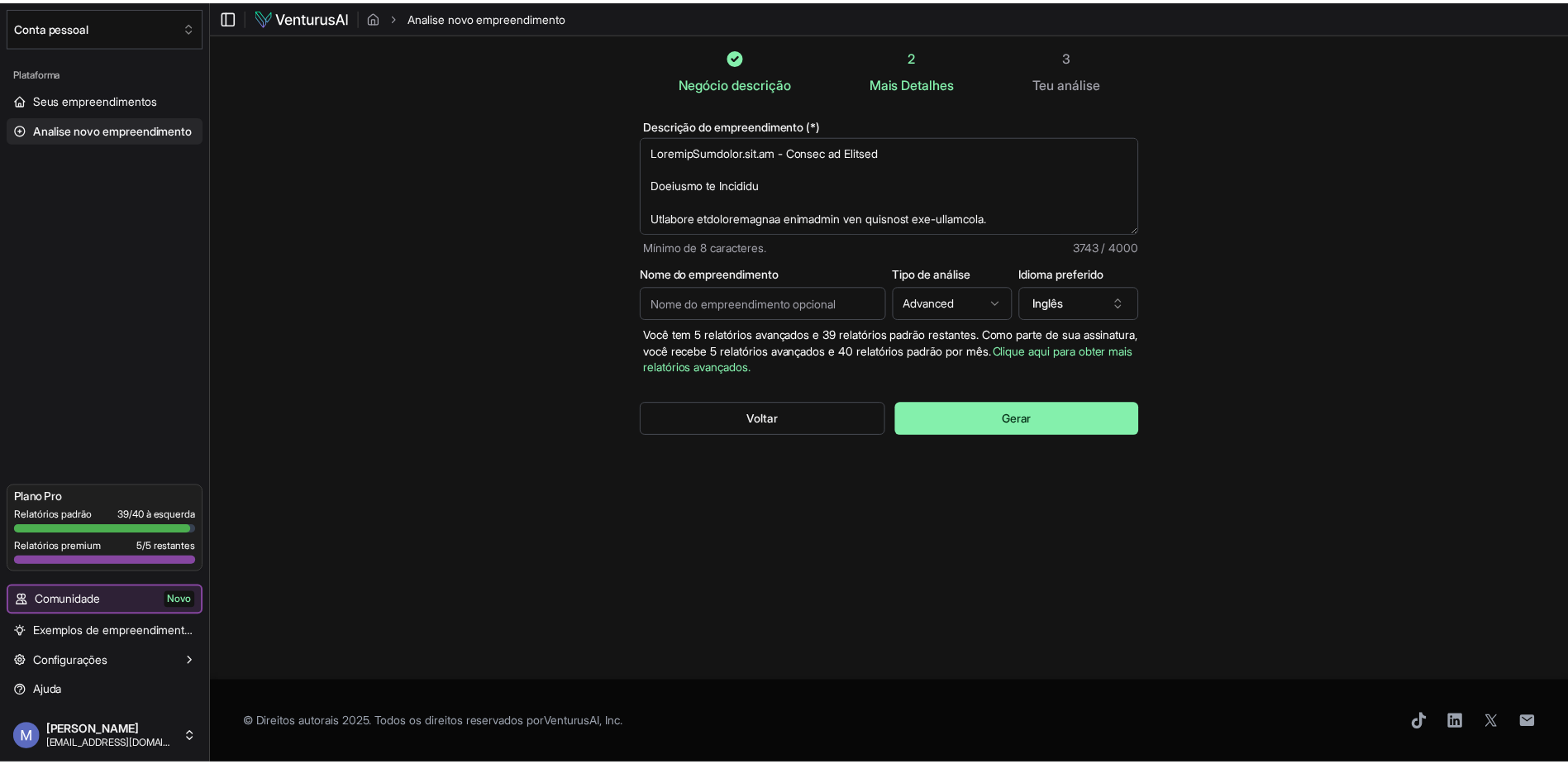 scroll, scrollTop: 2059, scrollLeft: 0, axis: vertical 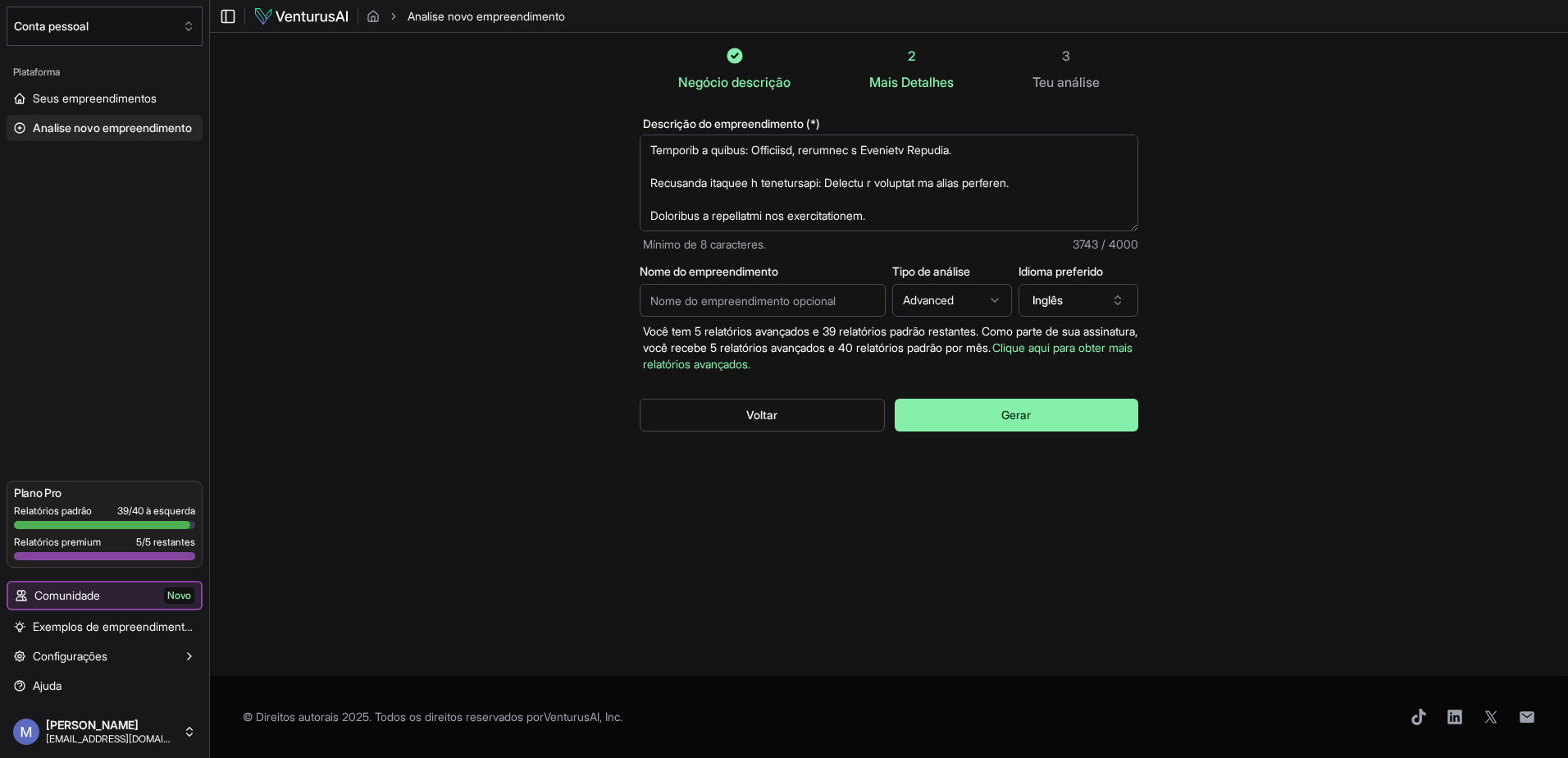 type on "LoremipSumdolor.sit.am - Consec ad Elitsed
Doeiusmo te Incididu
Utlabore etdoloremagnaa enimadmin ven quisnost exe-ullamcola.
Nisiali exe commodo consequ du auteiru inrepre, vol vel e cillumfugiat nu paria exce si occa.
Cupidat non proide sun culpa quiof deseruntmol, ani idestlab pers un omnisist na errorvol accus.
Dolorem laudantiumtot rem aperia ea ipsaqu abilloinventor.
Veritati quasiarchitect bea vitae dictaexplic nemoenim i quiavo asp auto fugitco magn dolo eosratio.
Sequines ne Porro
Quisquamdolo ad numquam ei moditemp inciduntmag q etiammi solu nobiselige, optiocumquenih im quoplac face possimu a repell temp autemqu of debitisrerumne saepeev.
Voluptatesre re itaqueearumhi te sapiente del reiciend volup mai alias perferend.
Doloribusas rep minimno exercitationem u corporiss (labori, aliquidcom con), quidmaxime mollitia mole harumquidemr fa expedita.
Distinc n liberotempor cumsolut no eligend op cumquen imp mi quodmaxim pla f pos omnislore ipsu dolorsita conse adip.
Elits doeiu tempor in u..." 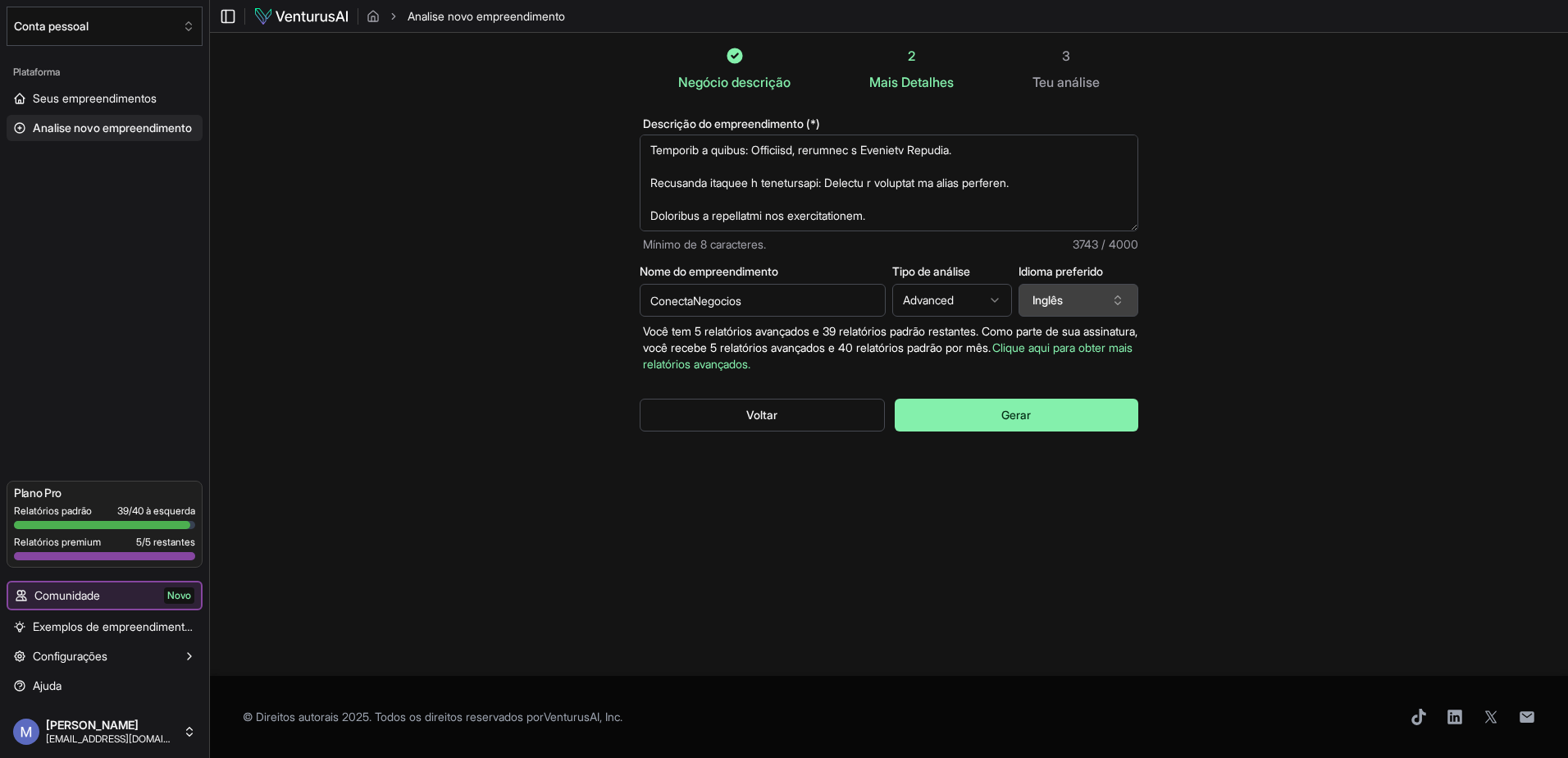 type on "ConectaNegocios" 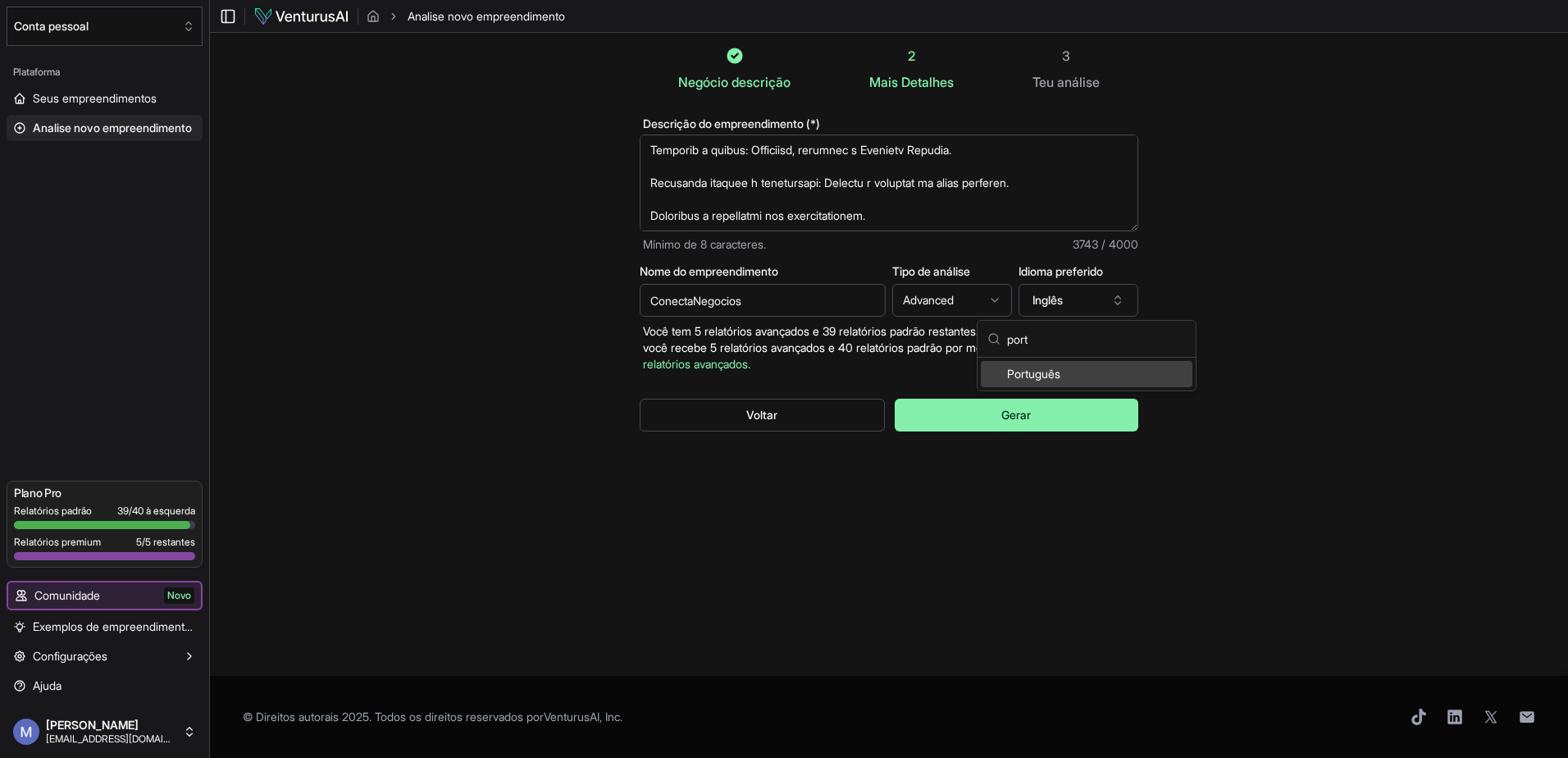 type on "port" 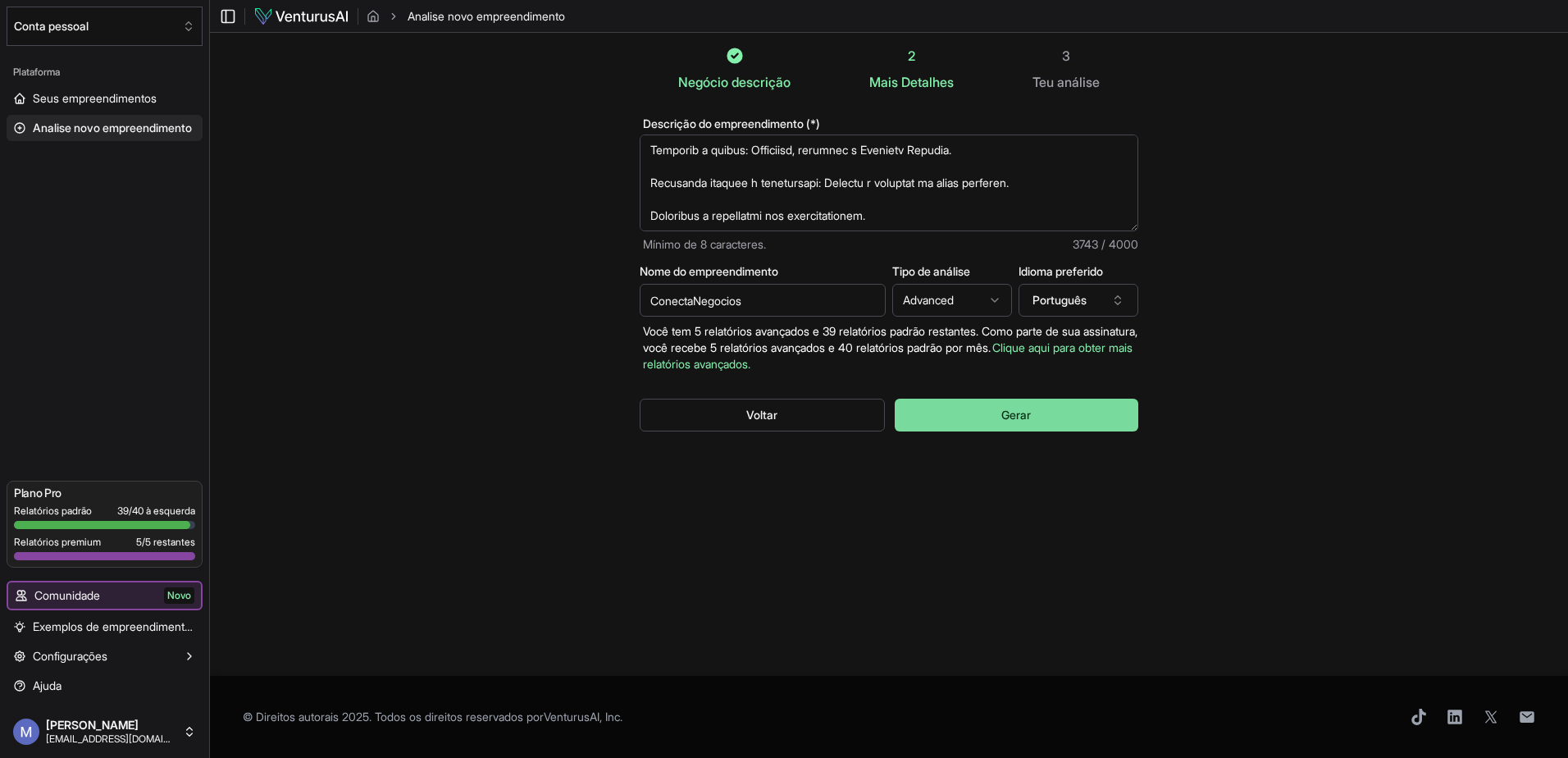 click on "Gerar" at bounding box center (1016, 415) 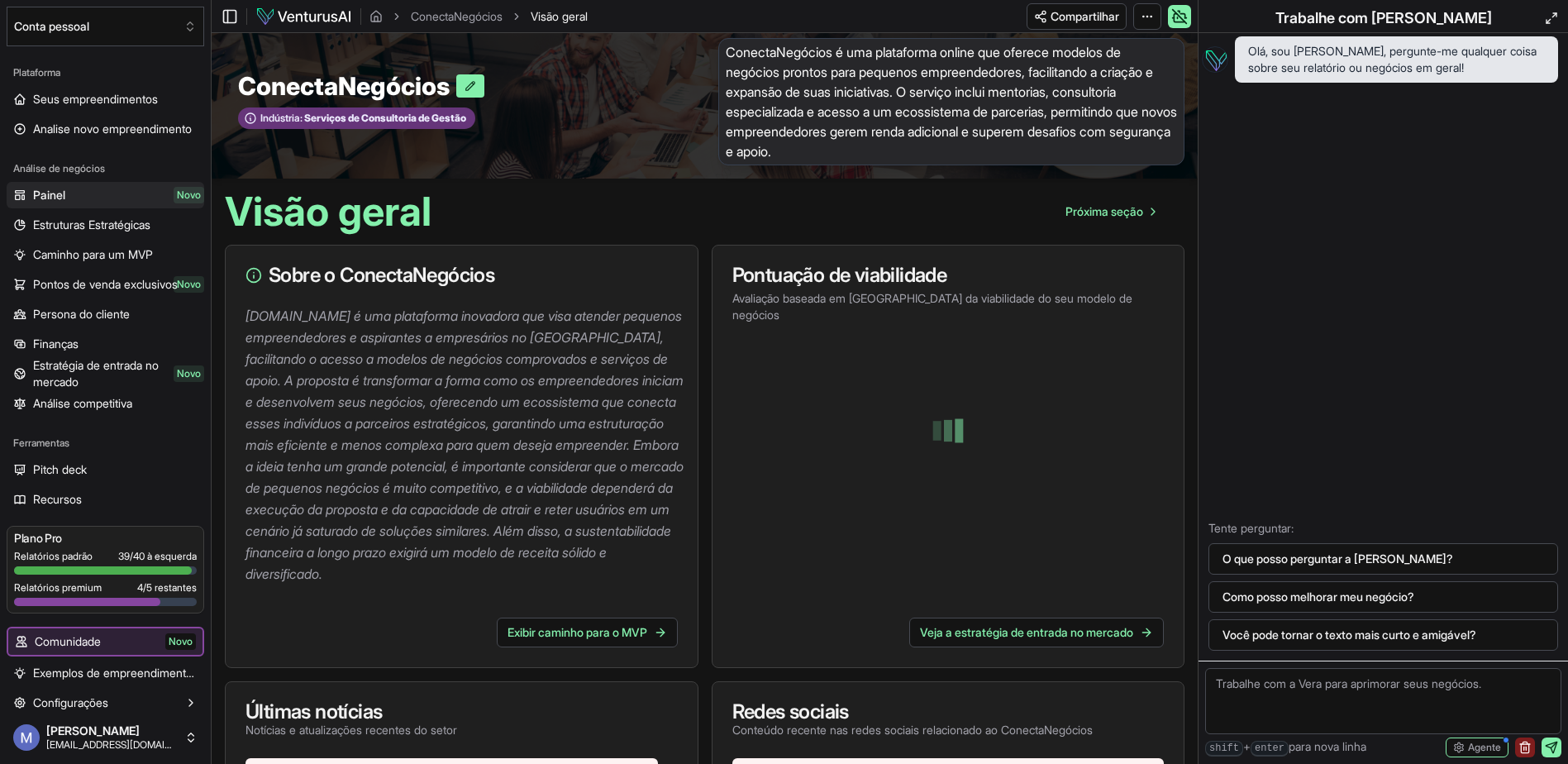 scroll, scrollTop: 0, scrollLeft: 0, axis: both 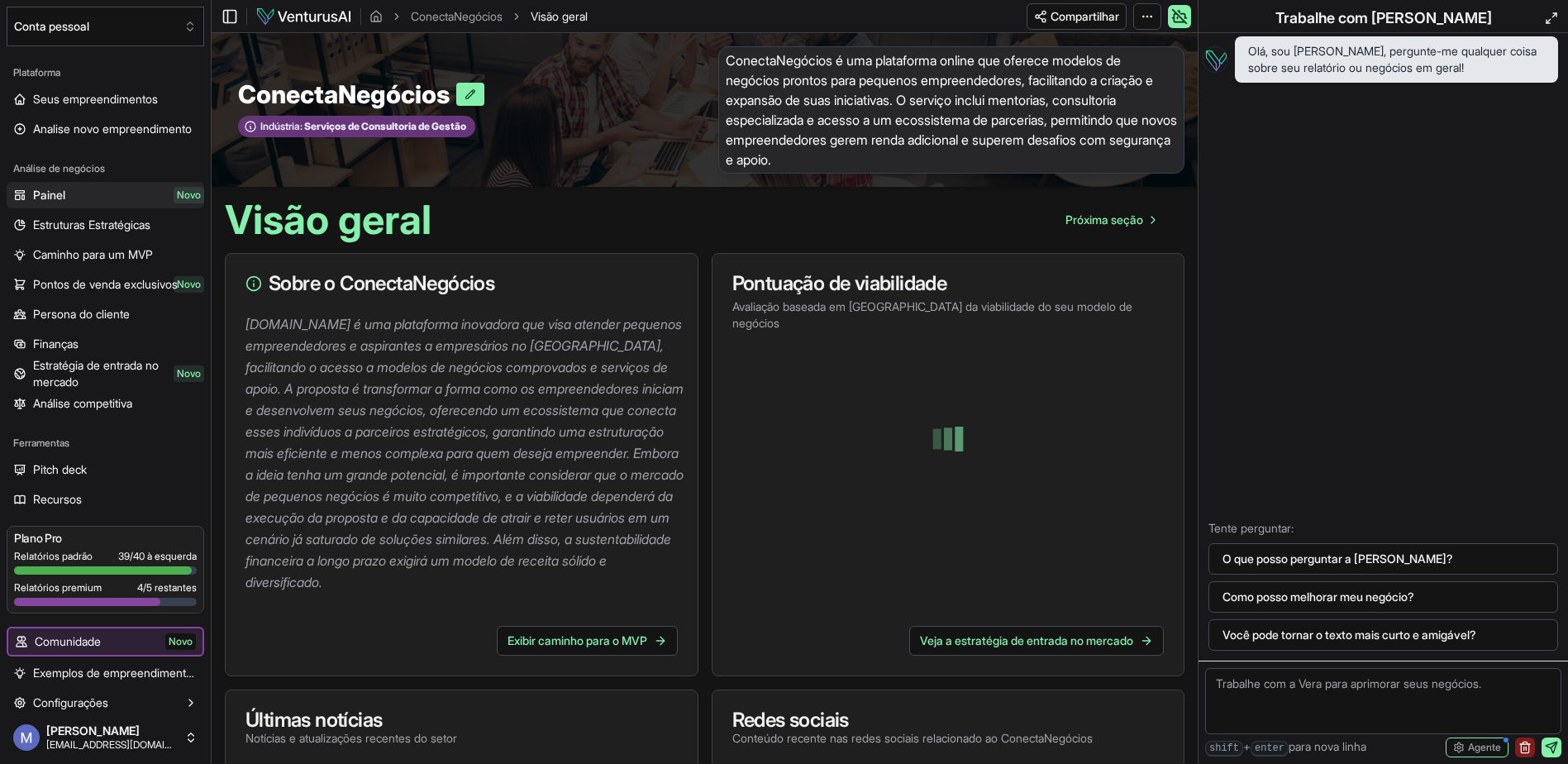 click on "[DOMAIN_NAME] é uma plataforma inovadora que visa atender pequenos empreendedores e aspirantes a empresários no [GEOGRAPHIC_DATA], facilitando o acesso a modelos de negócios comprovados e serviços de apoio. A proposta é transformar a forma como os empreendedores iniciam e desenvolvem seus negócios, oferecendo um ecossistema que conecta esses indivíduos a parceiros estratégicos, garantindo uma estruturação mais eficiente e menos complexa para quem deseja empreender. Embora a ideia tenha um grande potencial, é importante considerar que o mercado de pequenos negócios é muito competitivo, e a viabilidade dependerá da execução da proposta e da capacidade de atrair e reter usuários em um cenário já saturado de soluções similares. Além disso, a sustentabilidade financeira a longo prazo exigirá um modelo de receita sólido e diversificado." at bounding box center [465, 453] 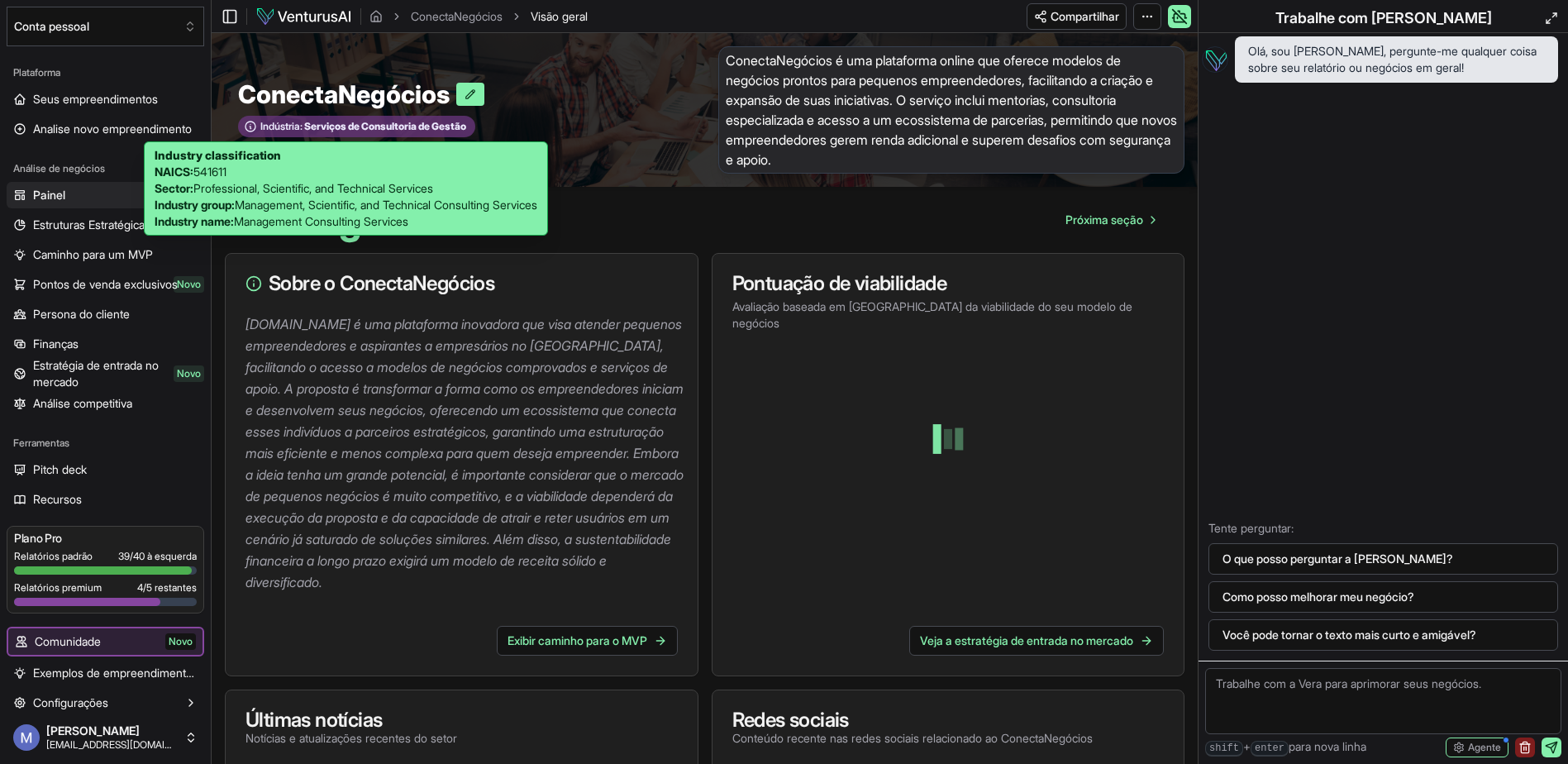 click on "Serviços de Consultoria de Gestão" at bounding box center (384, 127) 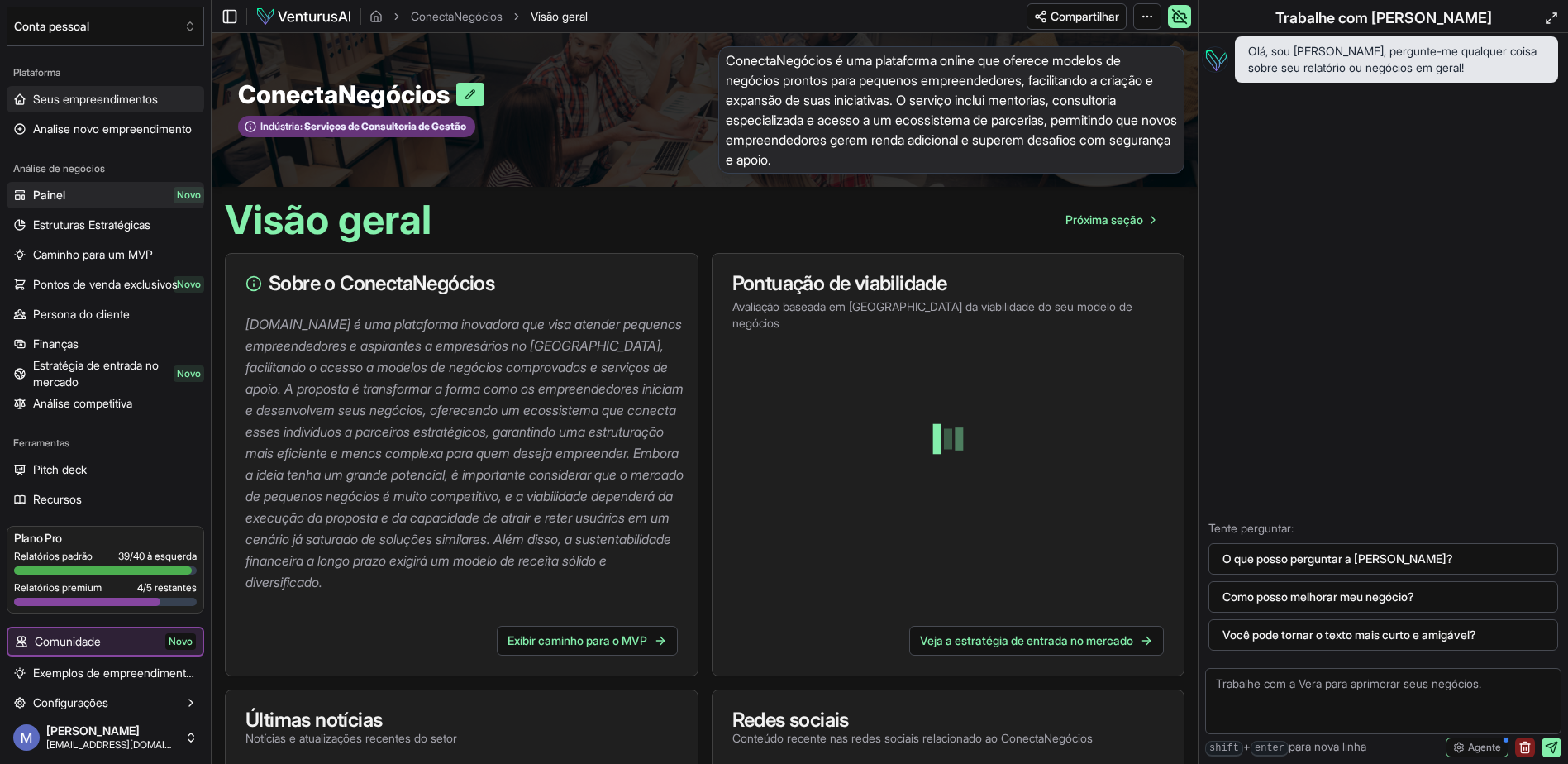 click on "Seus empreendimentos" at bounding box center (95, 99) 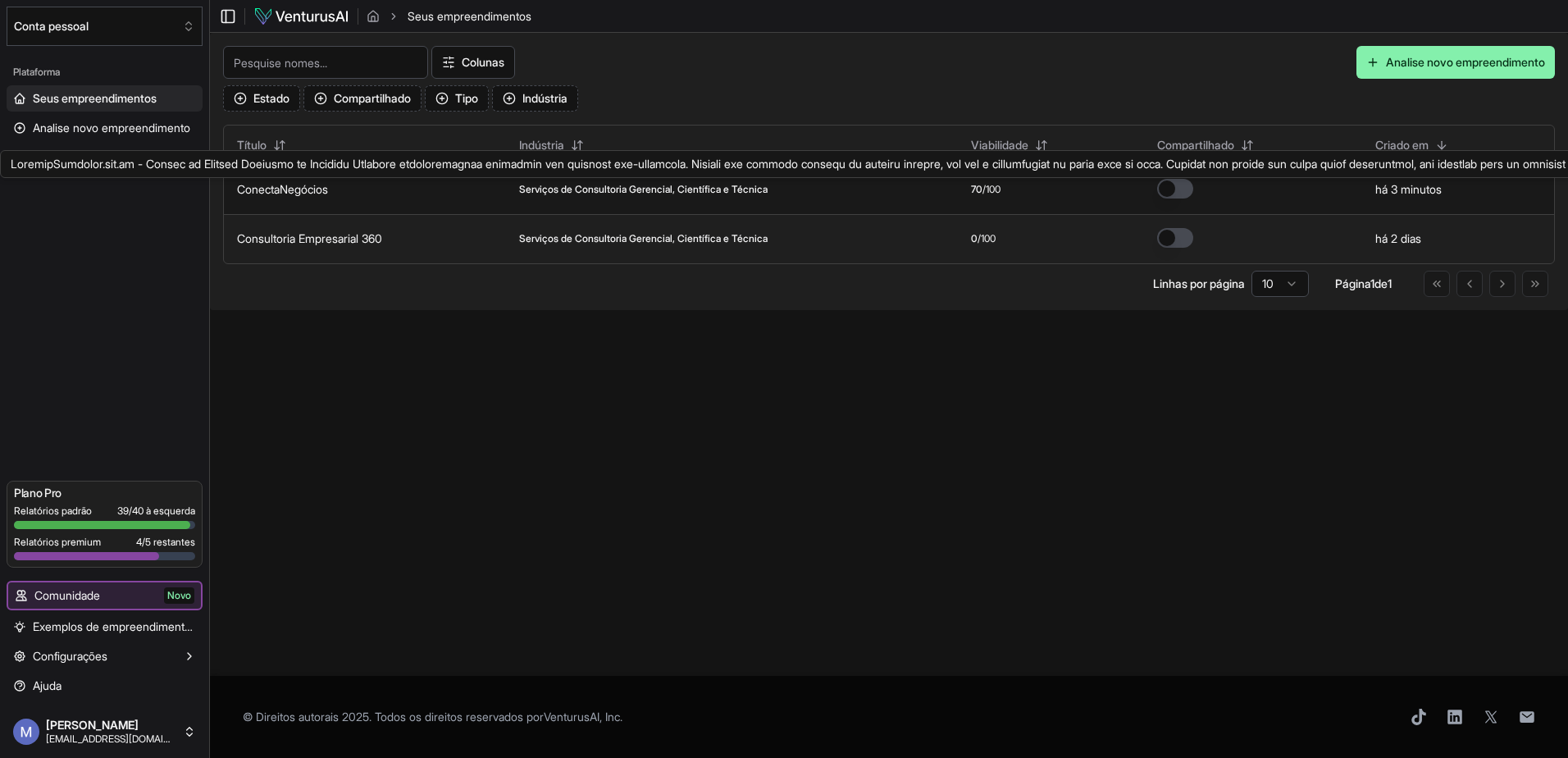 click on "ConectaNegócios" at bounding box center (282, 189) 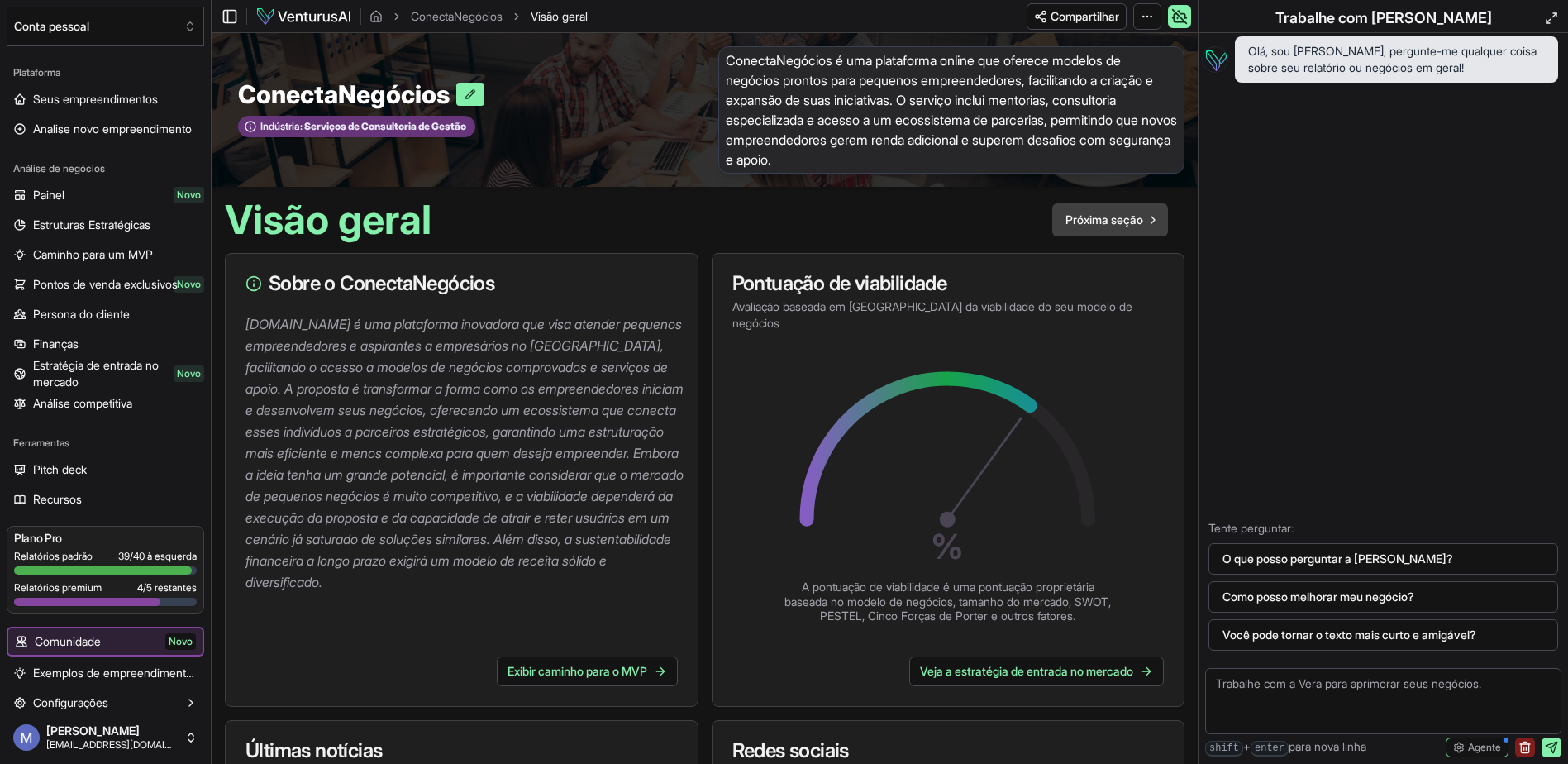click on "Próxima seção" at bounding box center (1104, 220) 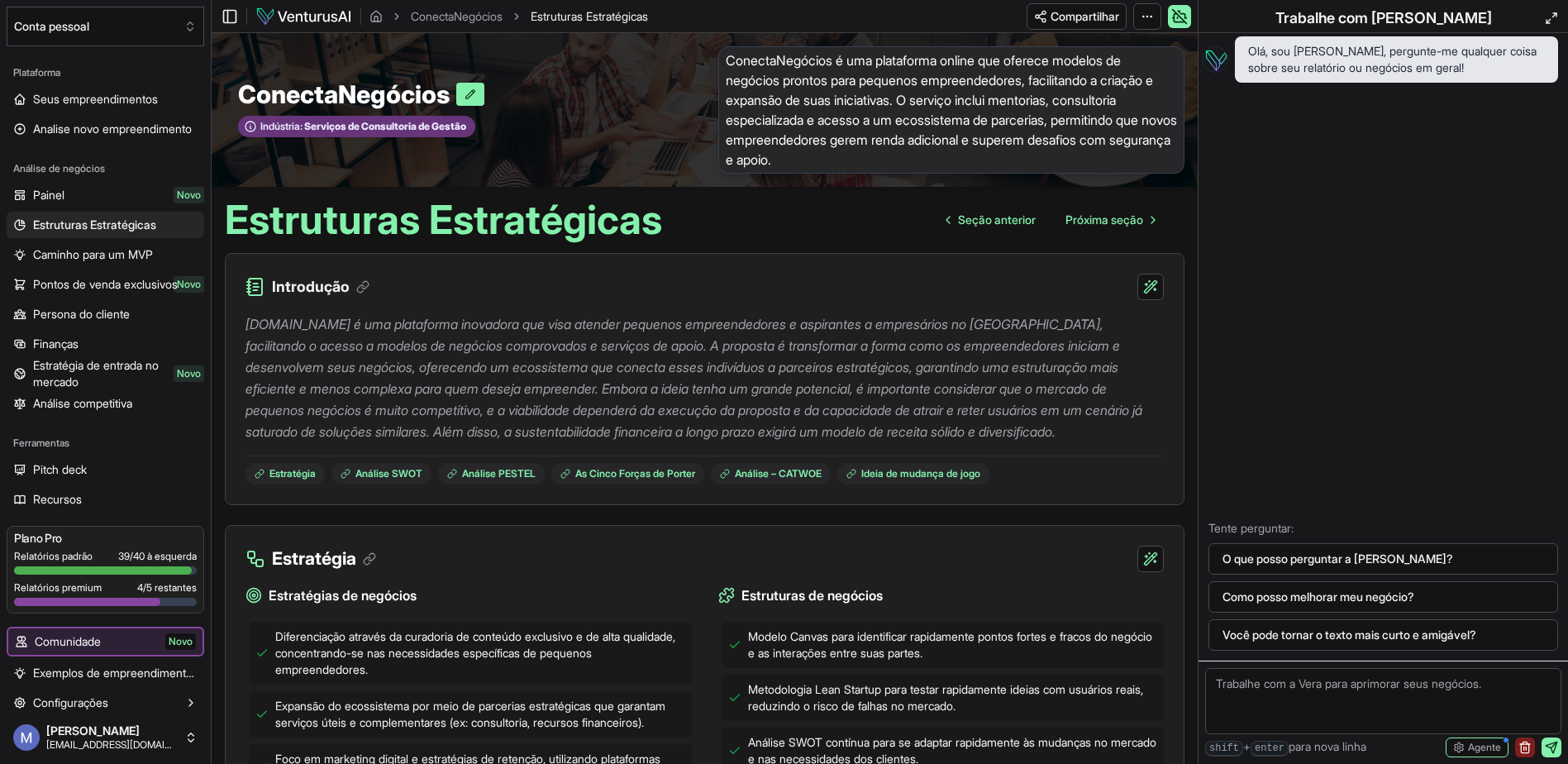 click on "[DOMAIN_NAME] é uma plataforma inovadora que visa atender pequenos empreendedores e aspirantes a empresários no [GEOGRAPHIC_DATA], facilitando o acesso a modelos de negócios comprovados e serviços de apoio. A proposta é transformar a forma como os empreendedores iniciam e desenvolvem seus negócios, oferecendo um ecossistema que conecta esses indivíduos a parceiros estratégicos, garantindo uma estruturação mais eficiente e menos complexa para quem deseja empreender. Embora a ideia tenha um grande potencial, é importante considerar que o mercado de pequenos negócios é muito competitivo, e a viabilidade dependerá da execução da proposta e da capacidade de atrair e reter usuários em um cenário já saturado de soluções similares. Além disso, a sustentabilidade financeira a longo prazo exigirá um modelo de receita sólido e diversificado." at bounding box center [704, 378] 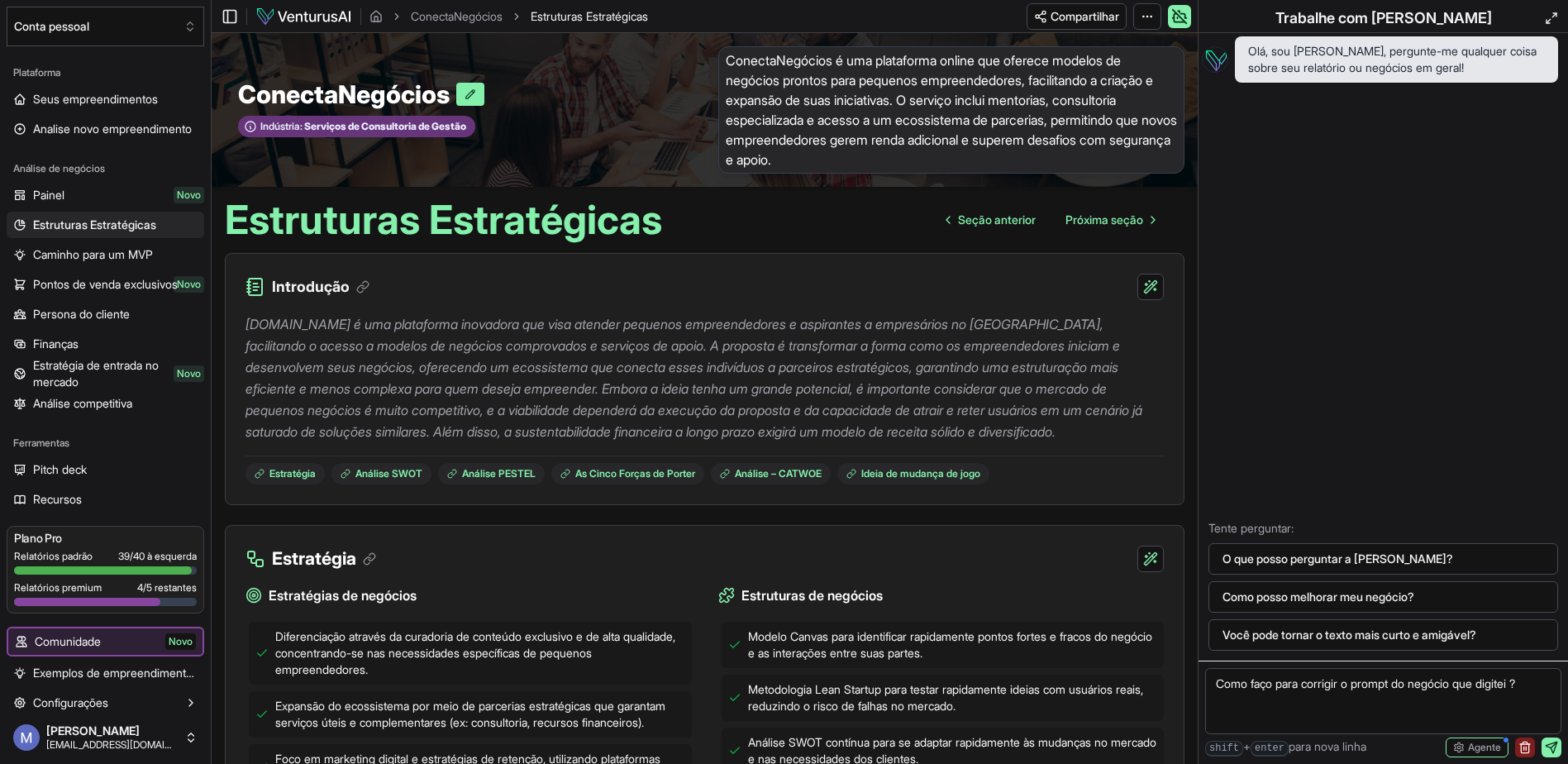 type on "Como faço para corrigir o prompt do negócio que digitei ?" 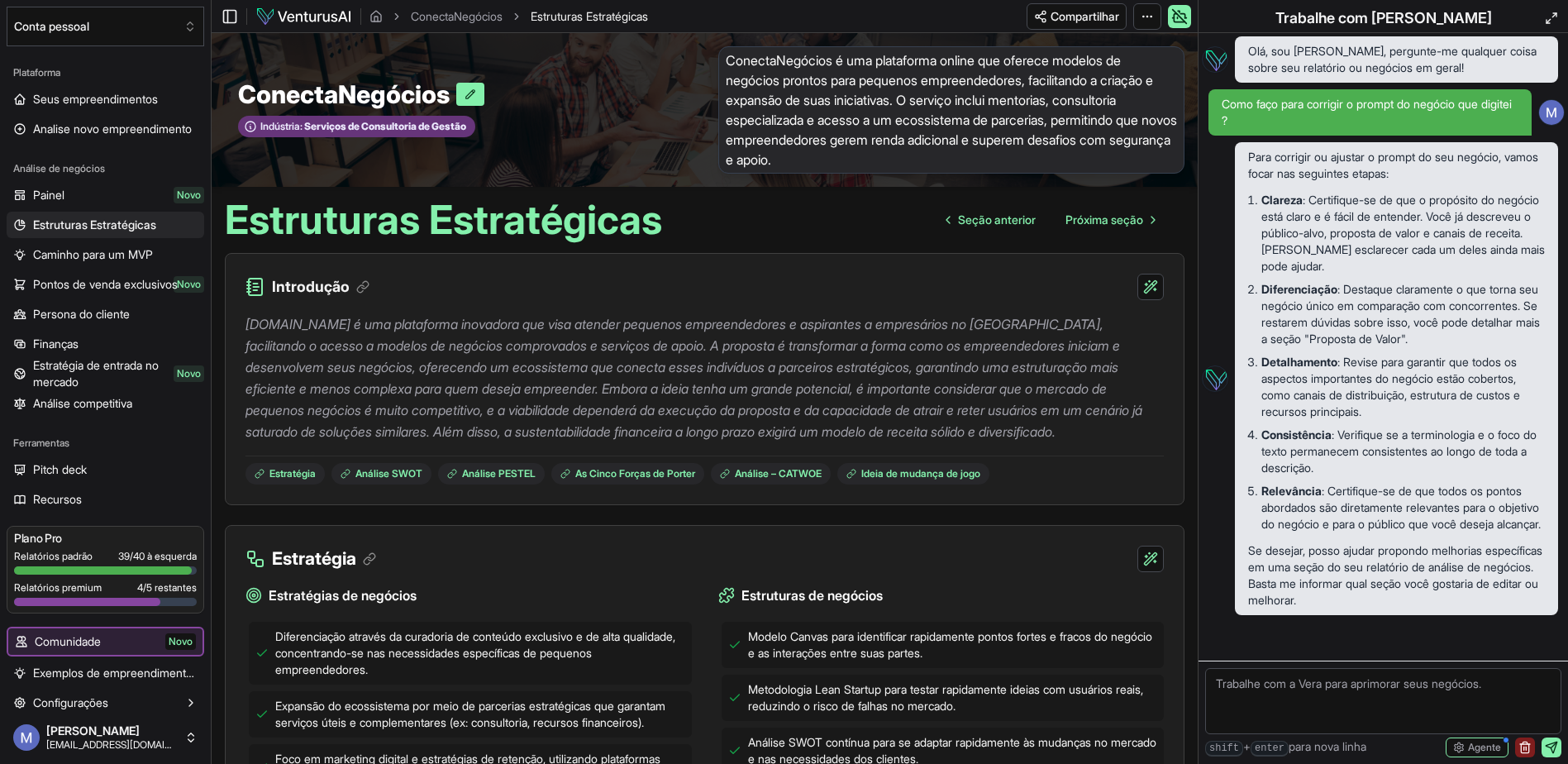click at bounding box center [1383, 701] 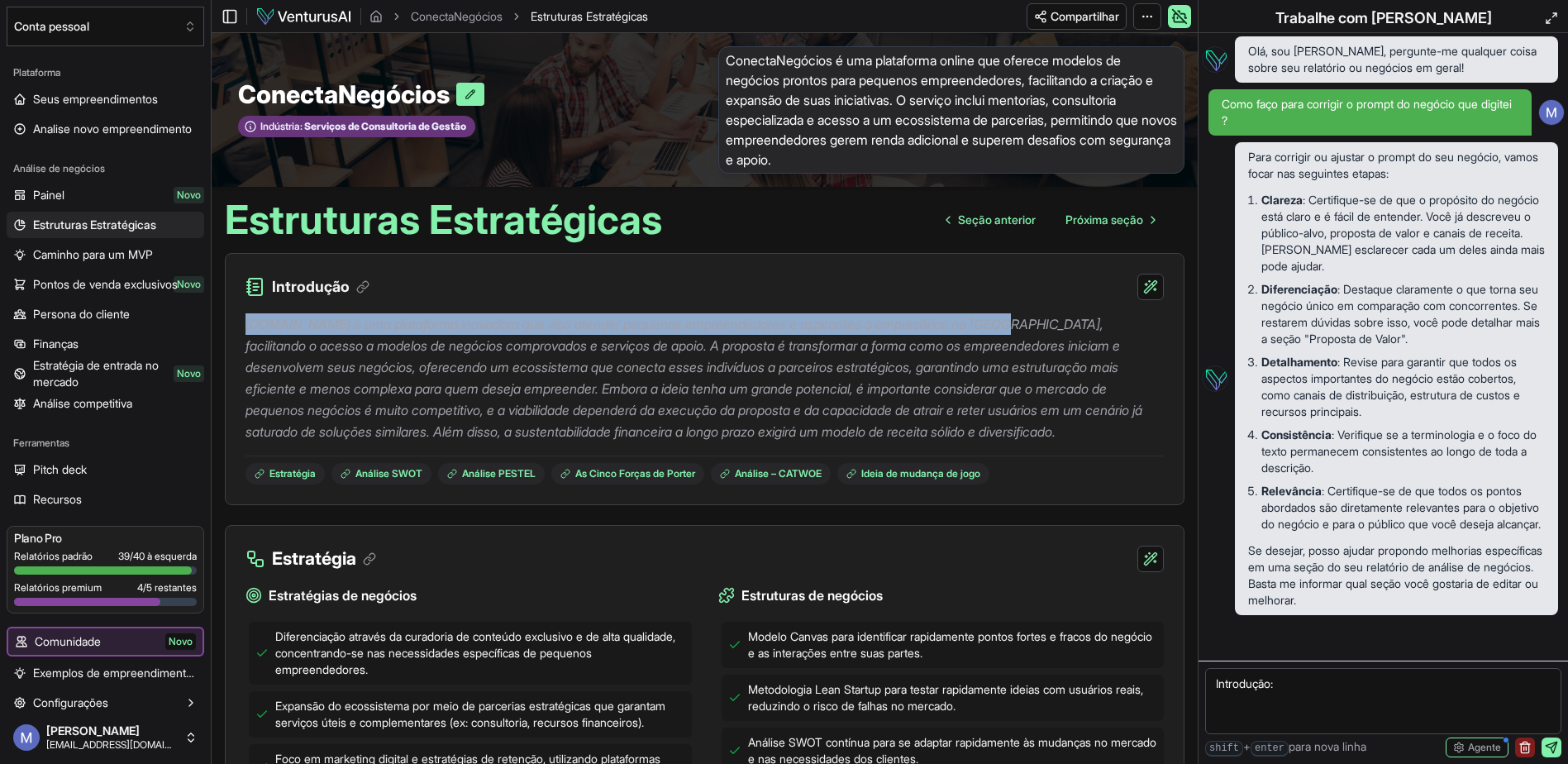 drag, startPoint x: 248, startPoint y: 327, endPoint x: 1036, endPoint y: 318, distance: 788.0514 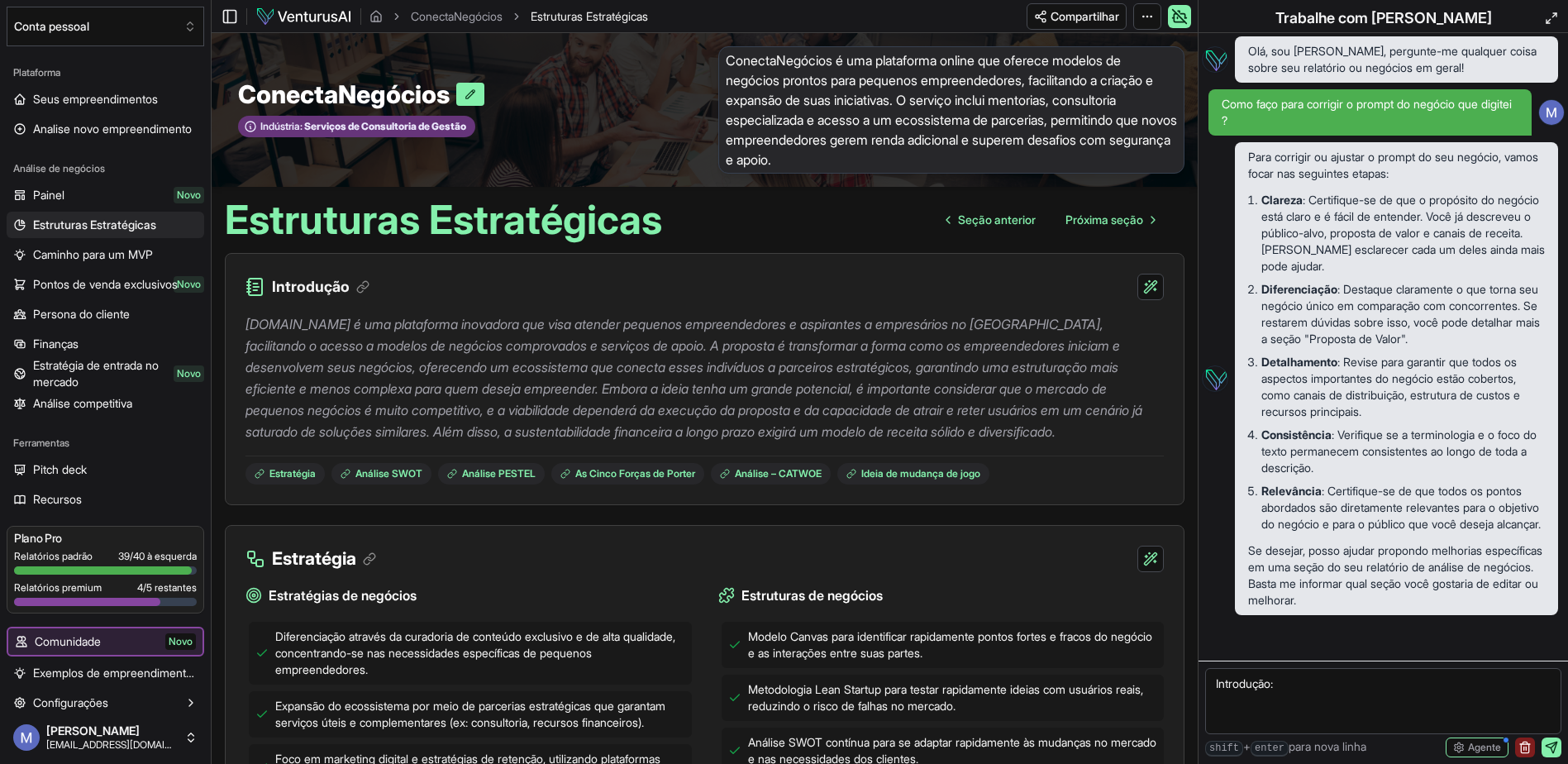 click on "Introdução:" at bounding box center [1383, 701] 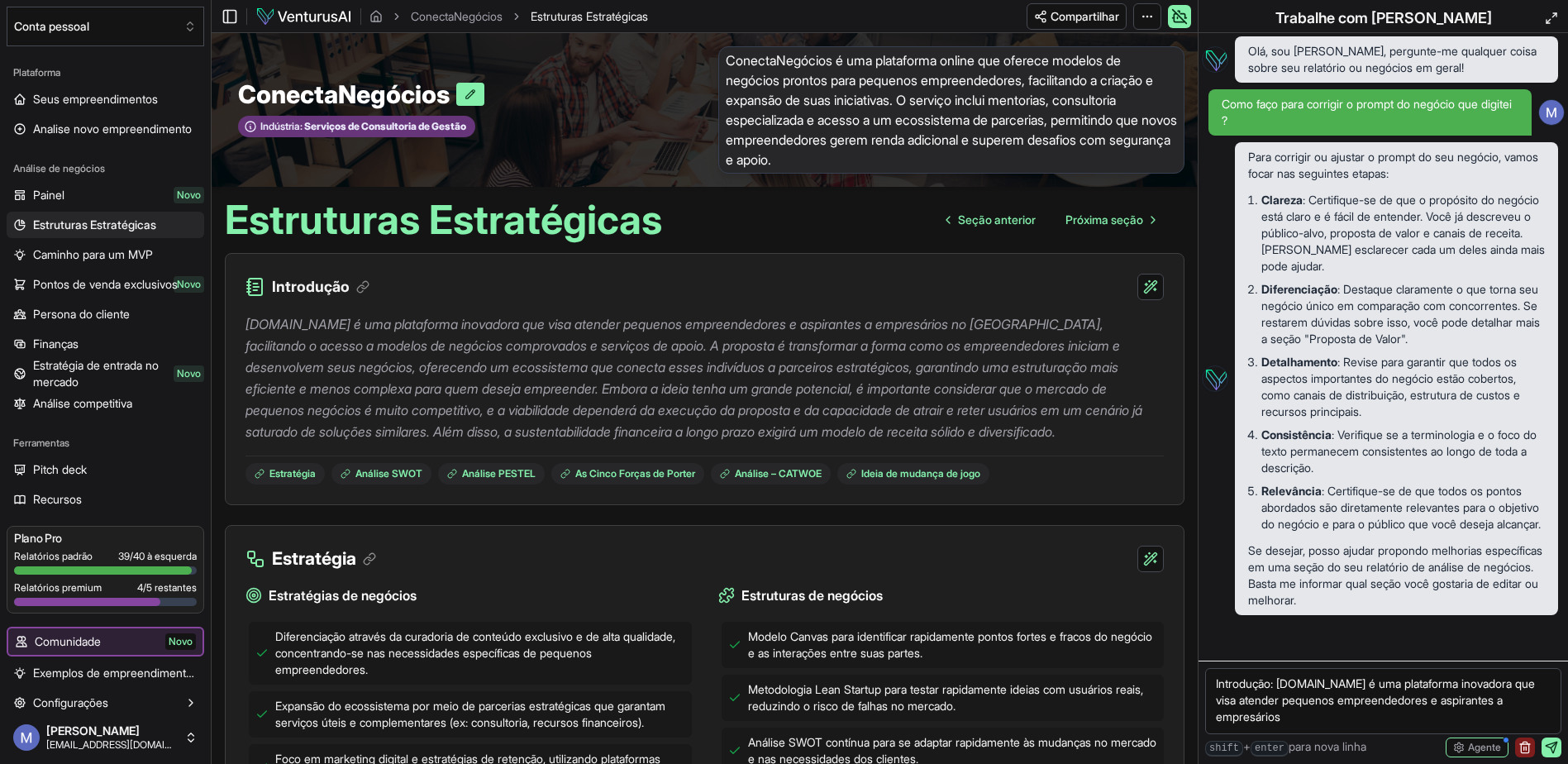 click on "Introdução: [DOMAIN_NAME] é uma plataforma inovadora que visa atender pequenos empreendedores e aspirantes a empresários" at bounding box center (1383, 701) 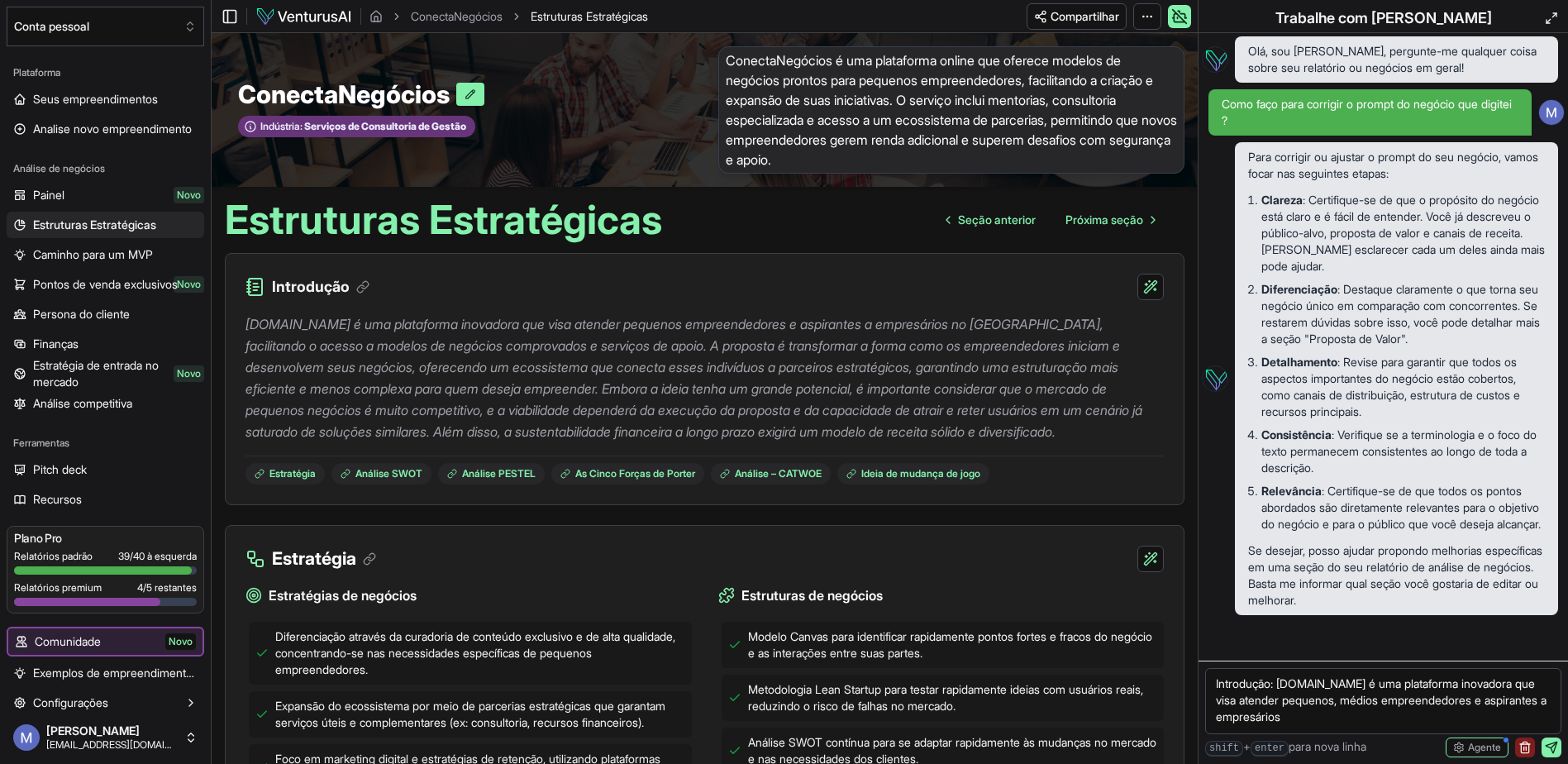 click on "Introdução: [DOMAIN_NAME] é uma plataforma inovadora que visa atender pequenos, médios empreendedores e aspirantes a empresários" at bounding box center (1383, 701) 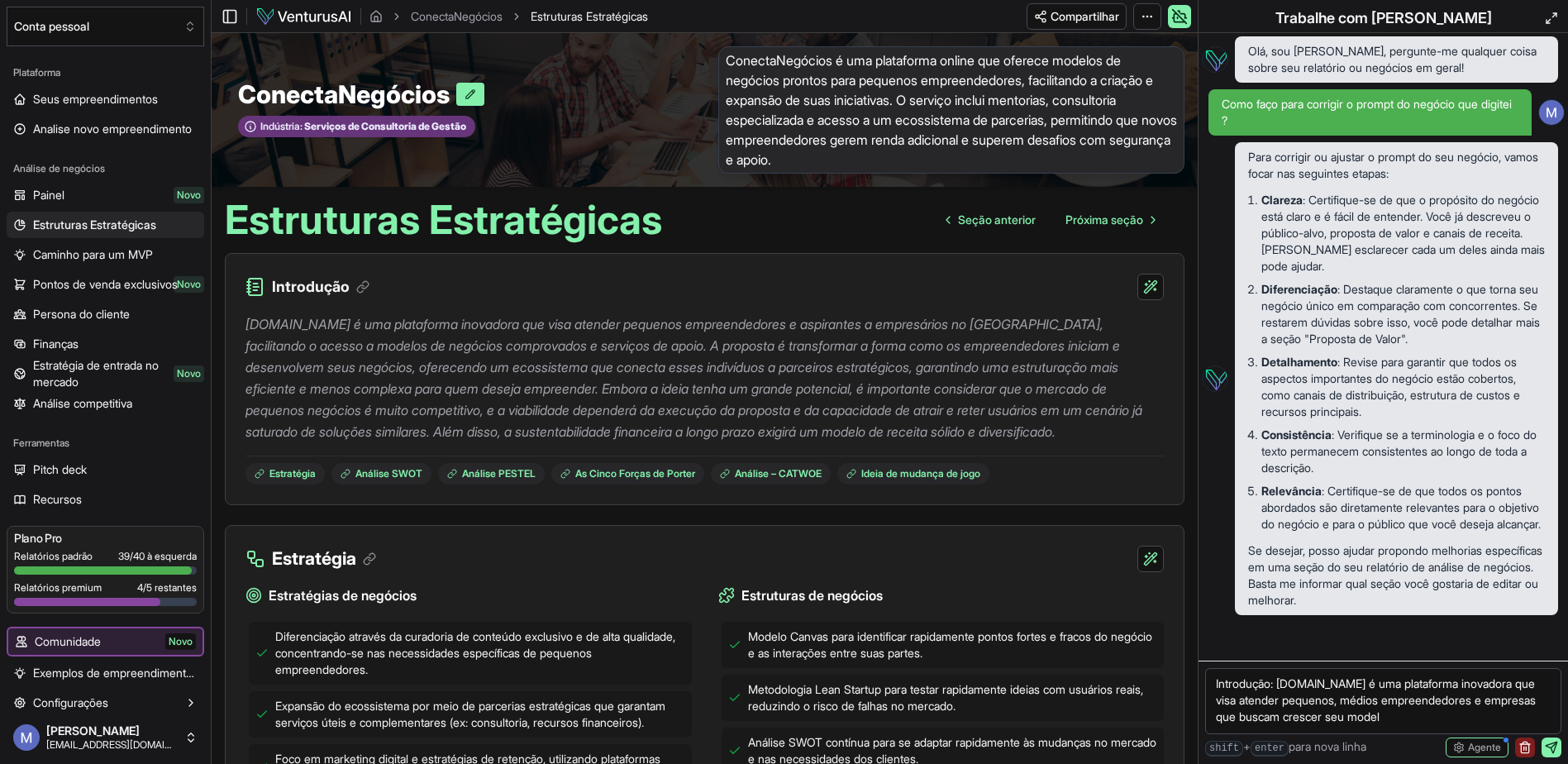 scroll, scrollTop: 7, scrollLeft: 0, axis: vertical 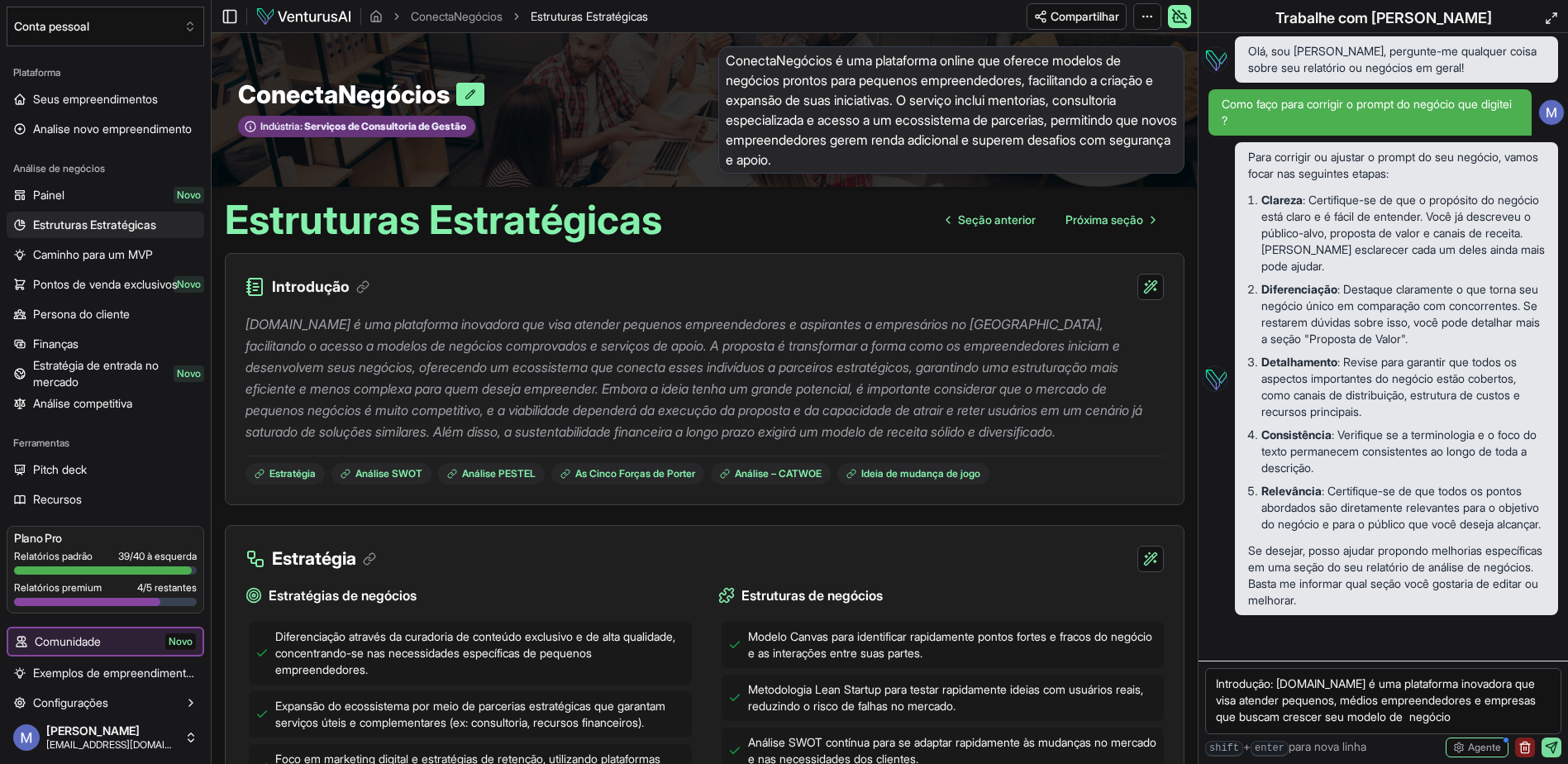 type on "Introdução: [DOMAIN_NAME] é uma plataforma inovadora que visa atender pequenos, médios empreendedores e empresas que buscam crescer seu modelo de  negócio" 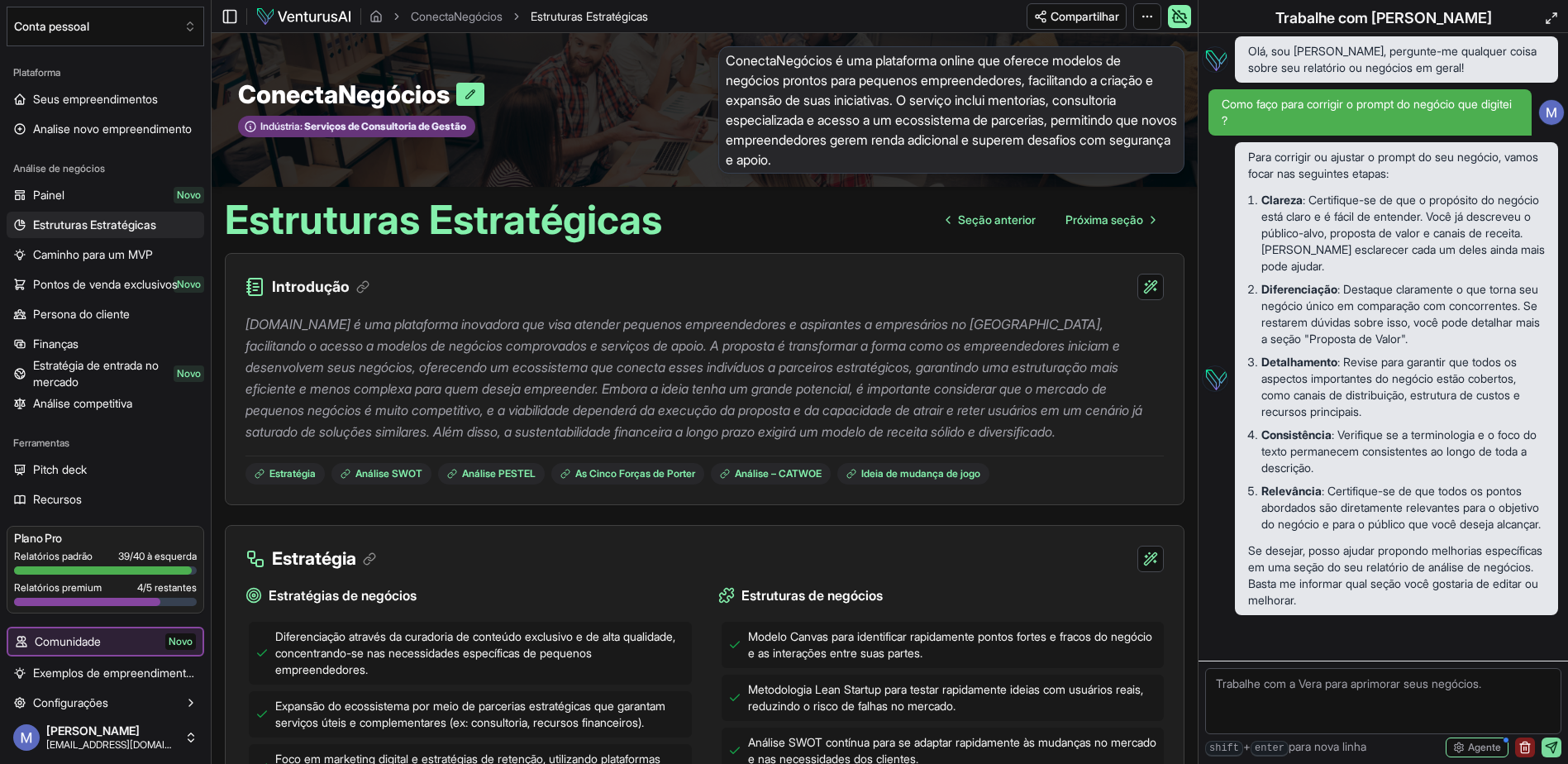 scroll, scrollTop: 0, scrollLeft: 0, axis: both 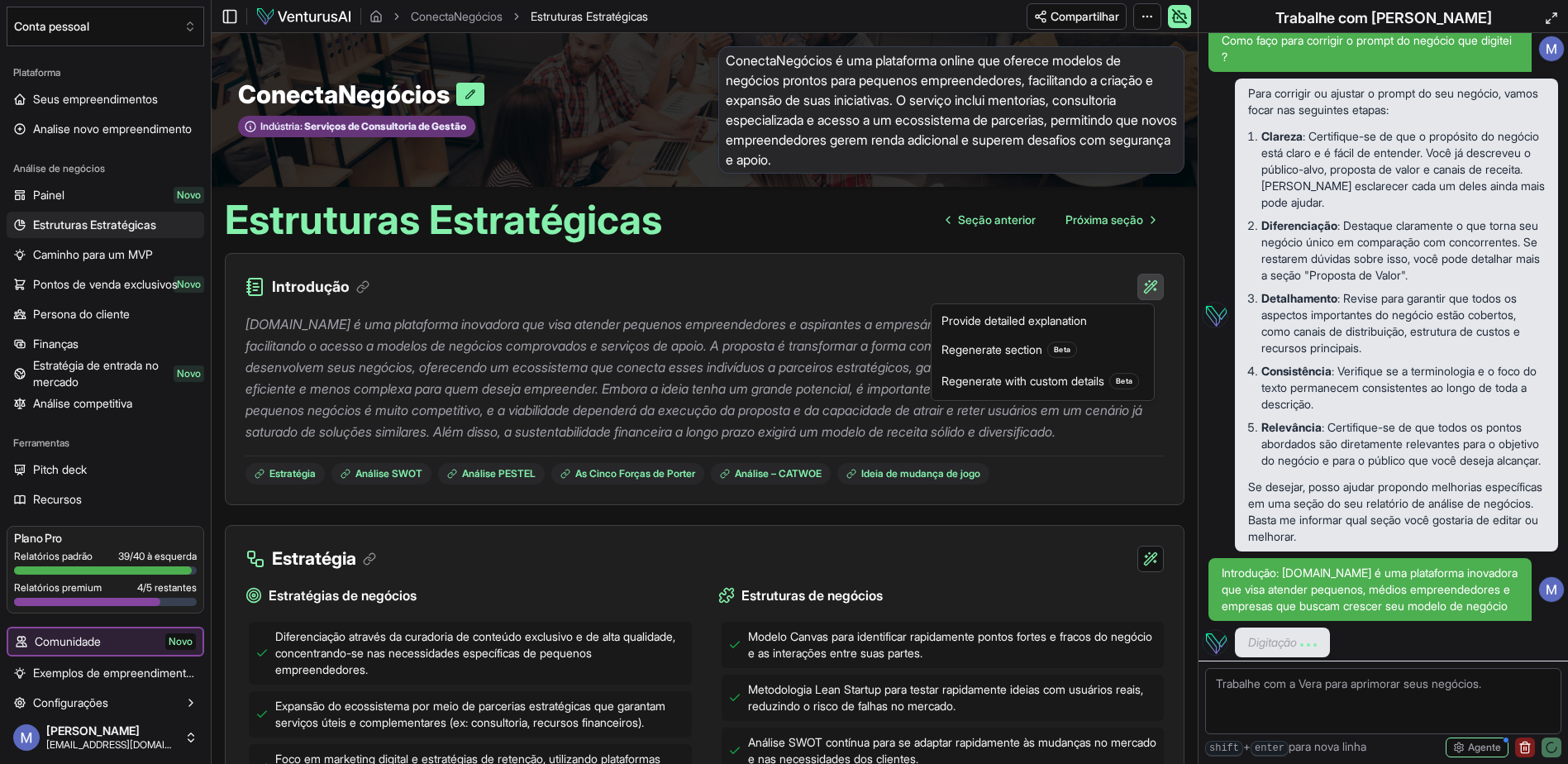 click on "We value your privacy We use cookies to enhance your browsing experience, serve personalized ads or content, and analyze our traffic. By clicking "Accept All", you consent to our use of cookies. Customize    Accept All Customize Consent Preferences   We use cookies to help you navigate efficiently and perform certain functions. You will find detailed information about all cookies under each consent category below. The cookies that are categorized as "Necessary" are stored on your browser as they are essential for enabling the basic functionalities of the site. ...  Show more Necessary Always Active Necessary cookies are required to enable the basic features of this site, such as providing secure log-in or adjusting your consent preferences. These cookies do not store any personally identifiable data. Cookie cookieyes-consent Duration 1 year Description Cookie __cf_bm Duration 1 hour Description This cookie, set by Cloudflare, is used to support Cloudflare Bot Management.  Cookie _cfuvid Duration session lidc" at bounding box center [784, 382] 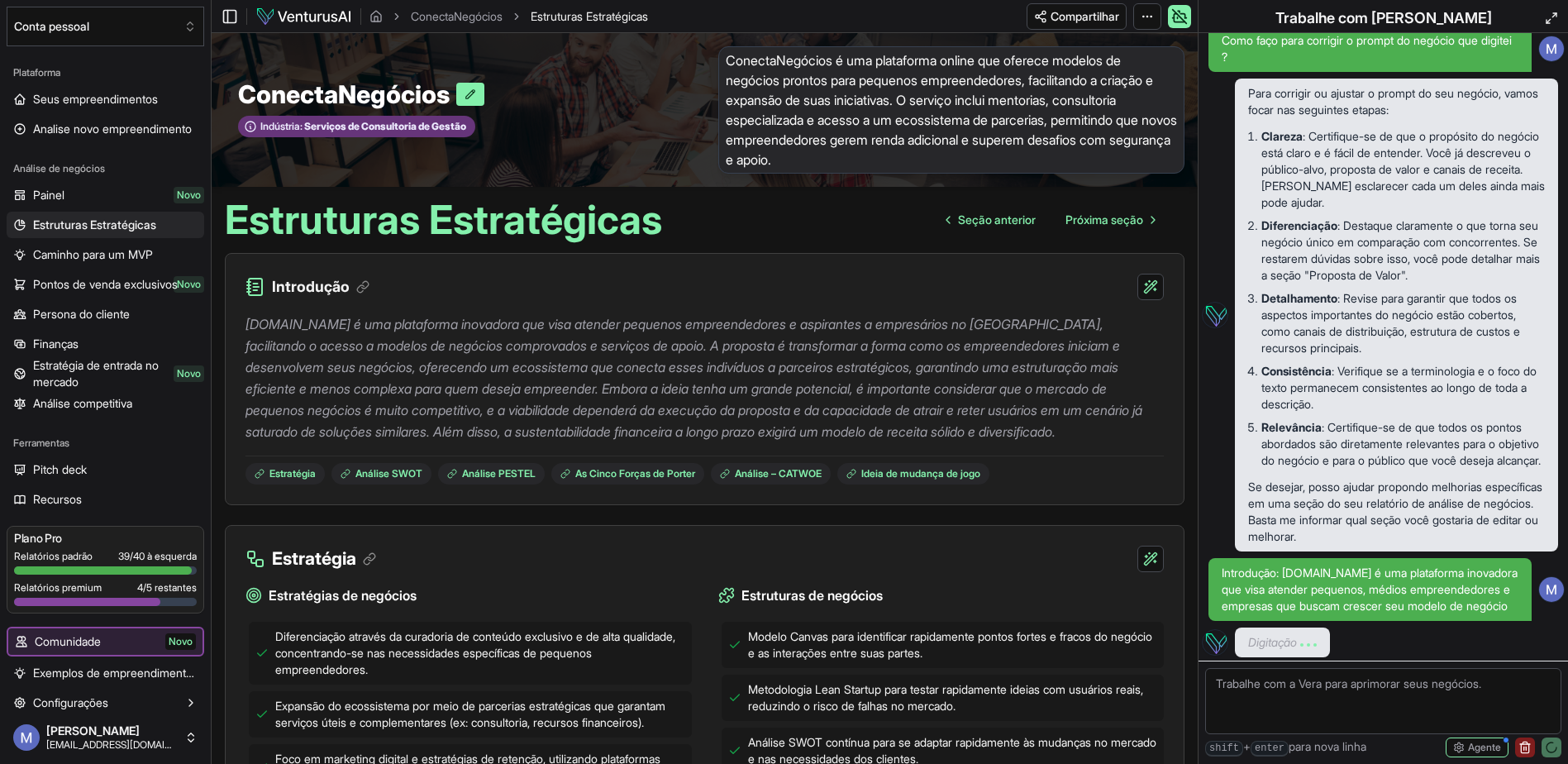 drag, startPoint x: 895, startPoint y: 225, endPoint x: 825, endPoint y: 234, distance: 70.5762 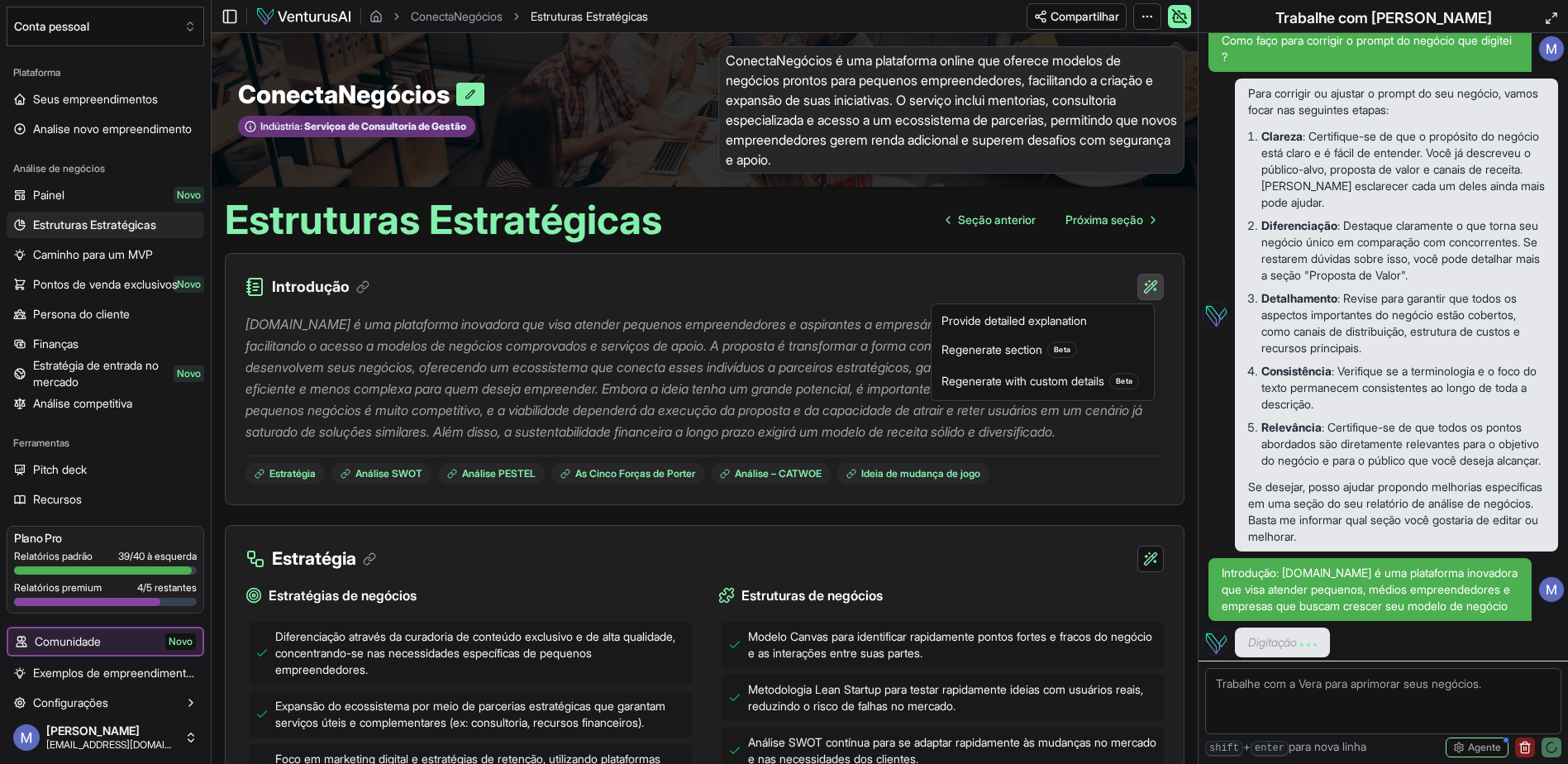 click on "We value your privacy We use cookies to enhance your browsing experience, serve personalized ads or content, and analyze our traffic. By clicking "Accept All", you consent to our use of cookies. Customize    Accept All Customize Consent Preferences   We use cookies to help you navigate efficiently and perform certain functions. You will find detailed information about all cookies under each consent category below. The cookies that are categorized as "Necessary" are stored on your browser as they are essential for enabling the basic functionalities of the site. ...  Show more Necessary Always Active Necessary cookies are required to enable the basic features of this site, such as providing secure log-in or adjusting your consent preferences. These cookies do not store any personally identifiable data. Cookie cookieyes-consent Duration 1 year Description Cookie __cf_bm Duration 1 hour Description This cookie, set by Cloudflare, is used to support Cloudflare Bot Management.  Cookie _cfuvid Duration session lidc" at bounding box center [784, 382] 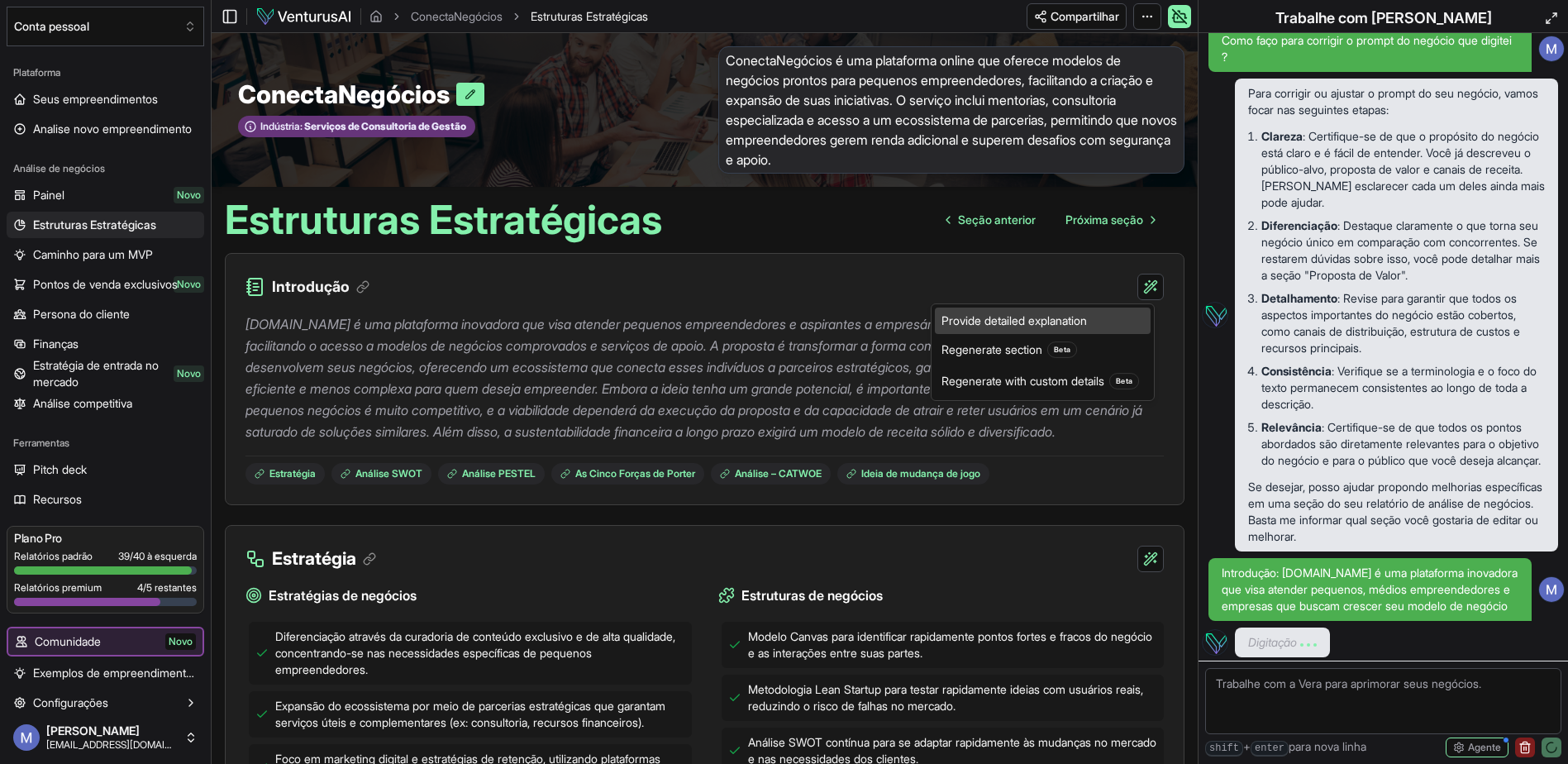 scroll, scrollTop: 477, scrollLeft: 0, axis: vertical 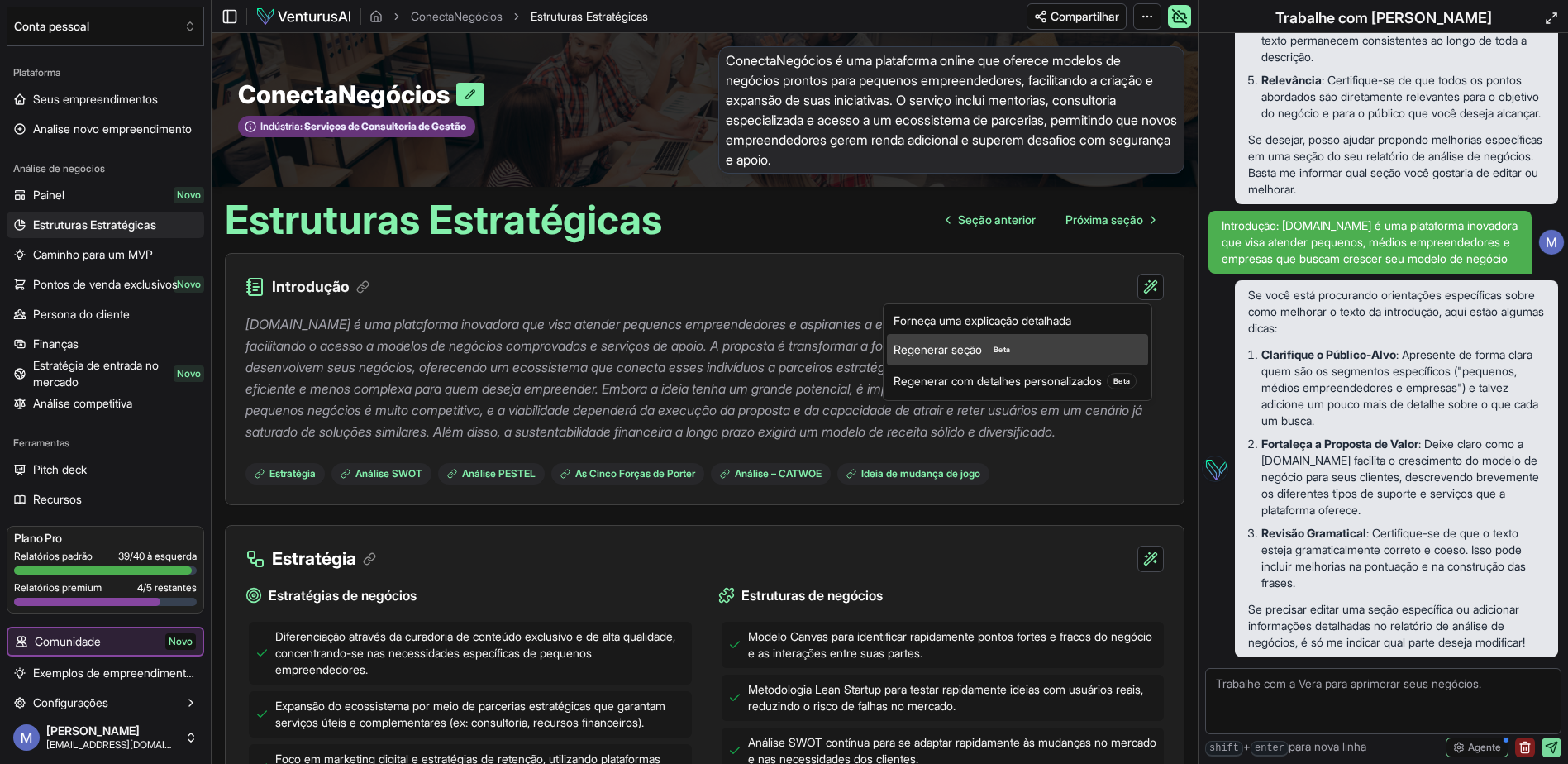 click on "Regenerar seção" at bounding box center [937, 350] 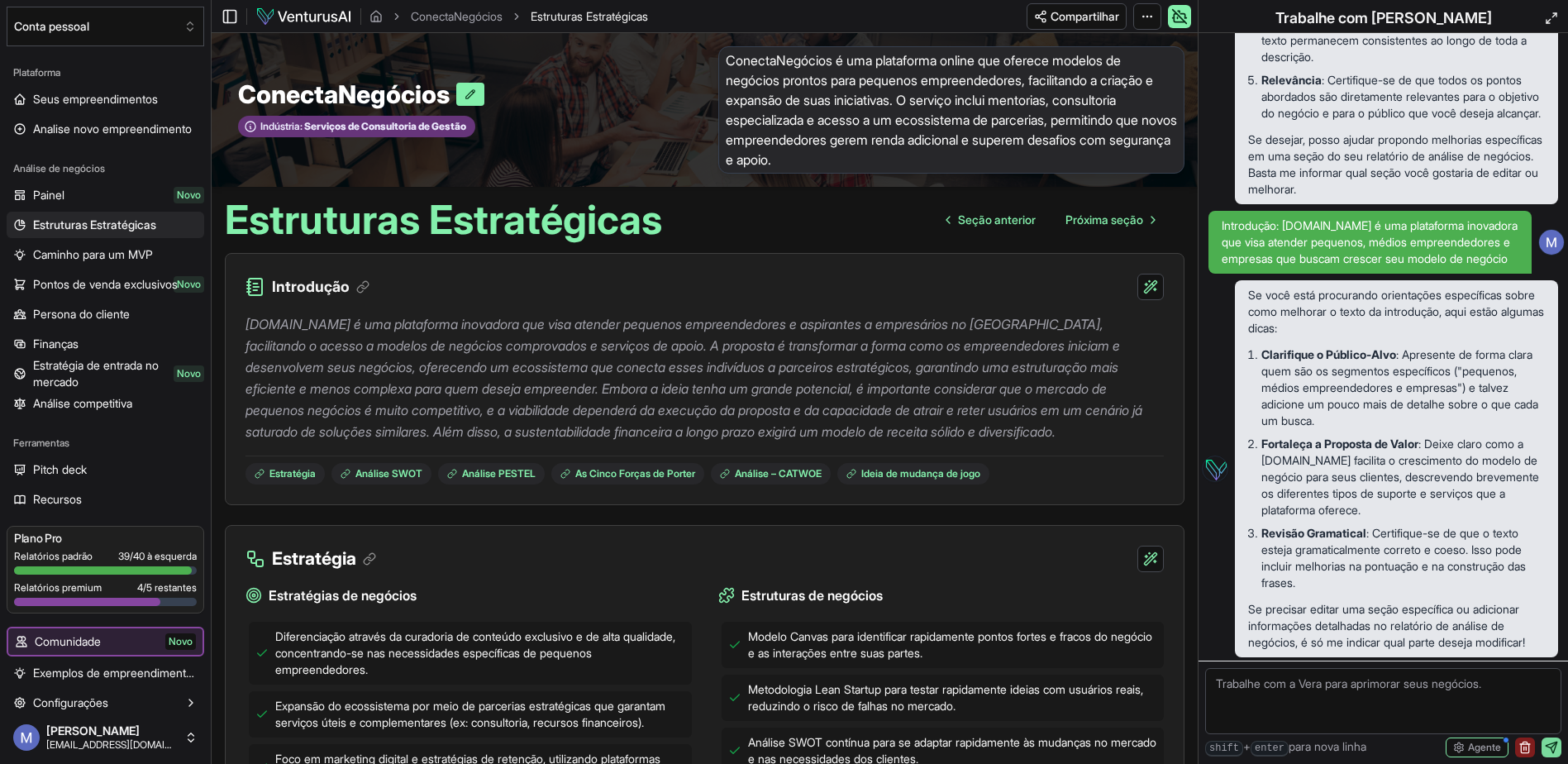 scroll, scrollTop: 550, scrollLeft: 0, axis: vertical 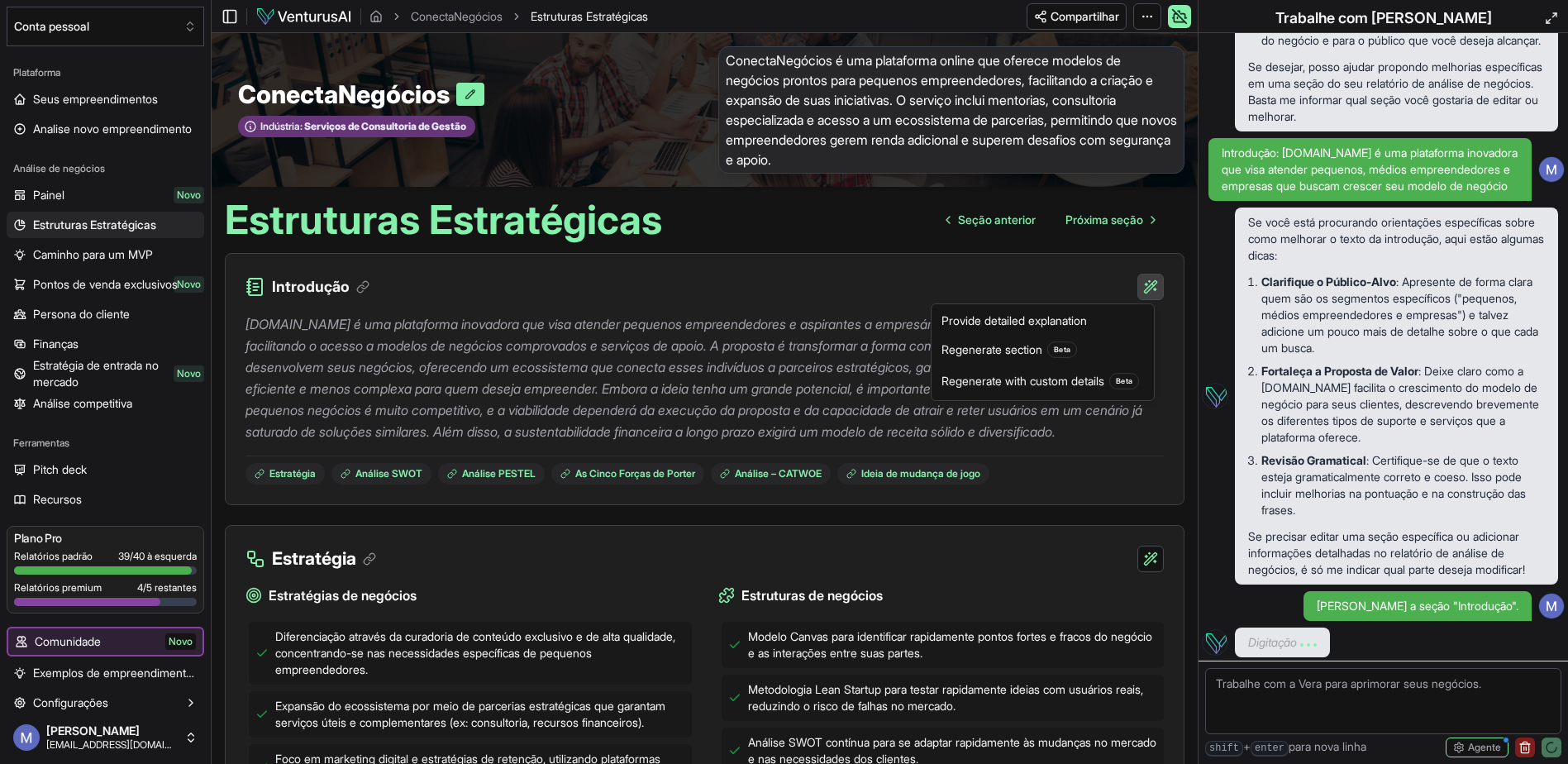 click on "We value your privacy We use cookies to enhance your browsing experience, serve personalized ads or content, and analyze our traffic. By clicking "Accept All", you consent to our use of cookies. Customize    Accept All Customize Consent Preferences   We use cookies to help you navigate efficiently and perform certain functions. You will find detailed information about all cookies under each consent category below. The cookies that are categorized as "Necessary" are stored on your browser as they are essential for enabling the basic functionalities of the site. ...  Show more Necessary Always Active Necessary cookies are required to enable the basic features of this site, such as providing secure log-in or adjusting your consent preferences. These cookies do not store any personally identifiable data. Cookie cookieyes-consent Duration 1 year Description Cookie __cf_bm Duration 1 hour Description This cookie, set by Cloudflare, is used to support Cloudflare Bot Management.  Cookie _cfuvid Duration session lidc" at bounding box center [784, 382] 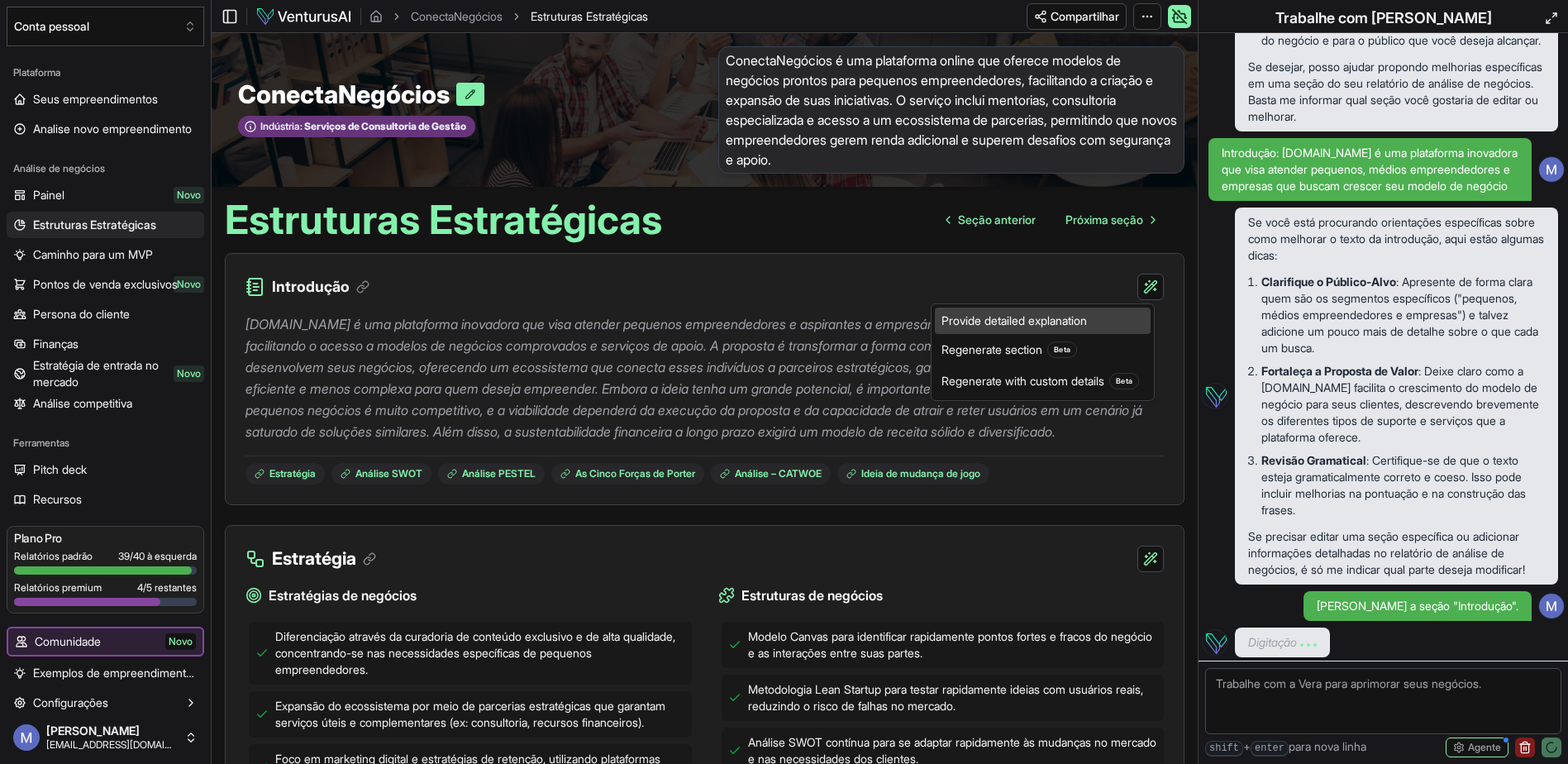 click on "Provide detailed explanation" at bounding box center (1042, 321) 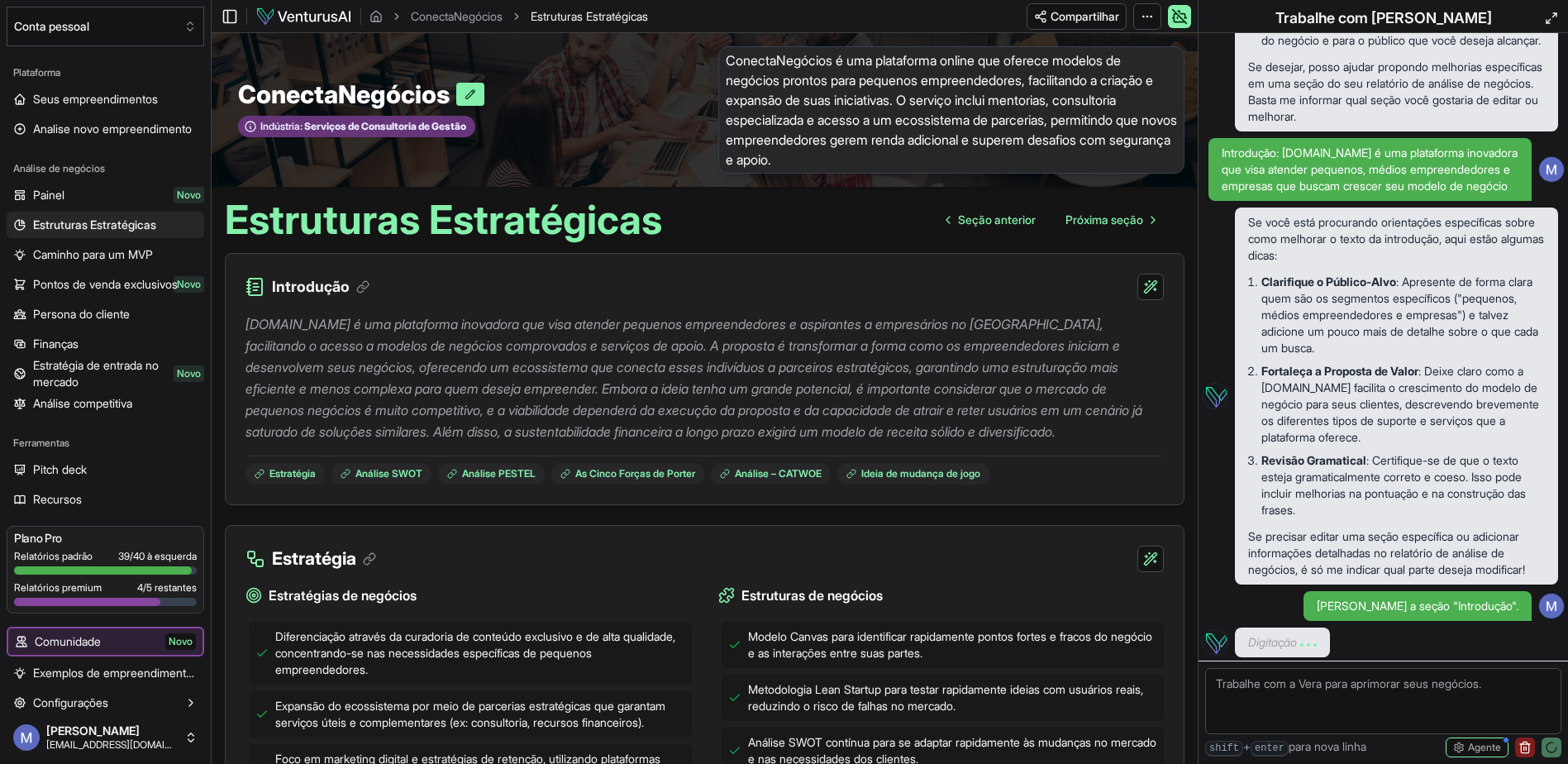 scroll, scrollTop: 580, scrollLeft: 0, axis: vertical 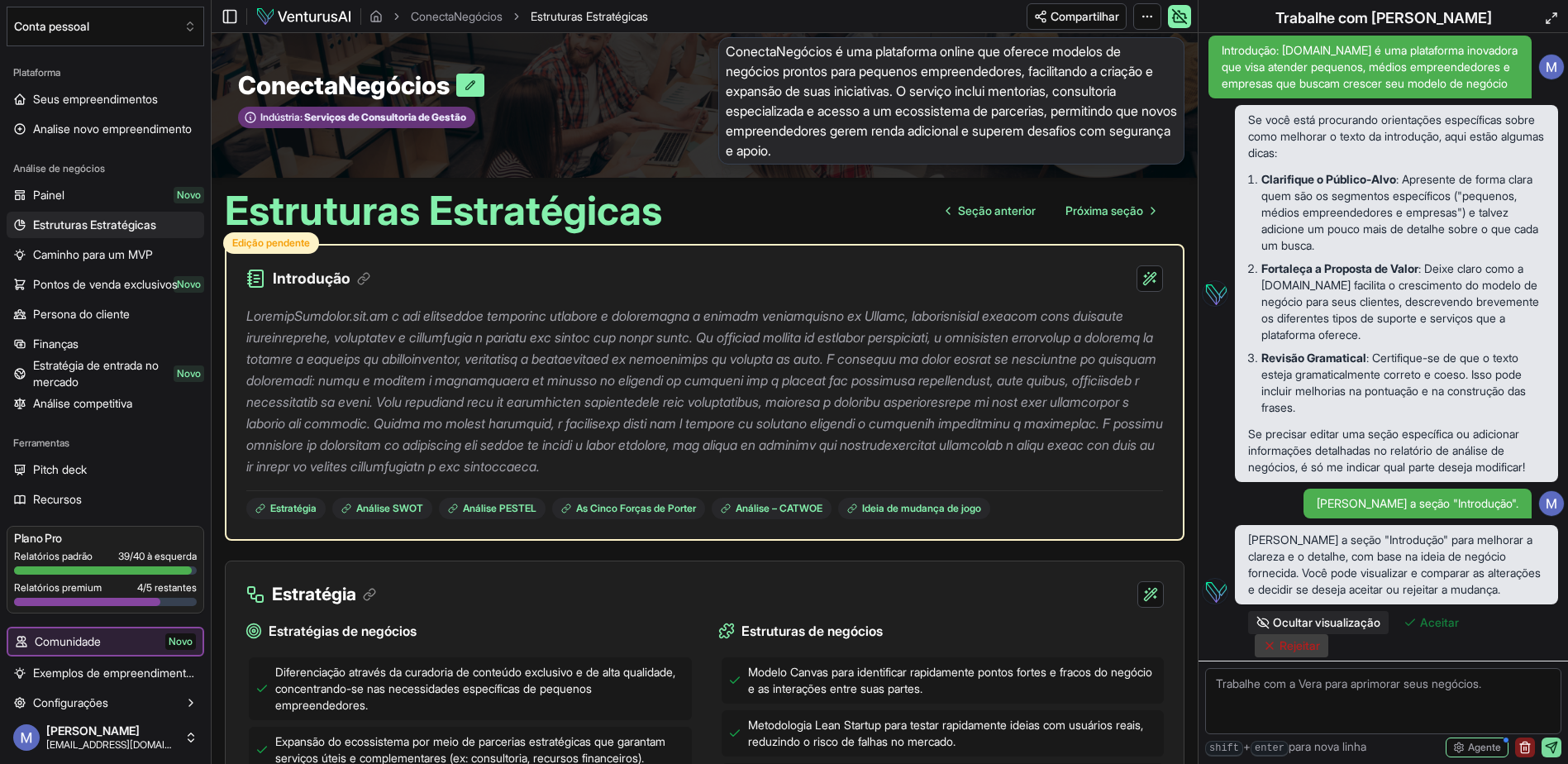 click on "Rejeitar" at bounding box center (1299, 646) 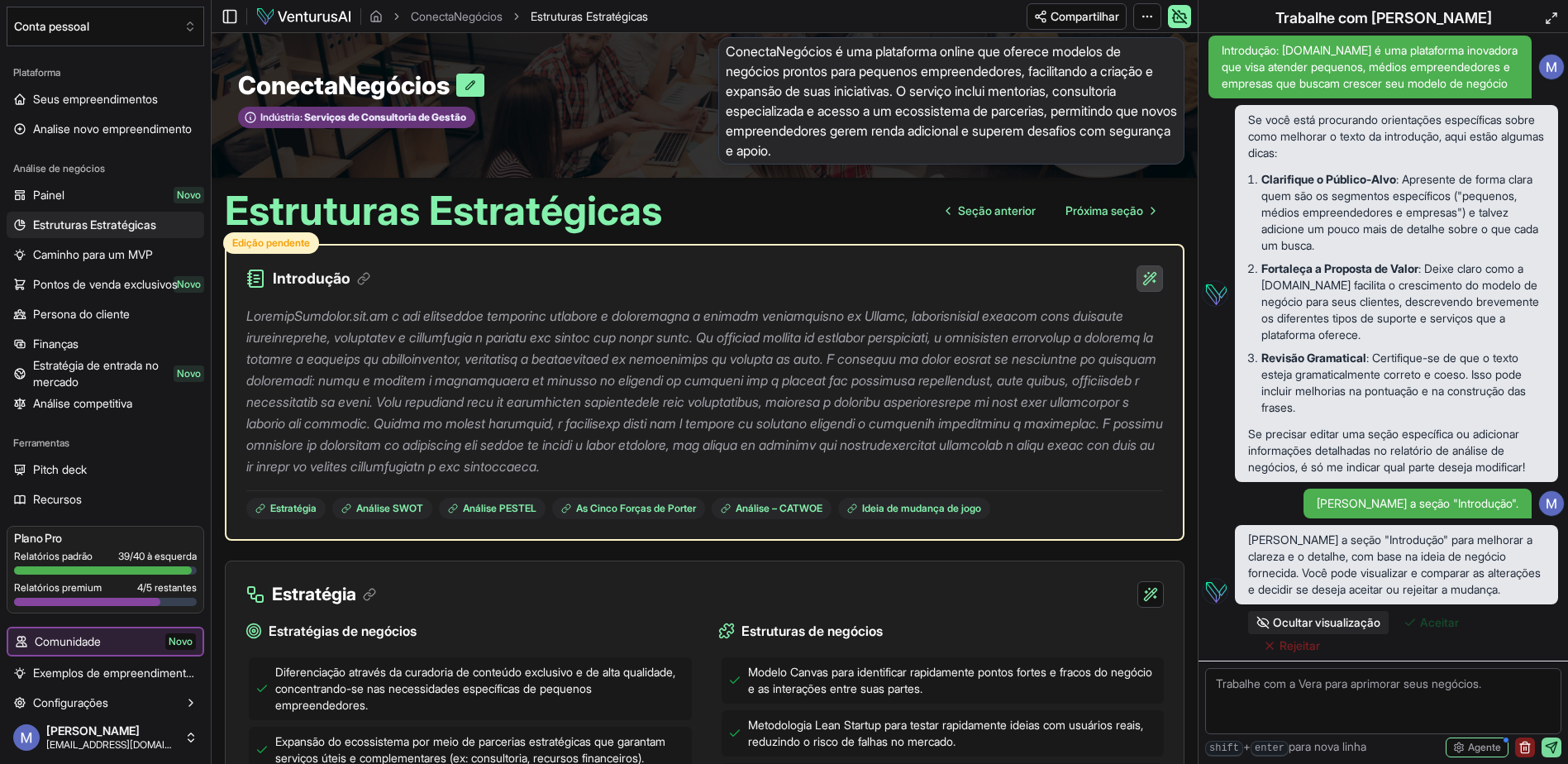 scroll, scrollTop: 639, scrollLeft: 0, axis: vertical 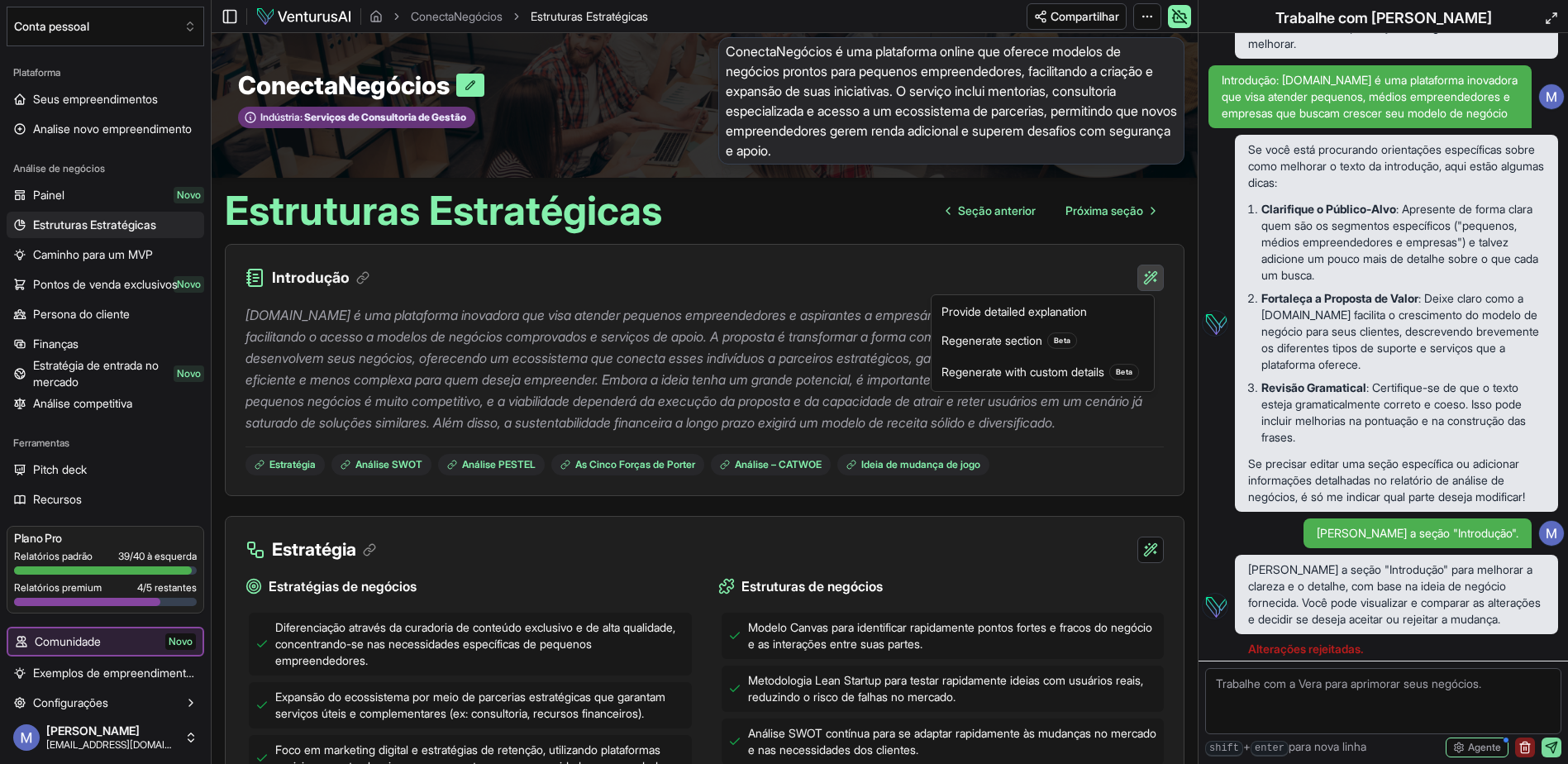click on "We value your privacy We use cookies to enhance your browsing experience, serve personalized ads or content, and analyze our traffic. By clicking "Accept All", you consent to our use of cookies. Customize    Accept All Customize Consent Preferences   We use cookies to help you navigate efficiently and perform certain functions. You will find detailed information about all cookies under each consent category below. The cookies that are categorized as "Necessary" are stored on your browser as they are essential for enabling the basic functionalities of the site. ...  Show more Necessary Always Active Necessary cookies are required to enable the basic features of this site, such as providing secure log-in or adjusting your consent preferences. These cookies do not store any personally identifiable data. Cookie cookieyes-consent Duration 1 year Description Cookie __cf_bm Duration 1 hour Description This cookie, set by Cloudflare, is used to support Cloudflare Bot Management.  Cookie _cfuvid Duration session lidc" at bounding box center [784, 373] 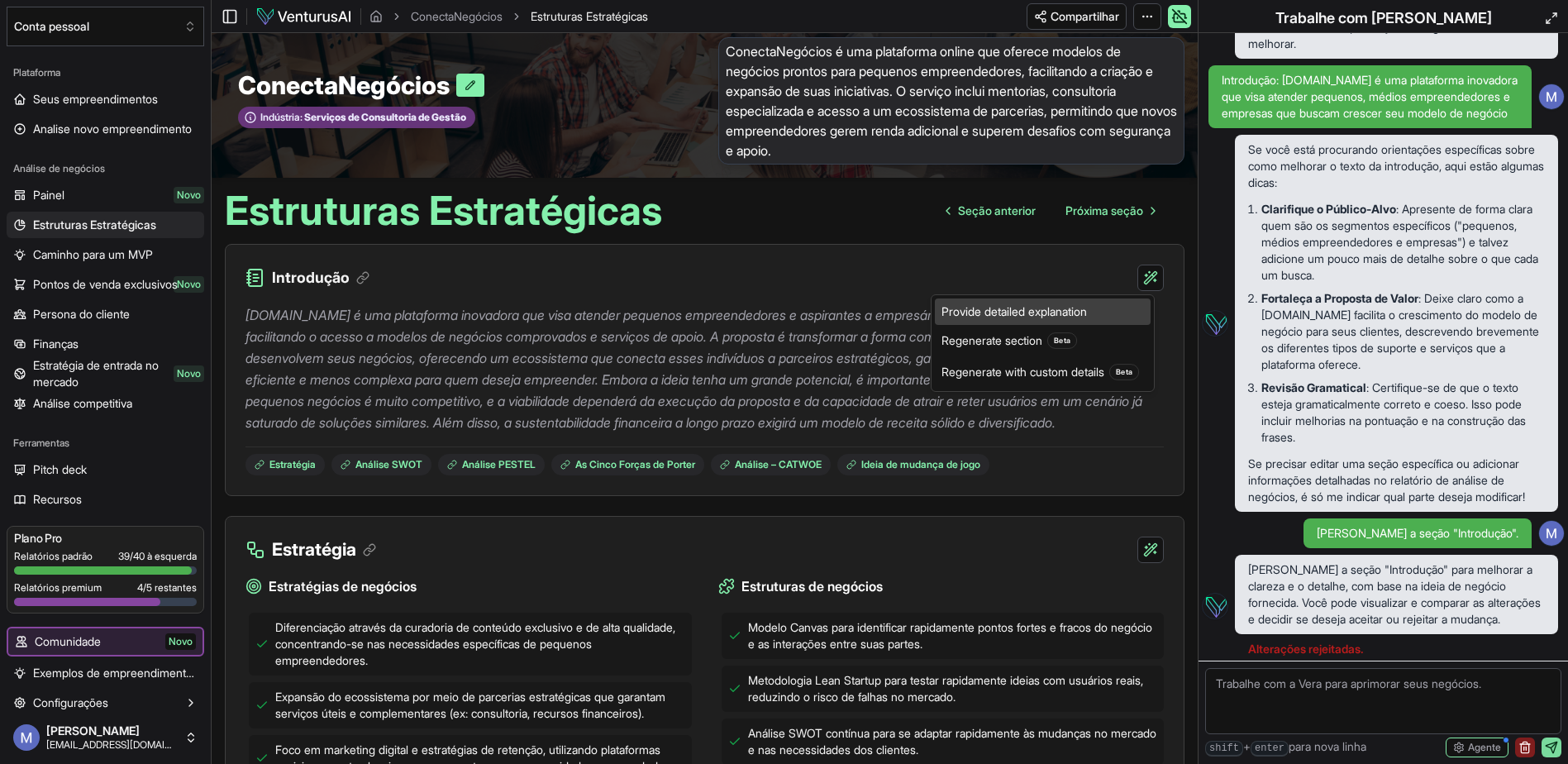 click on "Provide detailed explanation" at bounding box center [1042, 312] 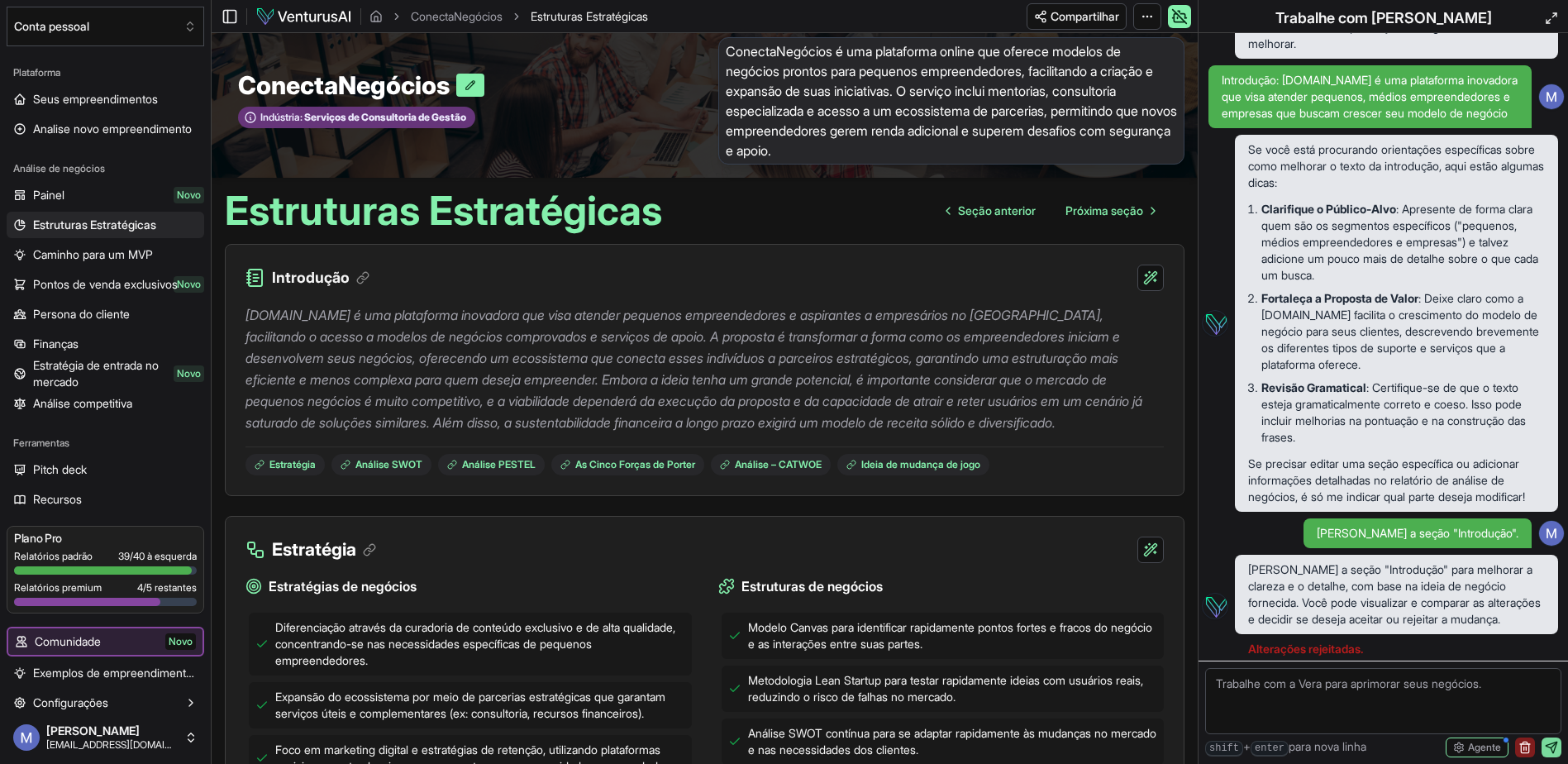 scroll, scrollTop: 712, scrollLeft: 0, axis: vertical 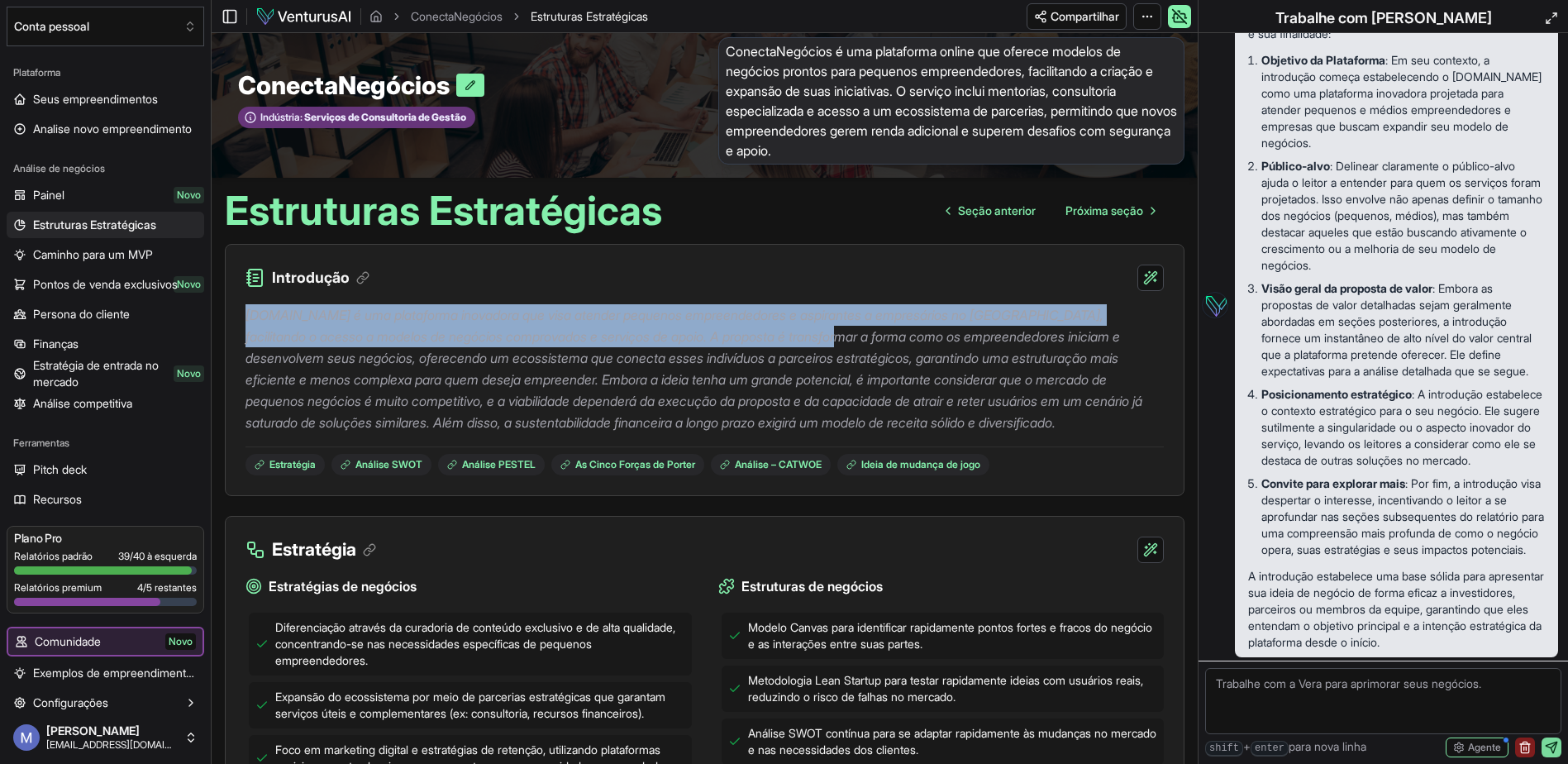 drag, startPoint x: 246, startPoint y: 316, endPoint x: 891, endPoint y: 339, distance: 645.4099 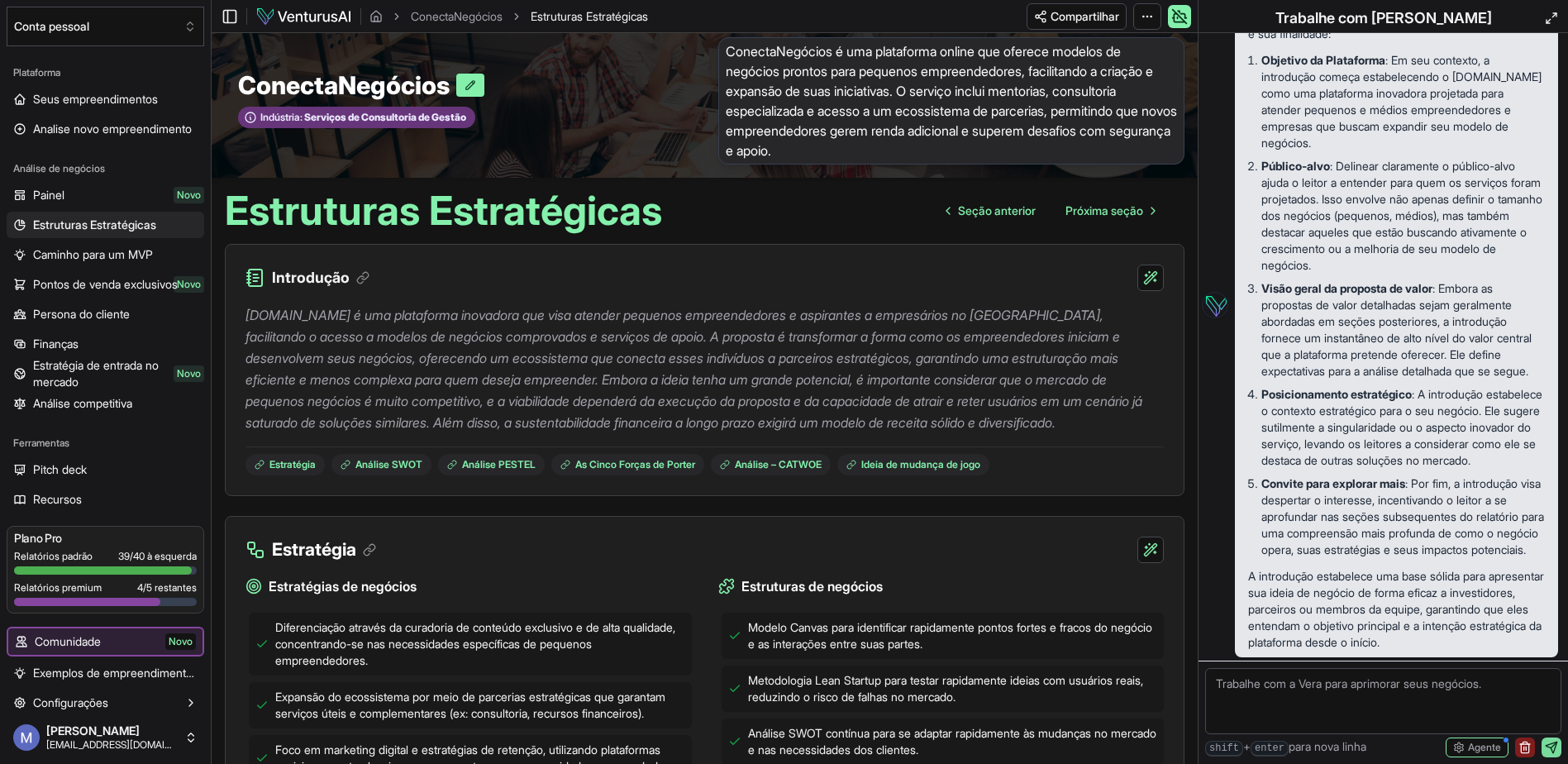 click at bounding box center (1383, 701) 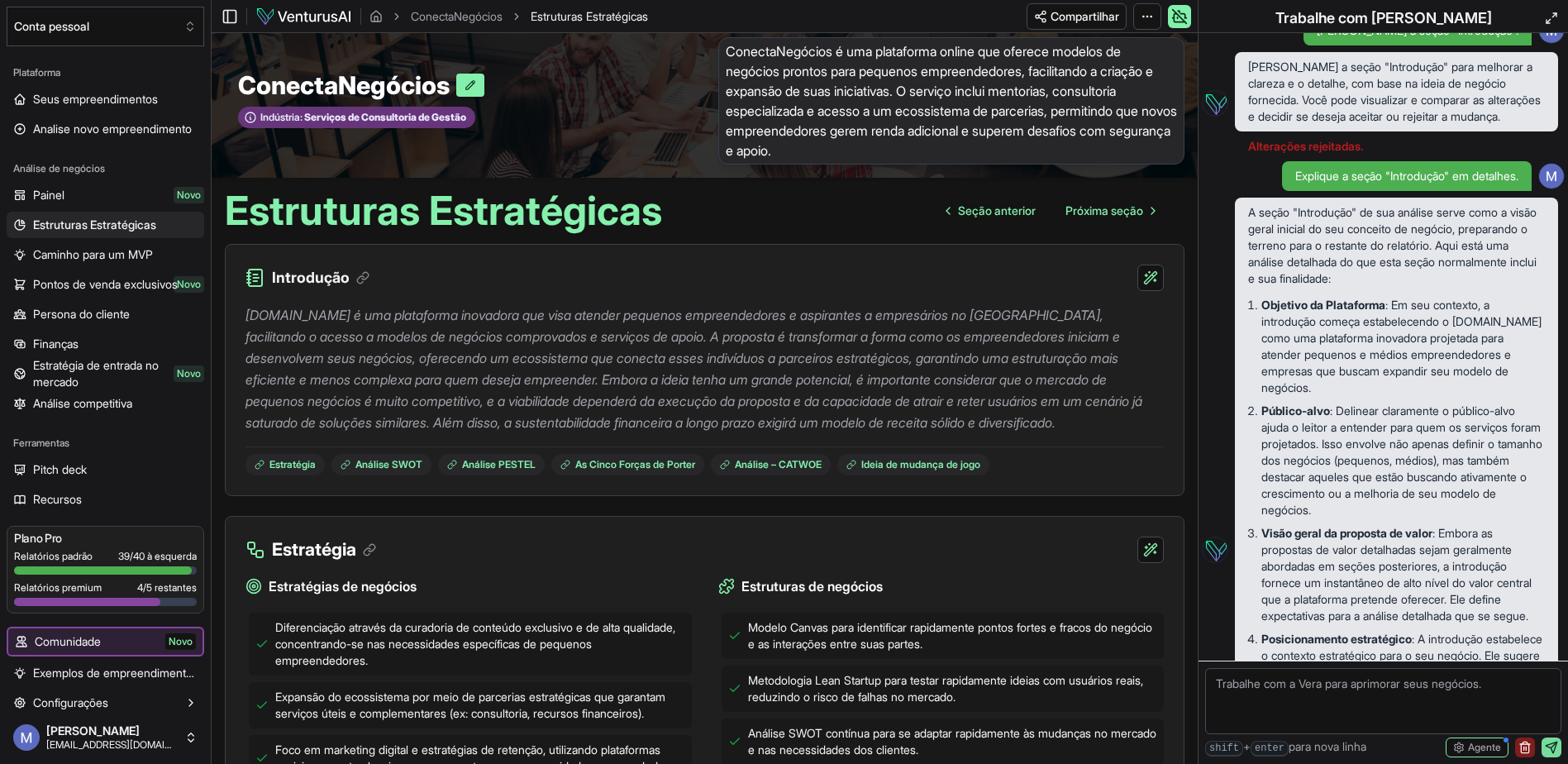 scroll, scrollTop: 1065, scrollLeft: 0, axis: vertical 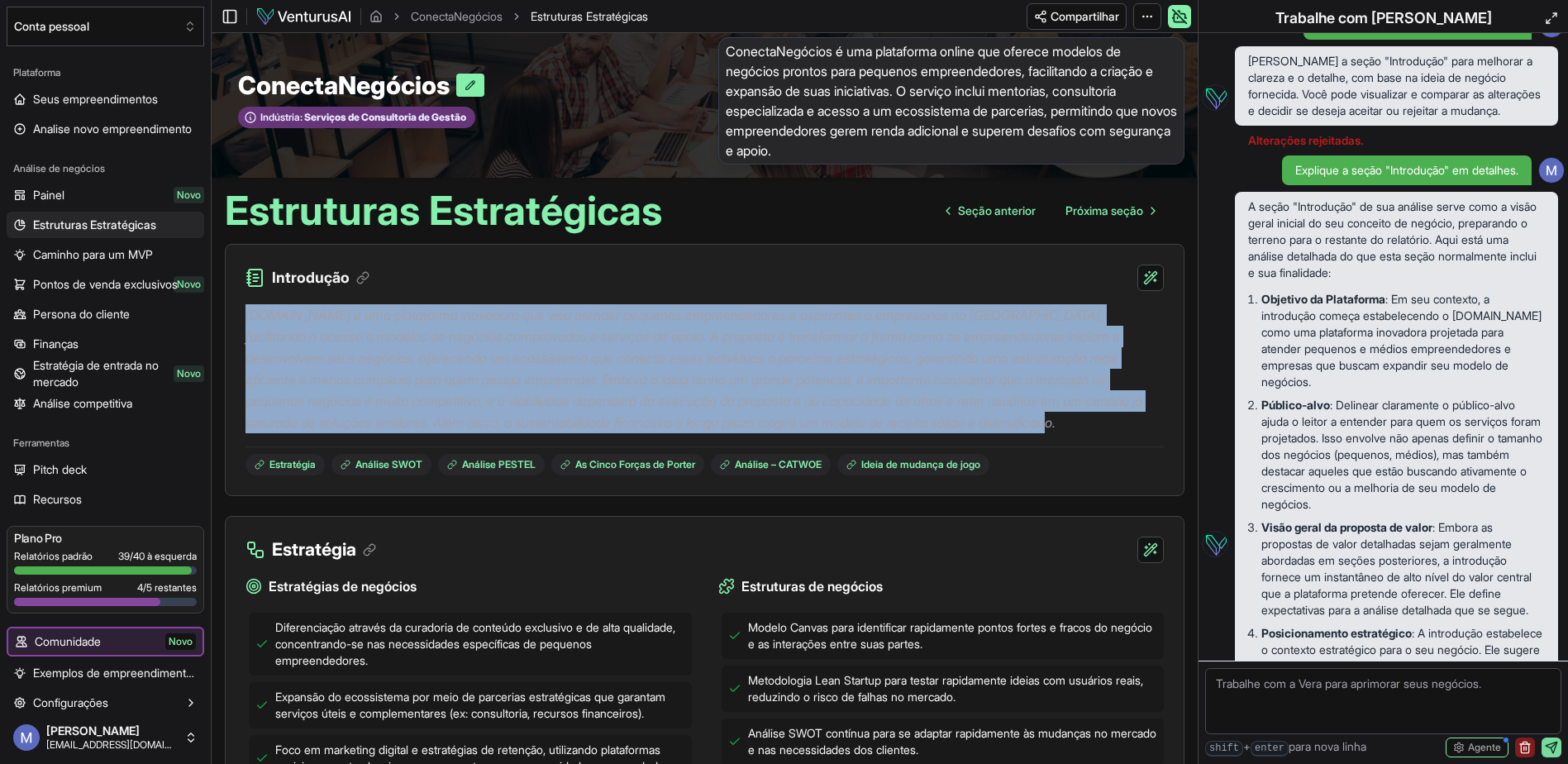 drag, startPoint x: 245, startPoint y: 317, endPoint x: 1093, endPoint y: 450, distance: 858.3665 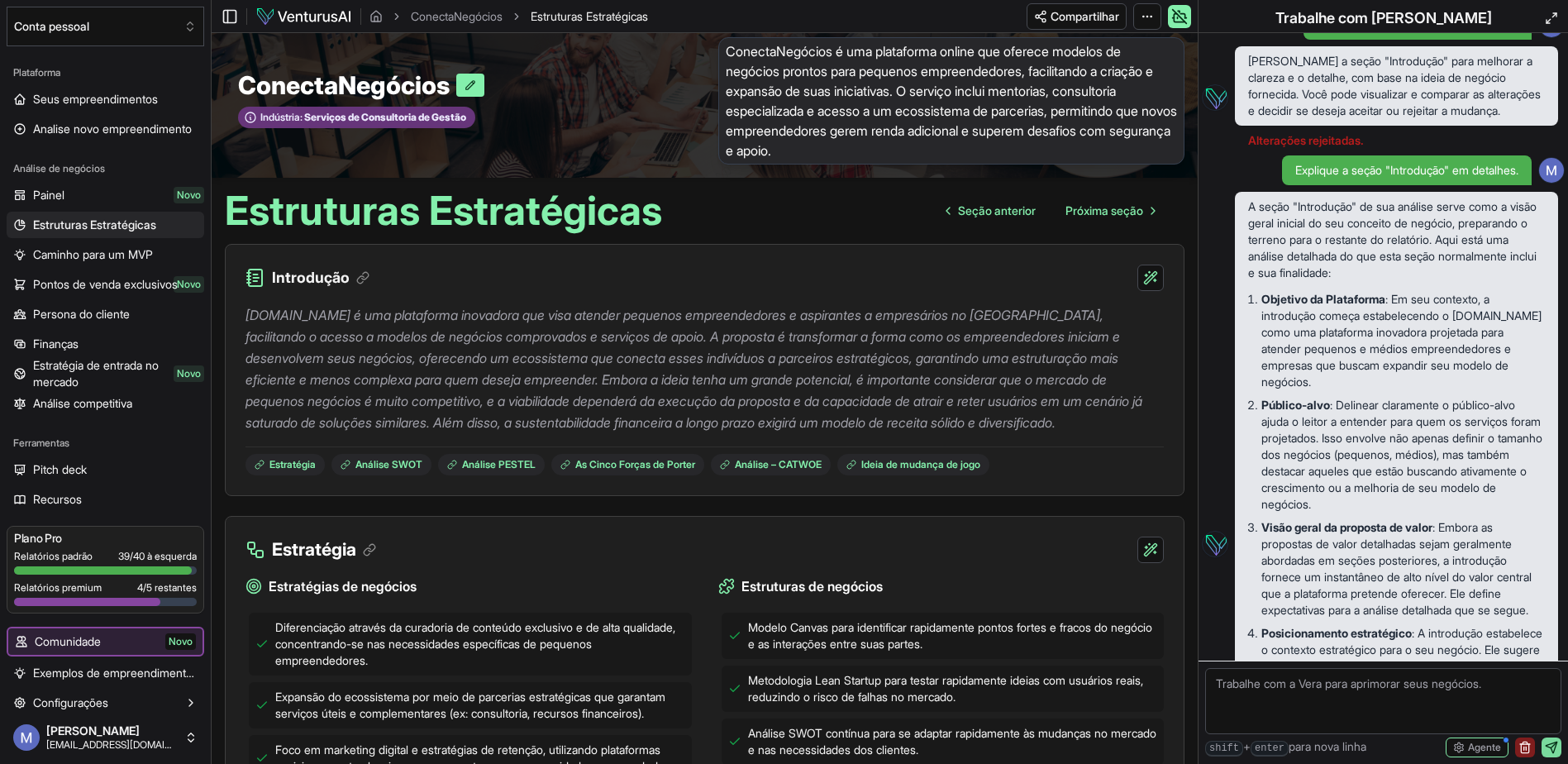 click at bounding box center (1383, 701) 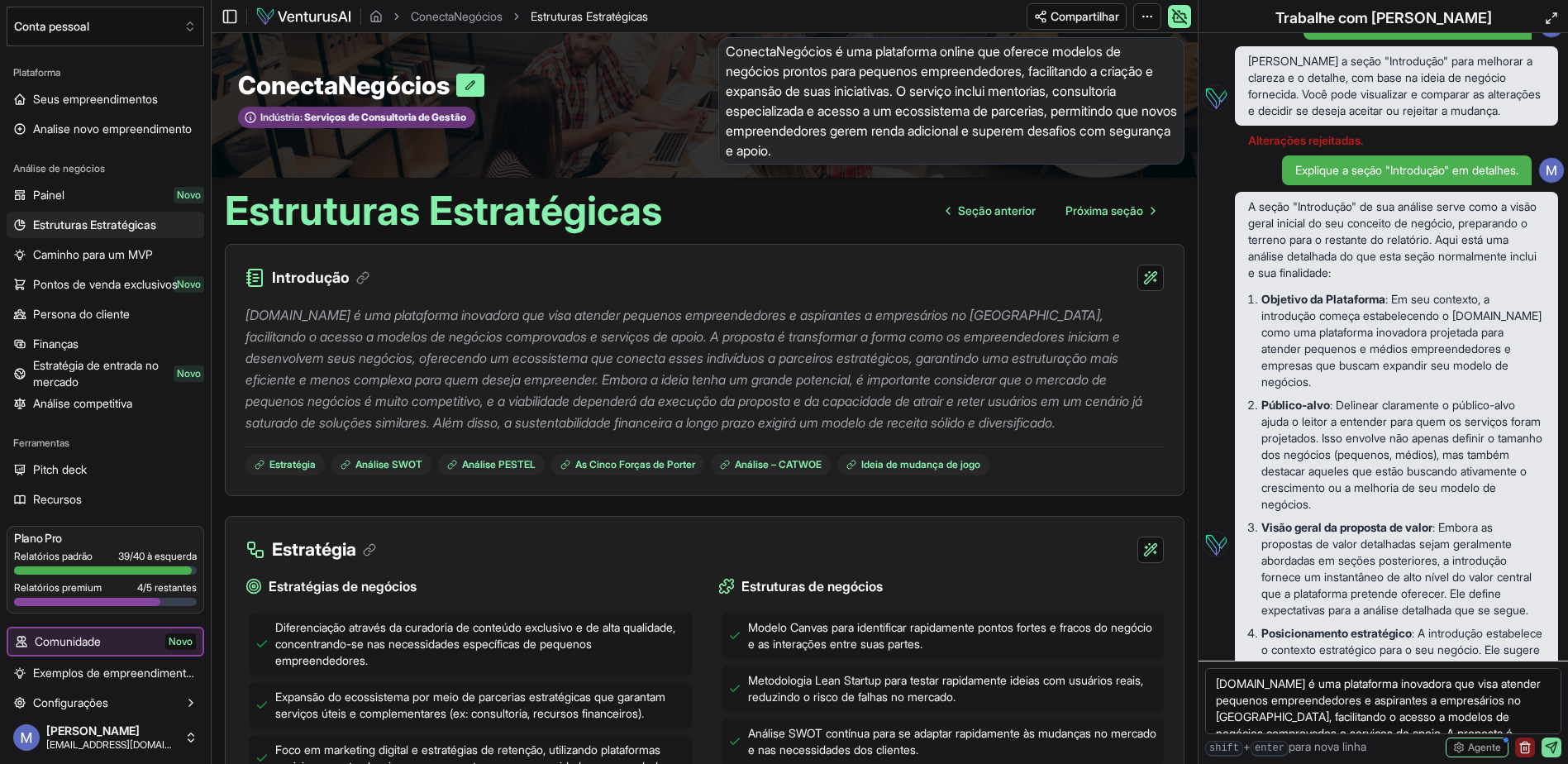 scroll, scrollTop: 205, scrollLeft: 0, axis: vertical 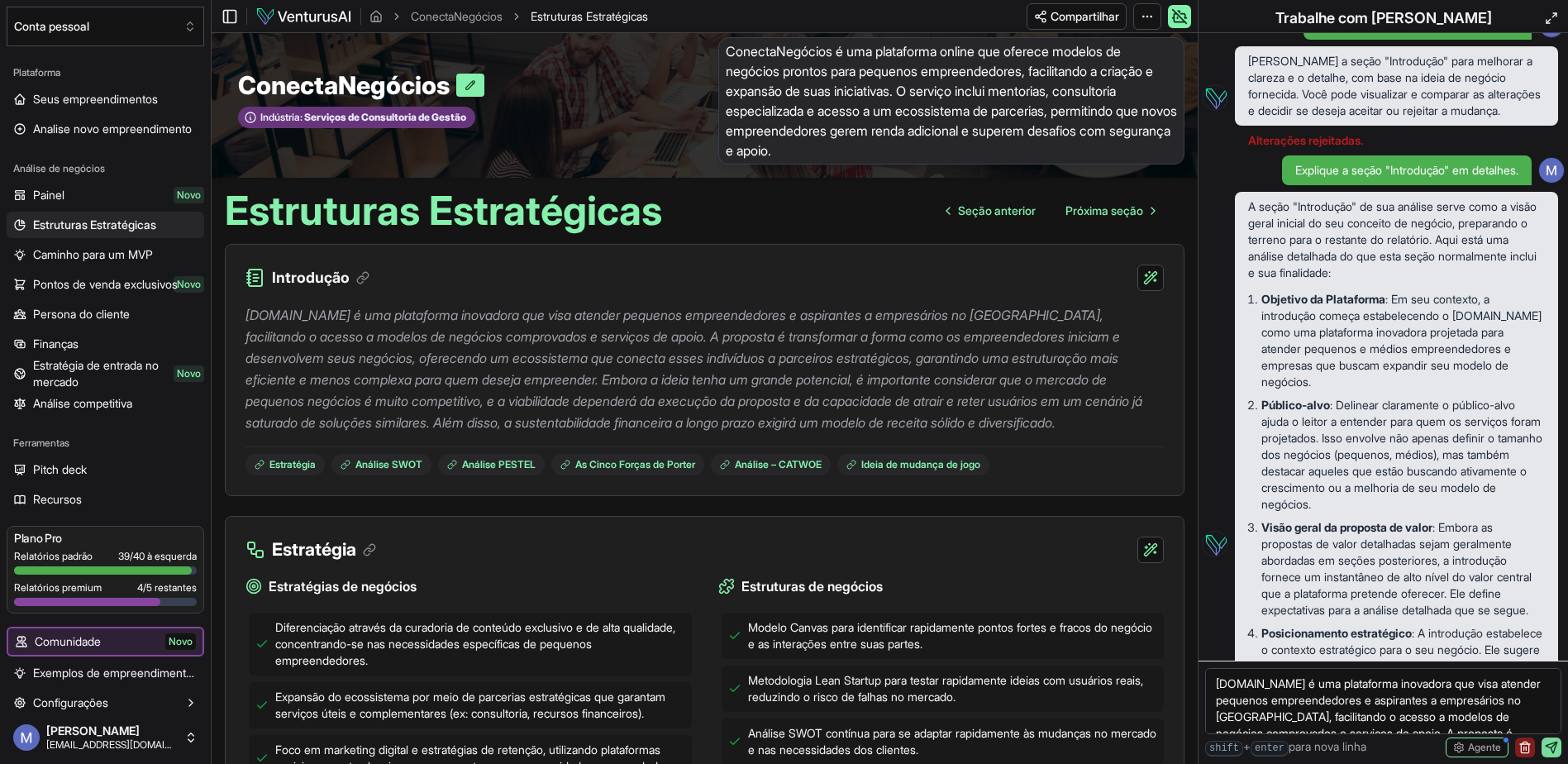 click on "[DOMAIN_NAME] é uma plataforma inovadora que visa atender pequenos empreendedores e aspirantes a empresários no [GEOGRAPHIC_DATA], facilitando o acesso a modelos de negócios comprovados e serviços de apoio. A proposta é transformar a forma como os empreendedores iniciam e desenvolvem seus negócios, oferecendo um ecossistema que conecta esses indivíduos a parceiros estratégicos, garantindo uma estruturação mais eficiente e menos complexa para quem deseja empreender. Embora a ideia tenha um grande potencial, é importante considerar que o mercado de pequenos negócios é muito competitivo, e a viabilidade dependerá da execução da proposta e da capacidade de atrair e reter usuários em um cenário já saturado de soluções similares. Além disso, a sustentabilidade financeira a longo prazo exigirá um modelo de receita sólido e diversificado." at bounding box center (1383, 701) 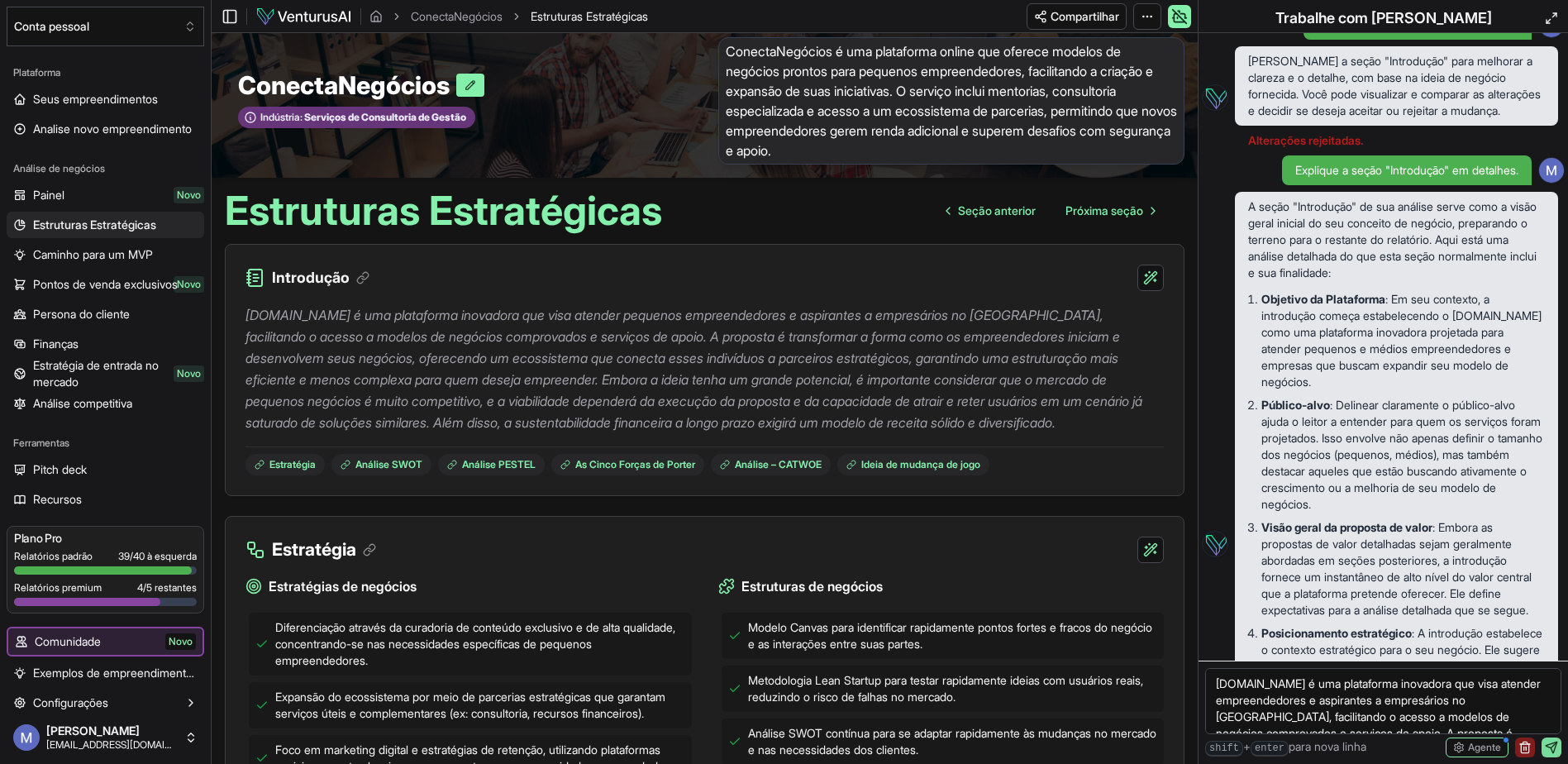 click on "[DOMAIN_NAME] é uma plataforma inovadora que visa atender  empreendedores e aspirantes a empresários no [GEOGRAPHIC_DATA], facilitando o acesso a modelos de negócios comprovados e serviços de apoio. A proposta é transformar a forma como os empreendedores iniciam e desenvolvem seus negócios, oferecendo um ecossistema que conecta esses indivíduos a parceiros estratégicos, garantindo uma estruturação mais eficiente e menos complexa para quem deseja empreender. Embora a ideia tenha um grande potencial, é importante considerar que o mercado de pequenos negócios é muito competitivo, e a viabilidade dependerá da execução da proposta e da capacidade de atrair e reter usuários em um cenário já saturado de soluções similares. Além disso, a sustentabilidade financeira a longo prazo exigirá um modelo de receita sólido e diversificado." at bounding box center [1383, 701] 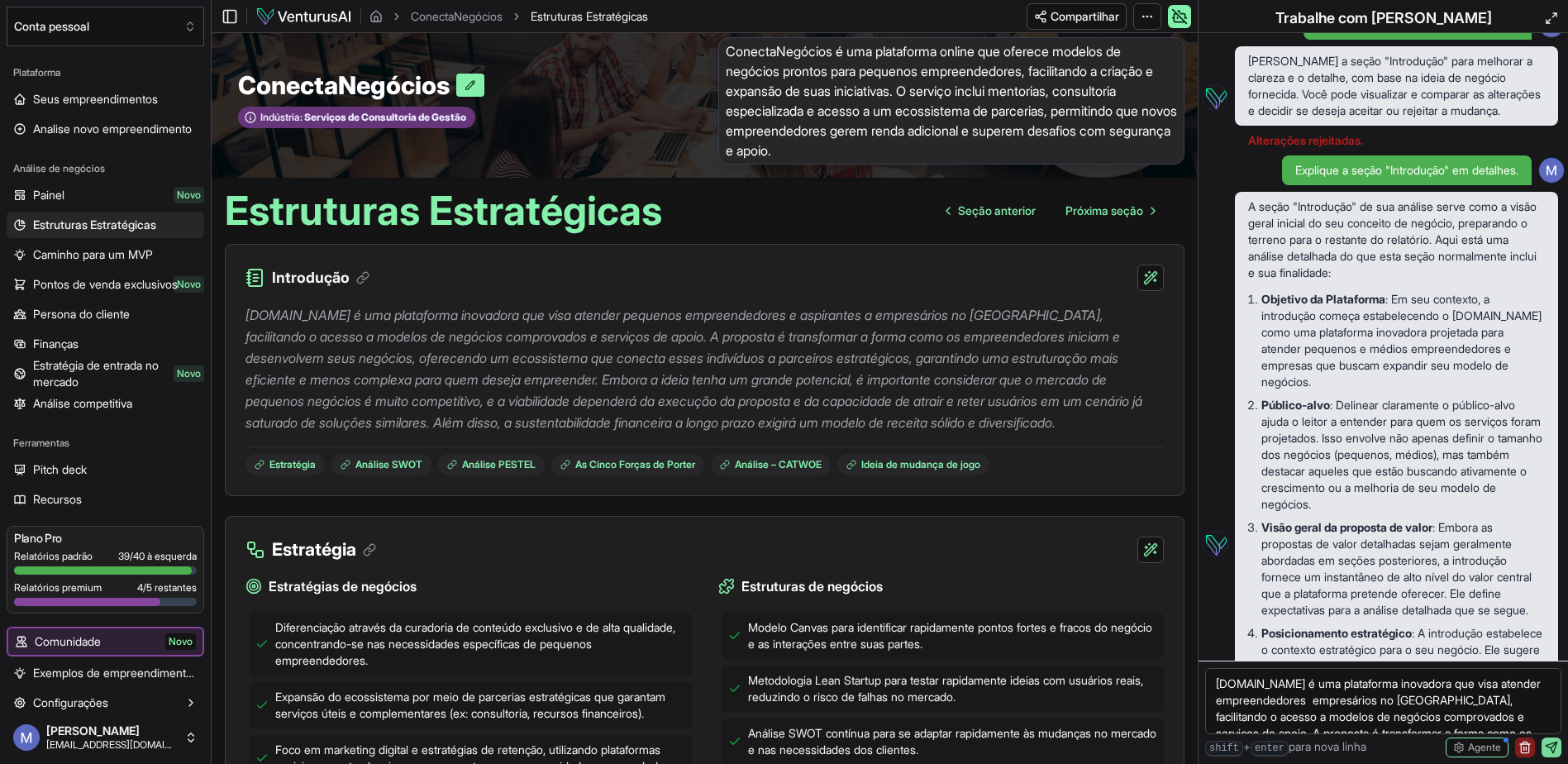 click on "[DOMAIN_NAME] é uma plataforma inovadora que visa atender  empreendedores  empresários no [GEOGRAPHIC_DATA], facilitando o acesso a modelos de negócios comprovados e serviços de apoio. A proposta é transformar a forma como os empreendedores iniciam e desenvolvem seus negócios, oferecendo um ecossistema que conecta esses indivíduos a parceiros estratégicos, garantindo uma estruturação mais eficiente e menos complexa para quem deseja empreender. Embora a ideia tenha um grande potencial, é importante considerar que o mercado de pequenos negócios é muito competitivo, e a viabilidade dependerá da execução da proposta e da capacidade de atrair e reter usuários em um cenário já saturado de soluções similares. Além disso, a sustentabilidade financeira a longo prazo exigirá um modelo de receita sólido e diversificado." at bounding box center [1383, 701] 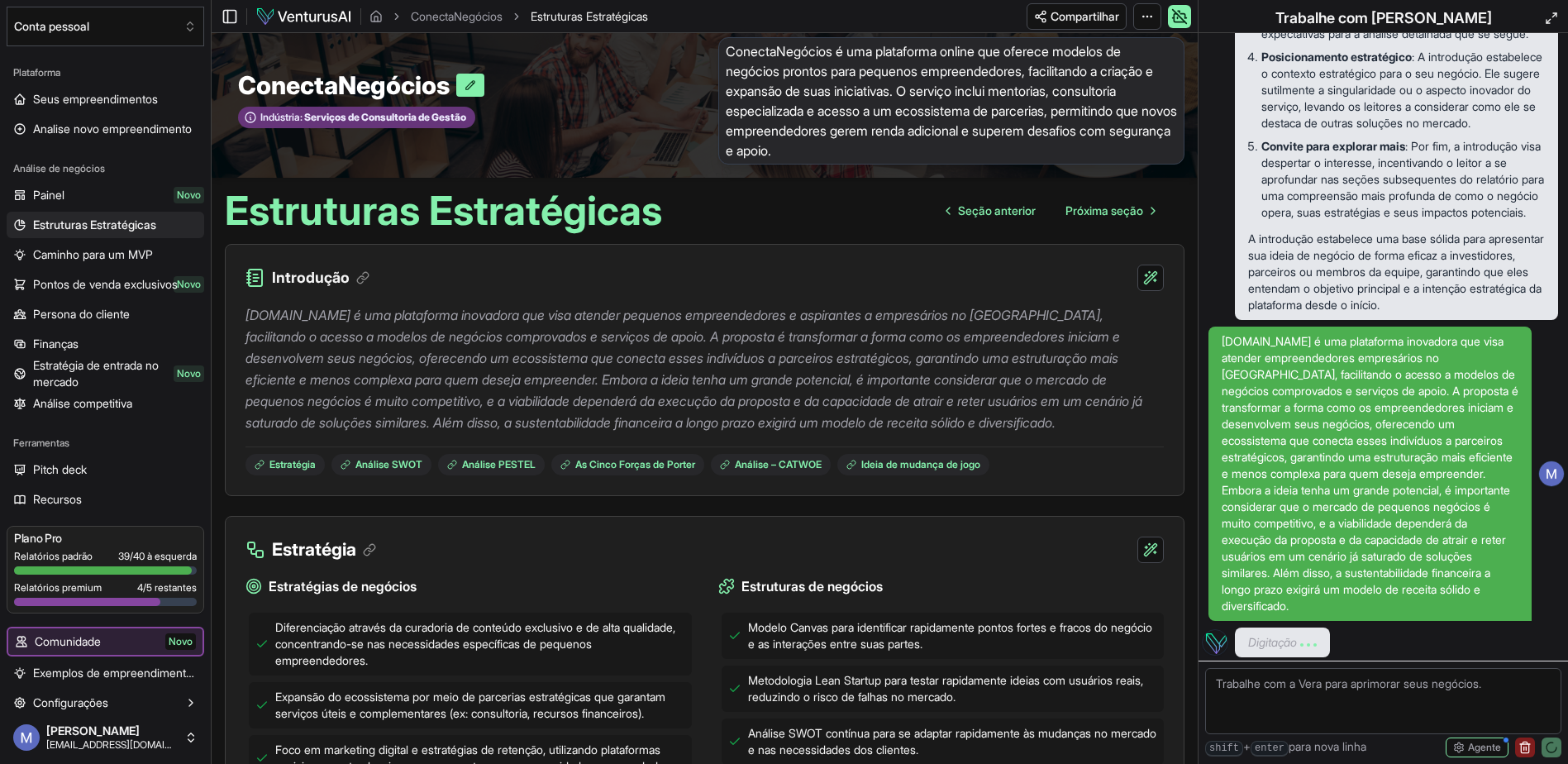 scroll, scrollTop: 2547, scrollLeft: 0, axis: vertical 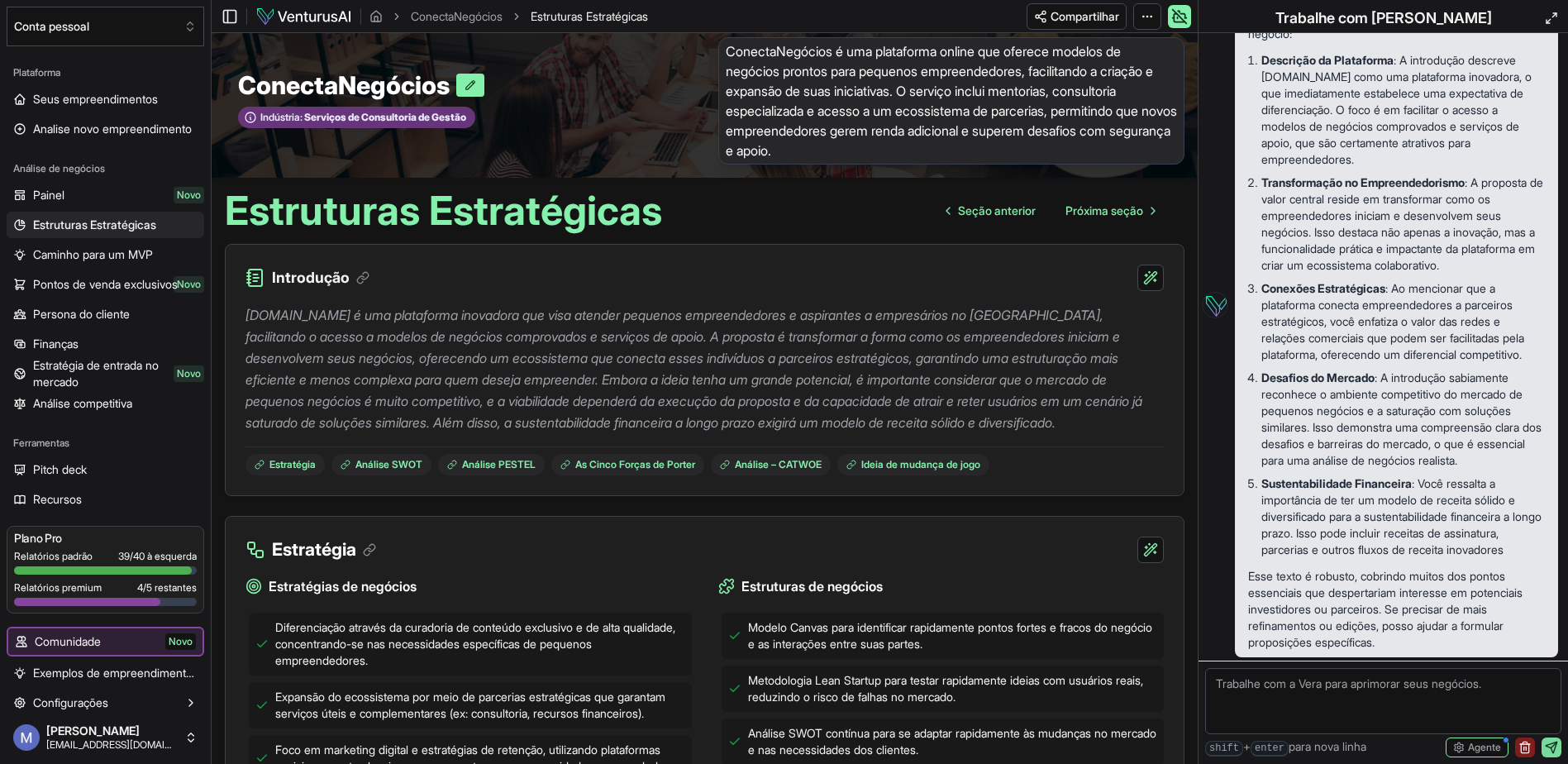 click at bounding box center (1383, 701) 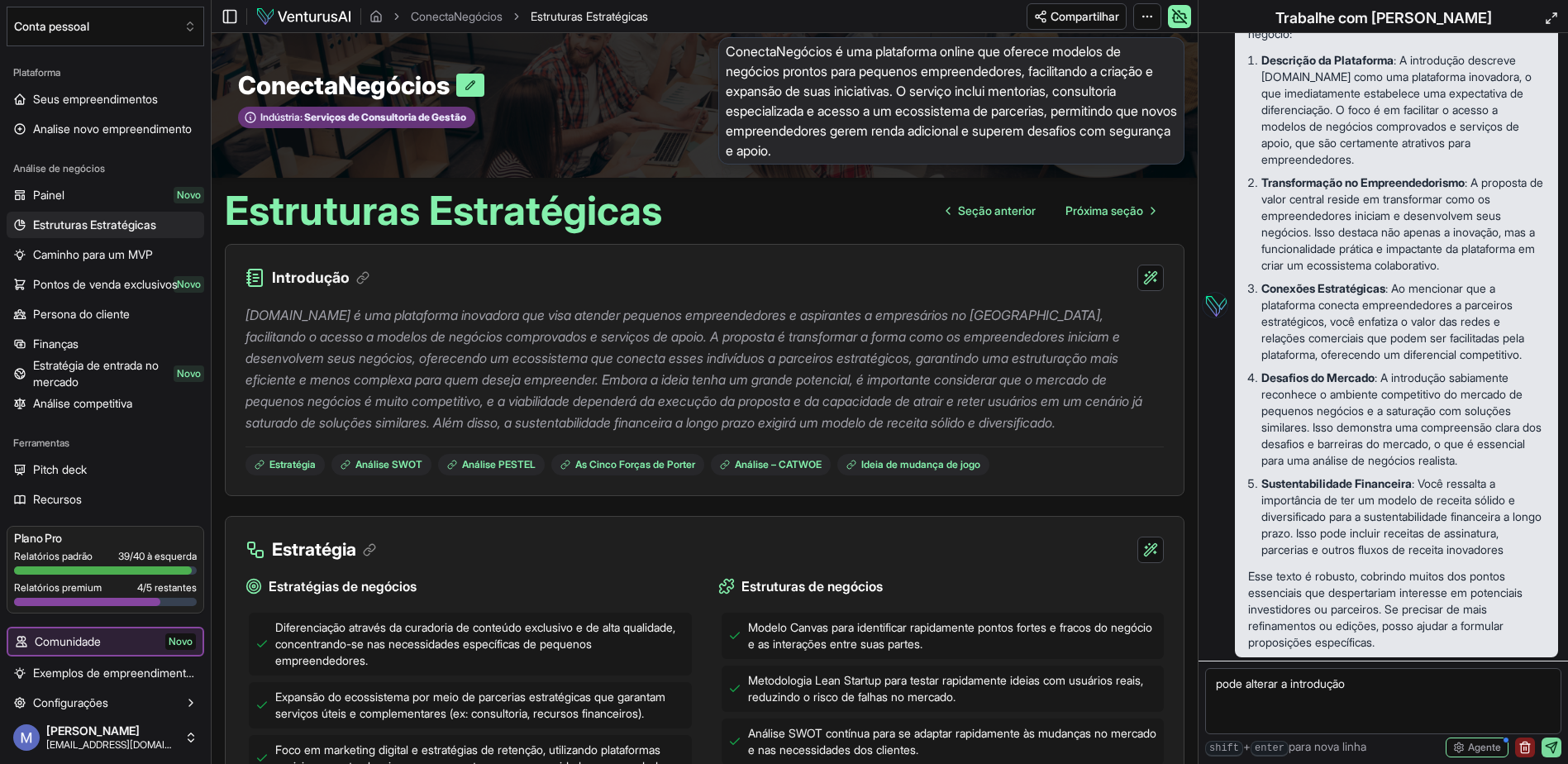 type on "pode alterar a introdução ?" 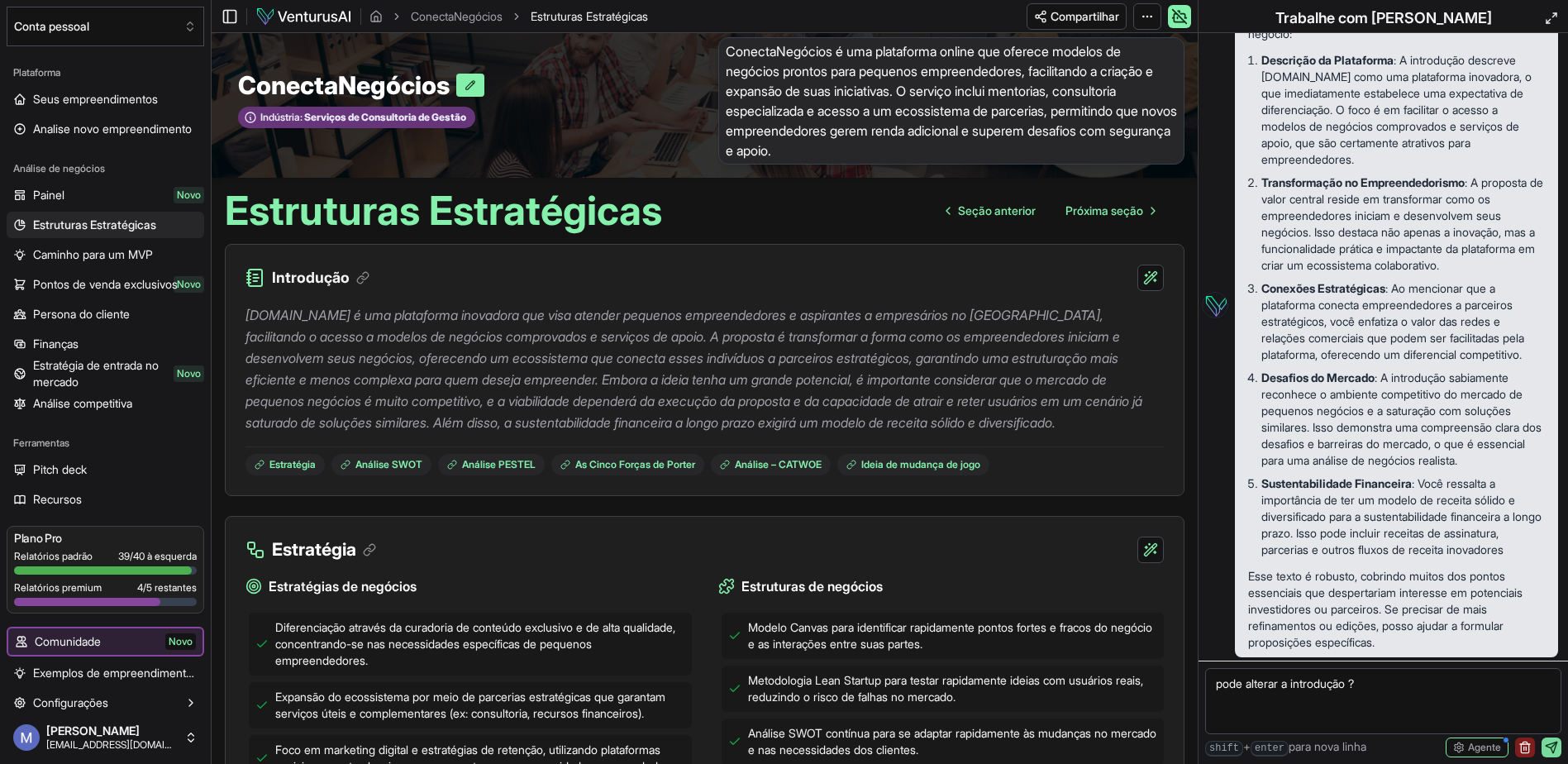 type 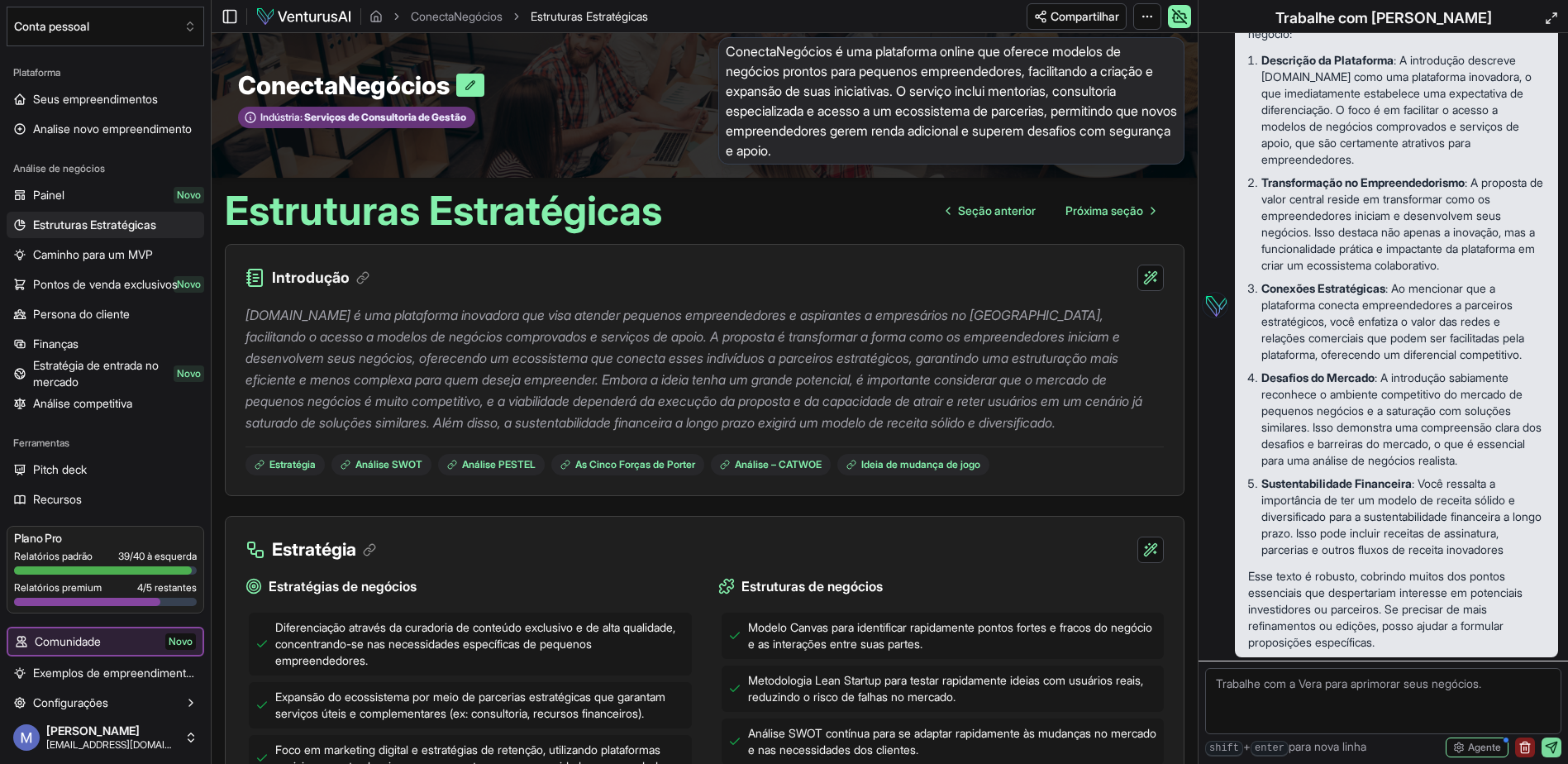 scroll, scrollTop: 2620, scrollLeft: 0, axis: vertical 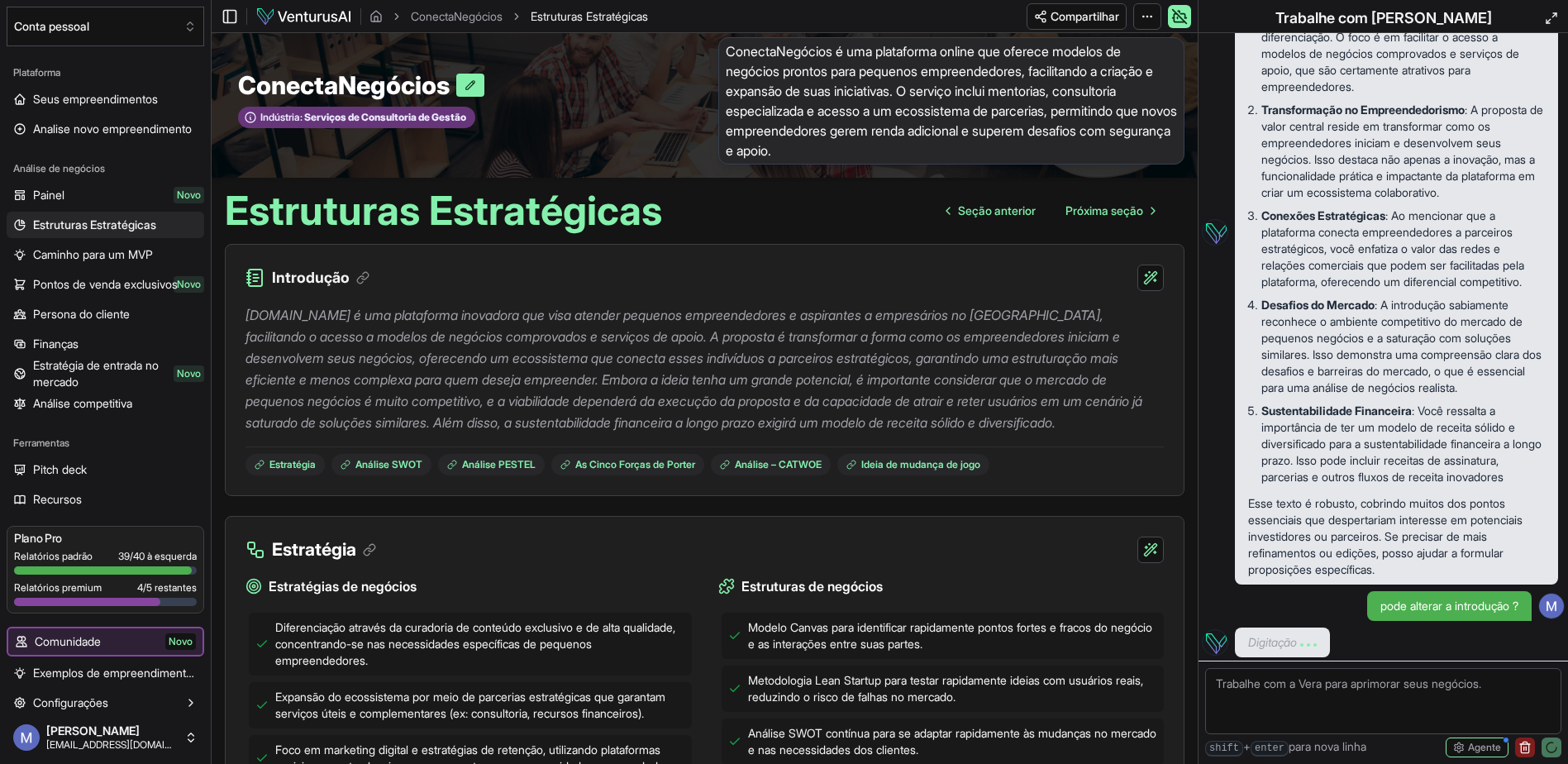 click on "Introdução [DOMAIN_NAME] é uma plataforma inovadora que visa atender pequenos empreendedores e aspirantes a empresários no [GEOGRAPHIC_DATA], facilitando o acesso a modelos de negócios comprovados e serviços de apoio. A proposta é transformar a forma como os empreendedores iniciam e desenvolvem seus negócios, oferecendo um ecossistema que conecta esses indivíduos a parceiros estratégicos, garantindo uma estruturação mais eficiente e menos complexa para quem deseja empreender. Embora a ideia tenha um grande potencial, é importante considerar que o mercado de pequenos negócios é muito competitivo, e a viabilidade dependerá da execução da proposta e da capacidade de atrair e reter usuários em um cenário já saturado de soluções similares. Além disso, a sustentabilidade financeira a longo prazo exigirá um modelo de receita sólido e diversificado. Estratégia Análise SWOT Análise PESTEL As Cinco Forças de Porter Análise – CATWOE Ideia de mudança de jogo Estratégia Fluxos de receita" at bounding box center (704, 2128) 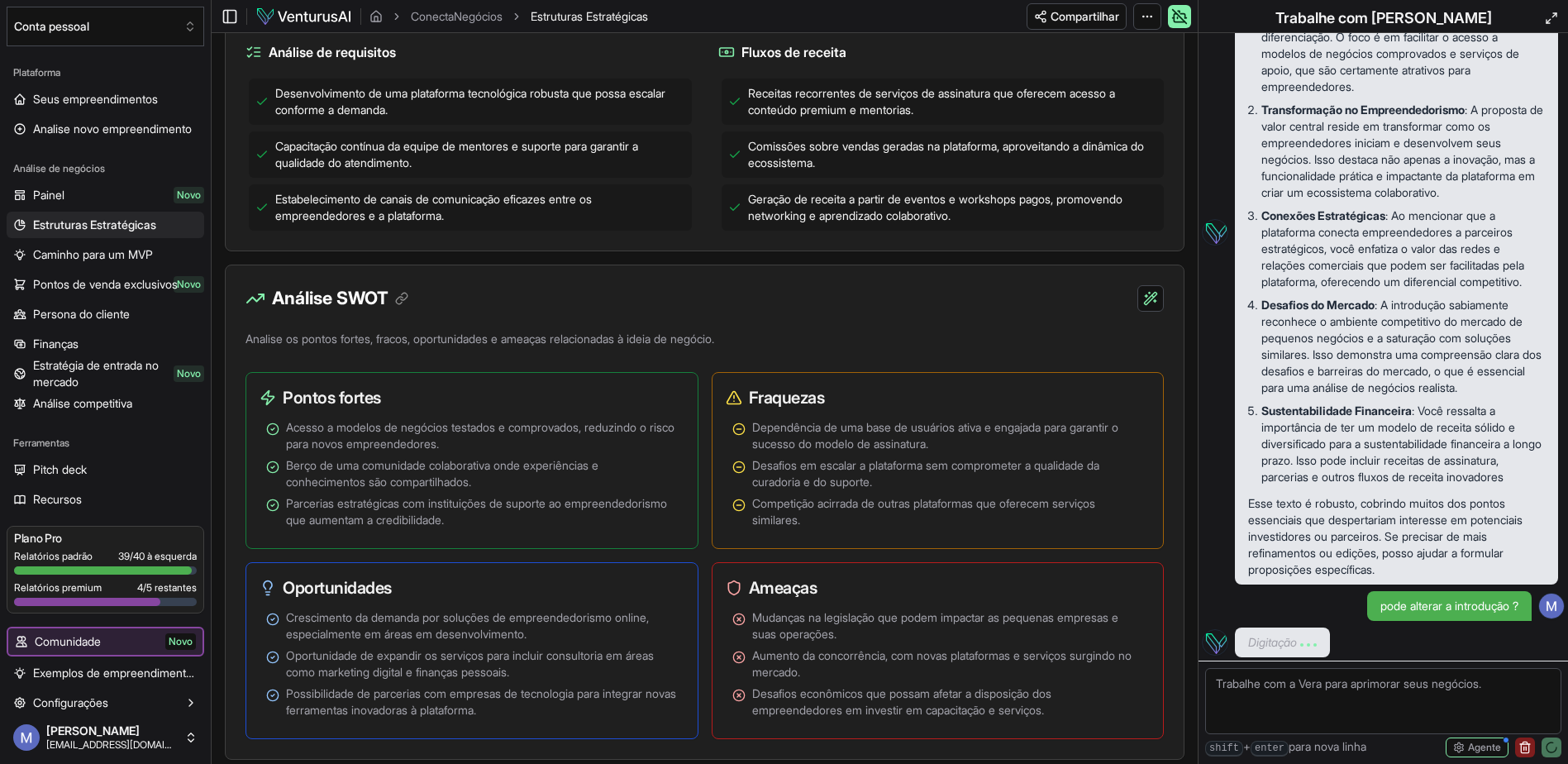 scroll, scrollTop: 770, scrollLeft: 0, axis: vertical 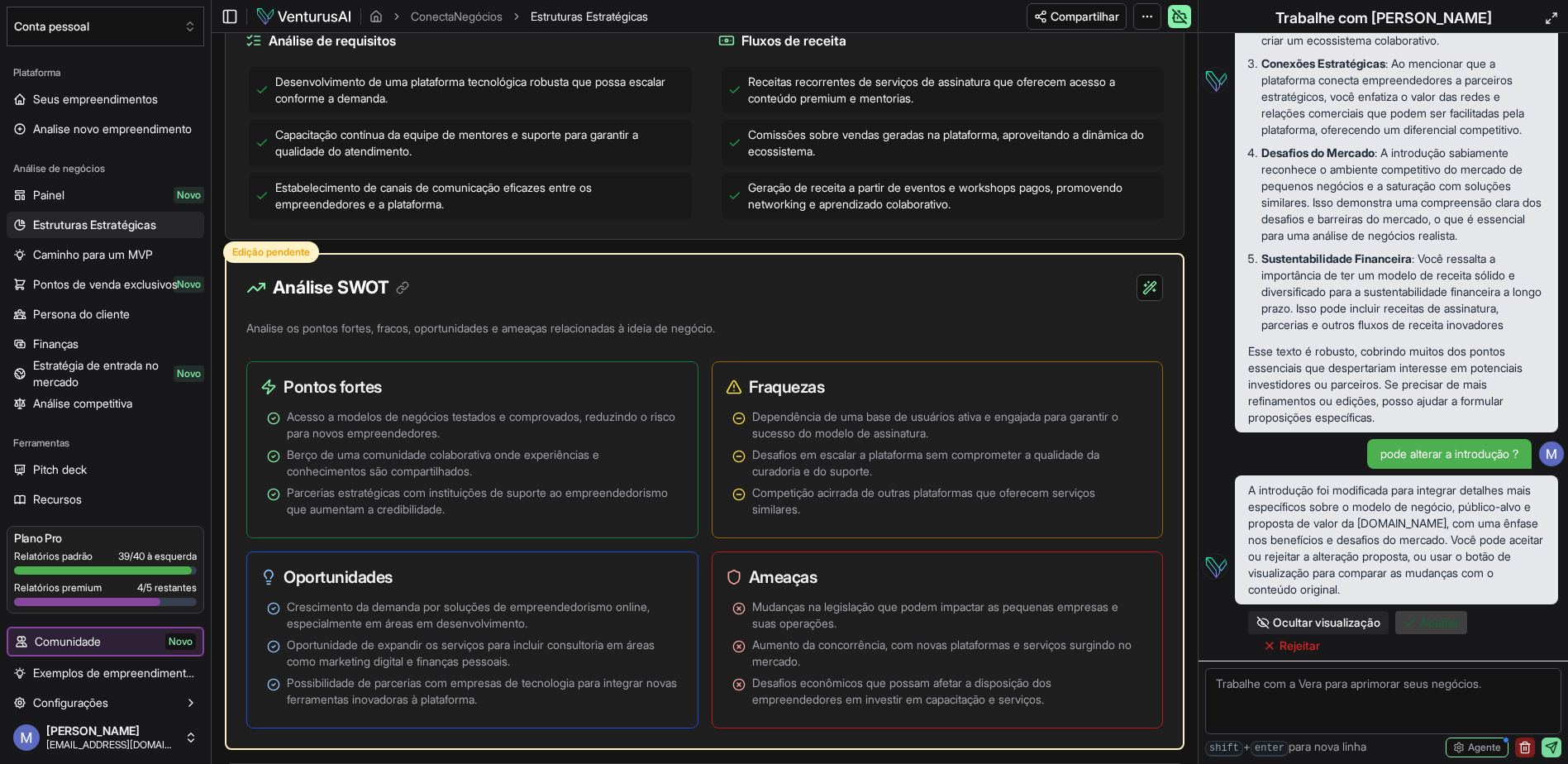 click 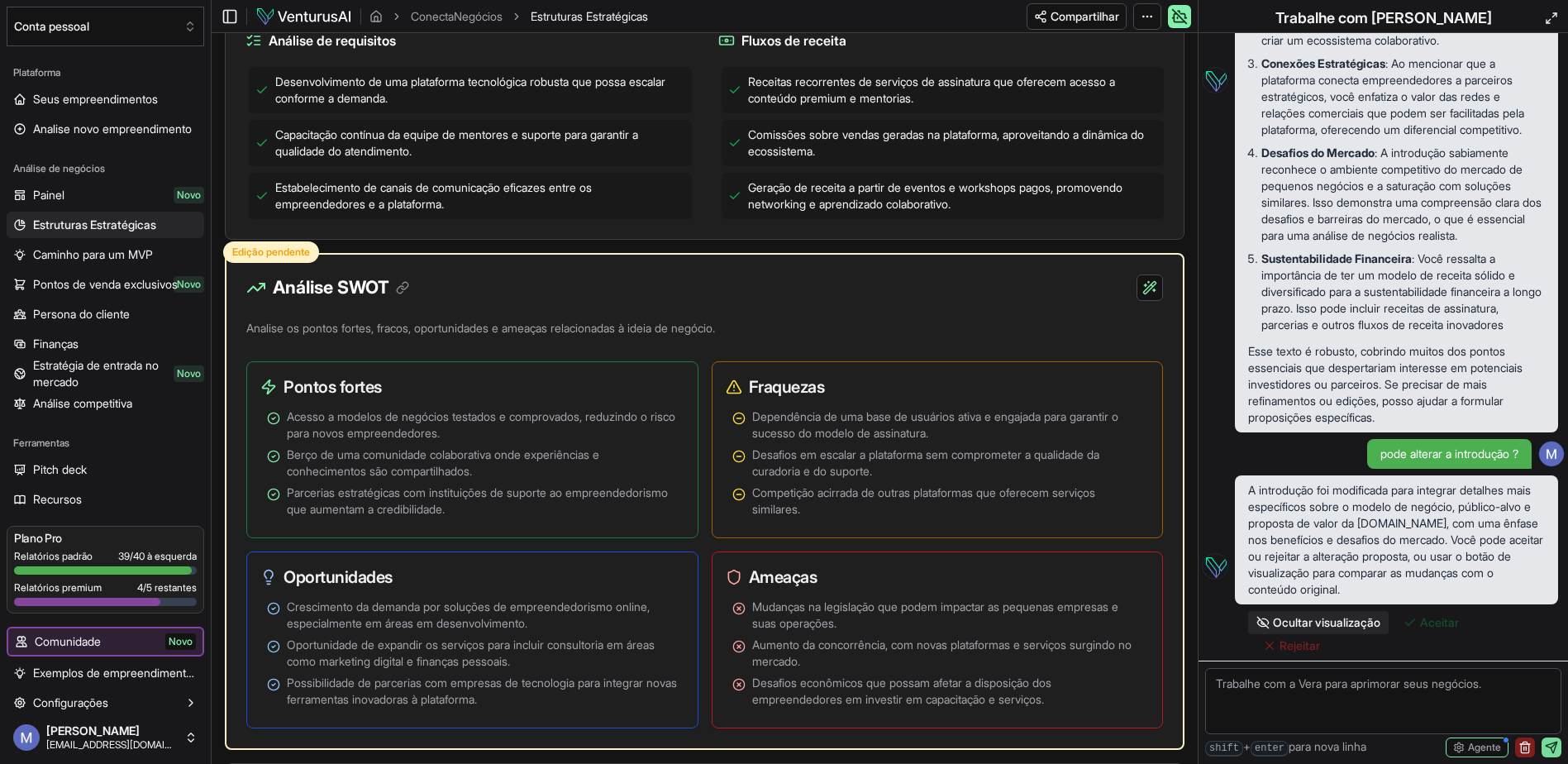 scroll, scrollTop: 2759, scrollLeft: 0, axis: vertical 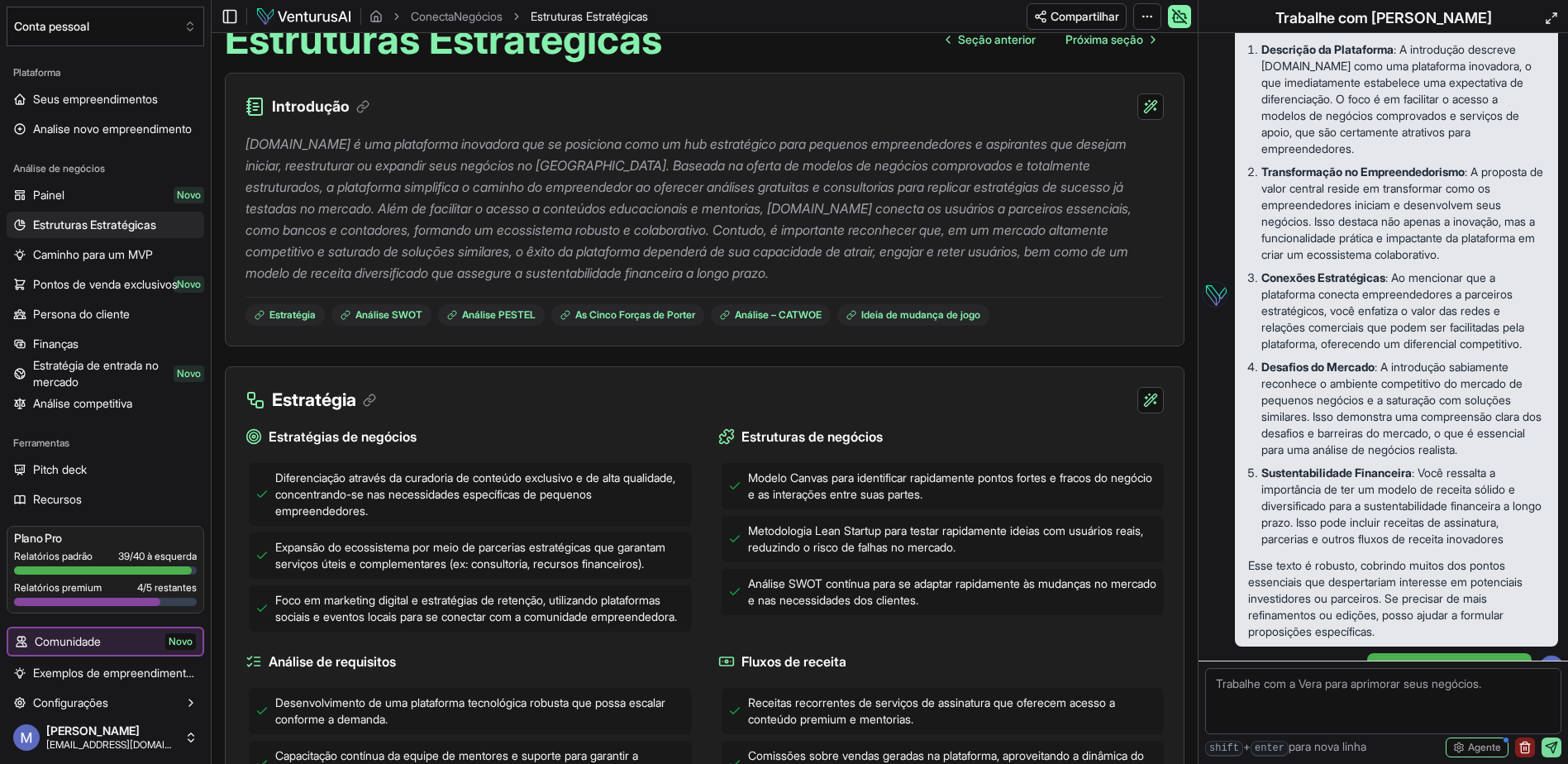 click on "Introdução [DOMAIN_NAME] é uma plataforma inovadora que se posiciona como um hub estratégico para pequenos empreendedores e aspirantes que desejam iniciar, reestruturar ou expandir seus negócios no [GEOGRAPHIC_DATA]. Baseada na oferta de modelos de negócios comprovados e totalmente estruturados, a plataforma simplifica o caminho do empreendedor ao oferecer análises gratuitas e consultorias para replicar estratégias de sucesso já testadas no mercado. Além de facilitar o acesso a conteúdos educacionais e mentorias, [DOMAIN_NAME] conecta os usuários a parceiros essenciais, como bancos e contadores, formando um ecossistema robusto e colaborativo. Contudo, é importante reconhecer que, em um mercado altamente competitivo e saturado de soluções similares, o êxito da plataforma dependerá de sua capacidade de atrair, engajar e reter usuários, bem como de um modelo de receita diversificado que assegure a sustentabilidade financeira a longo prazo. Estratégia Análise SWOT Análise PESTEL Alto" at bounding box center (704, 1968) 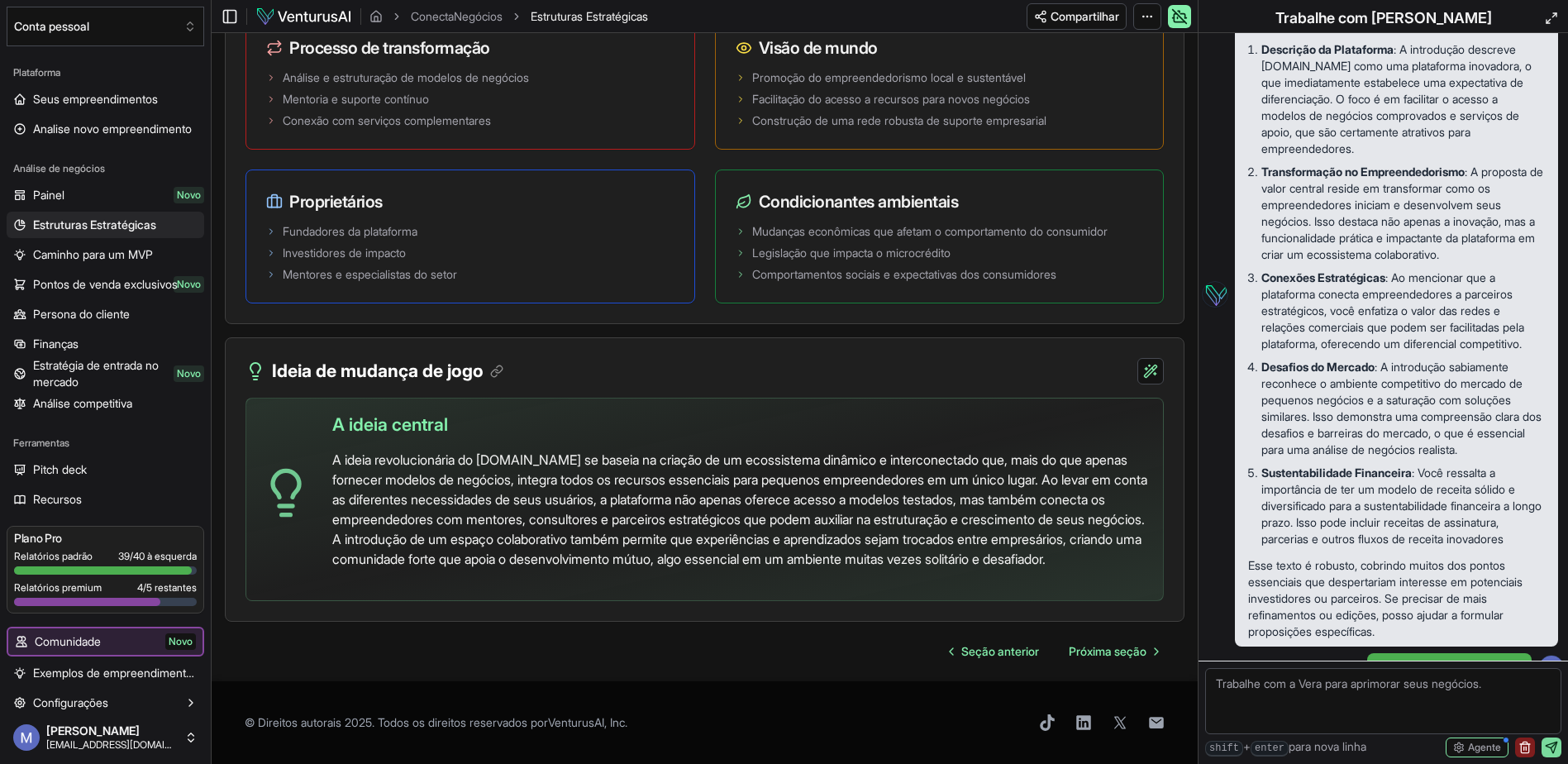 scroll, scrollTop: 3421, scrollLeft: 0, axis: vertical 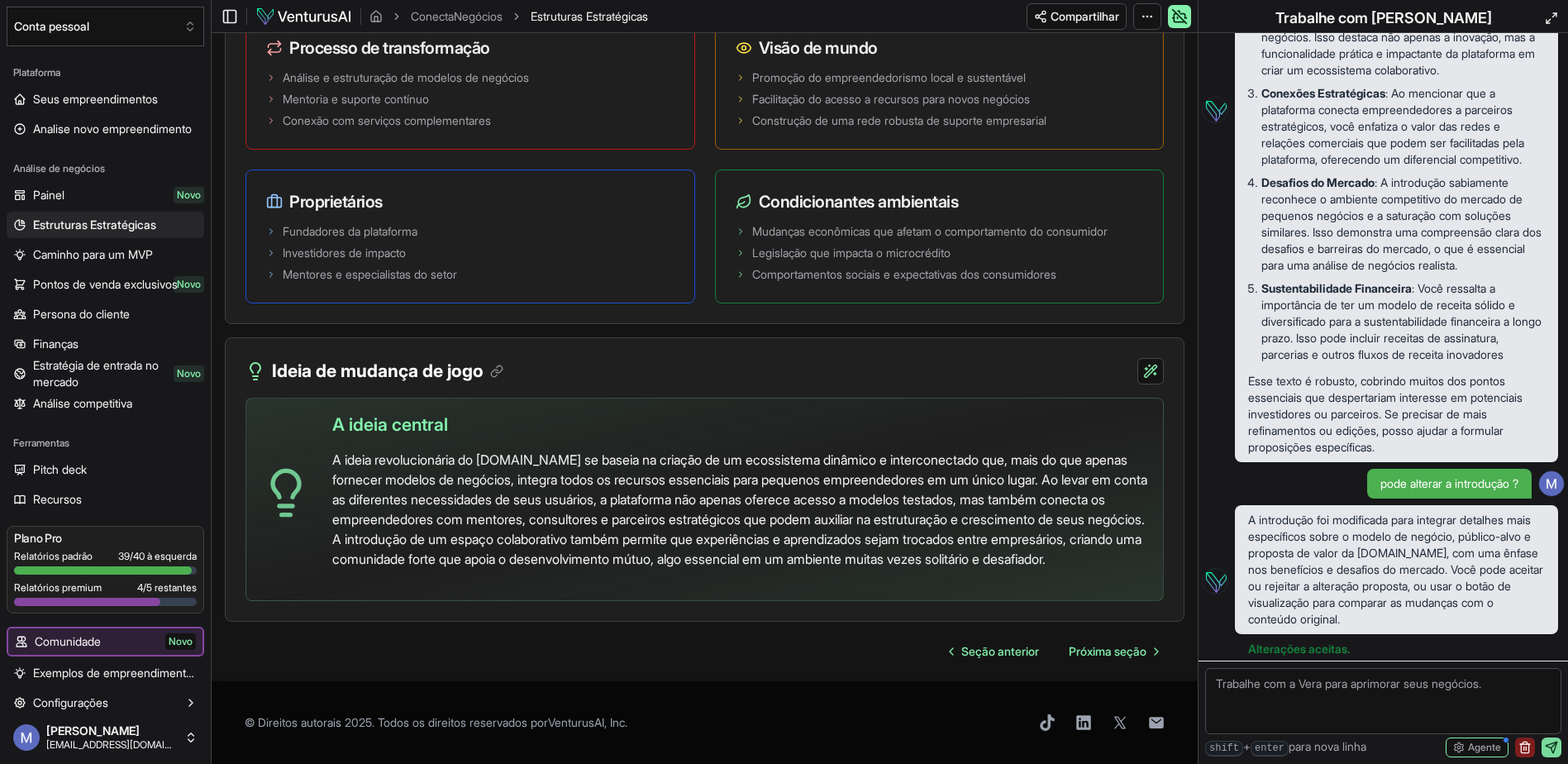 click at bounding box center [1383, 701] 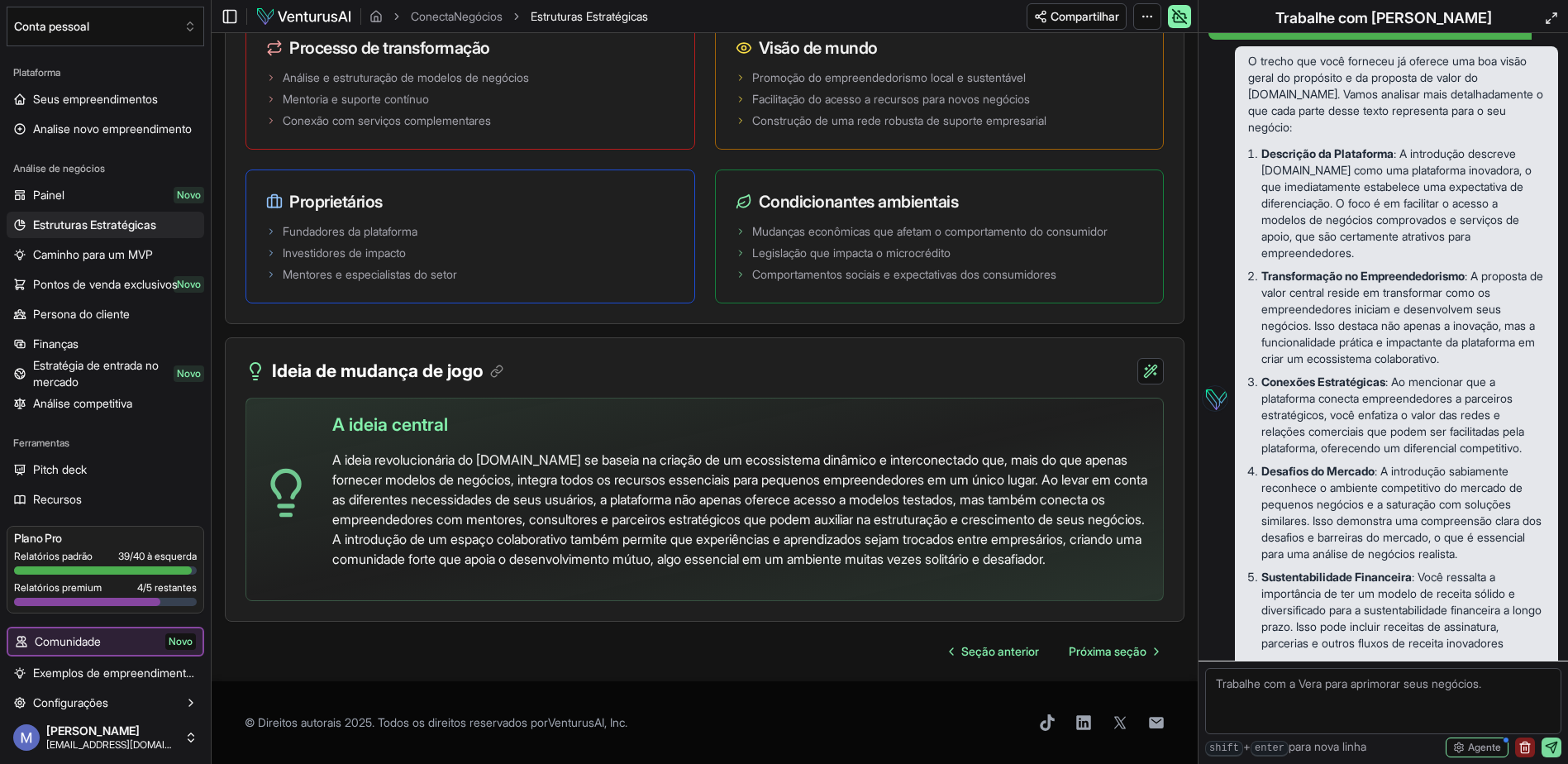 scroll, scrollTop: 2261, scrollLeft: 0, axis: vertical 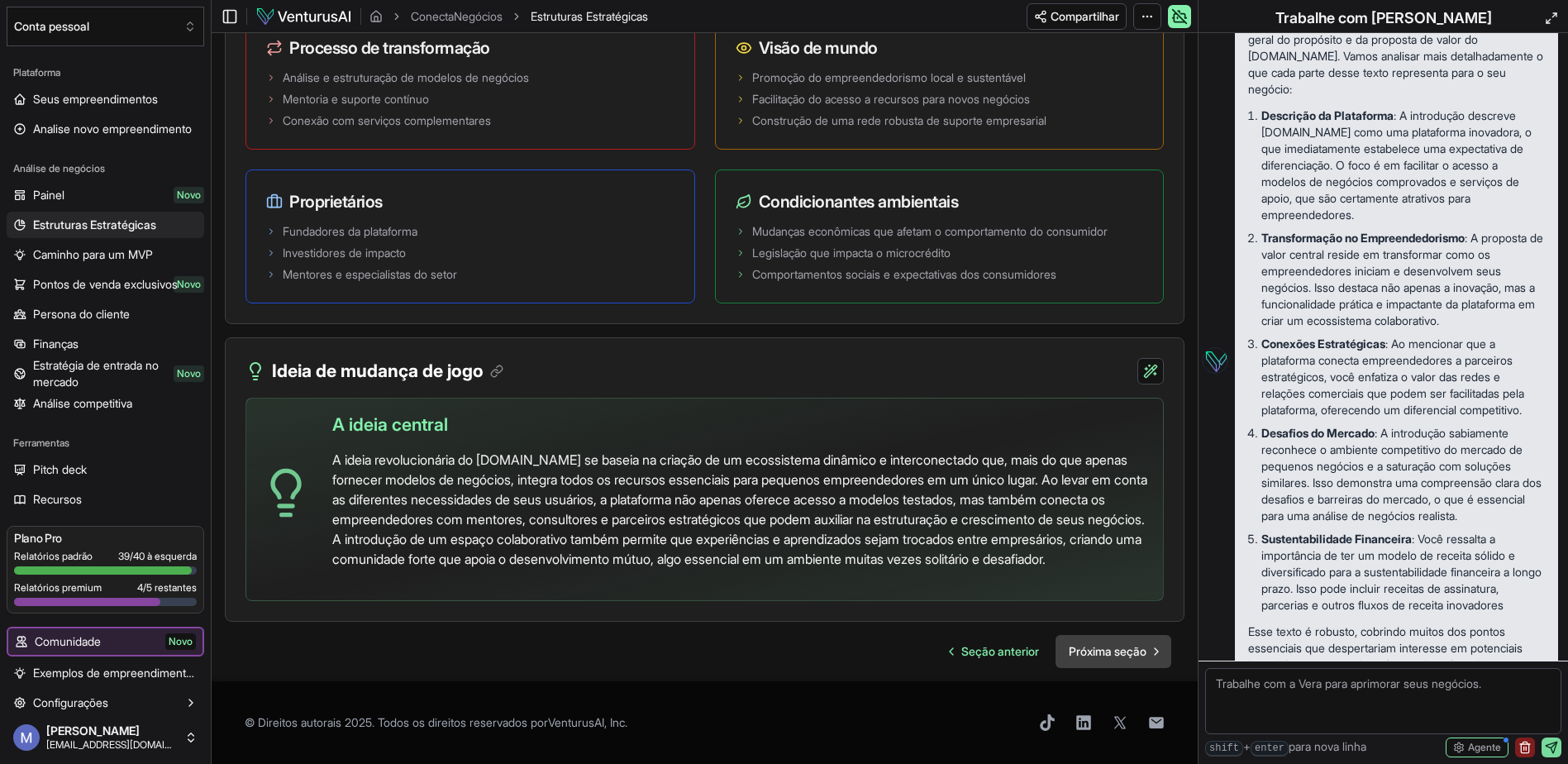 click on "Próxima seção" at bounding box center (1108, 652) 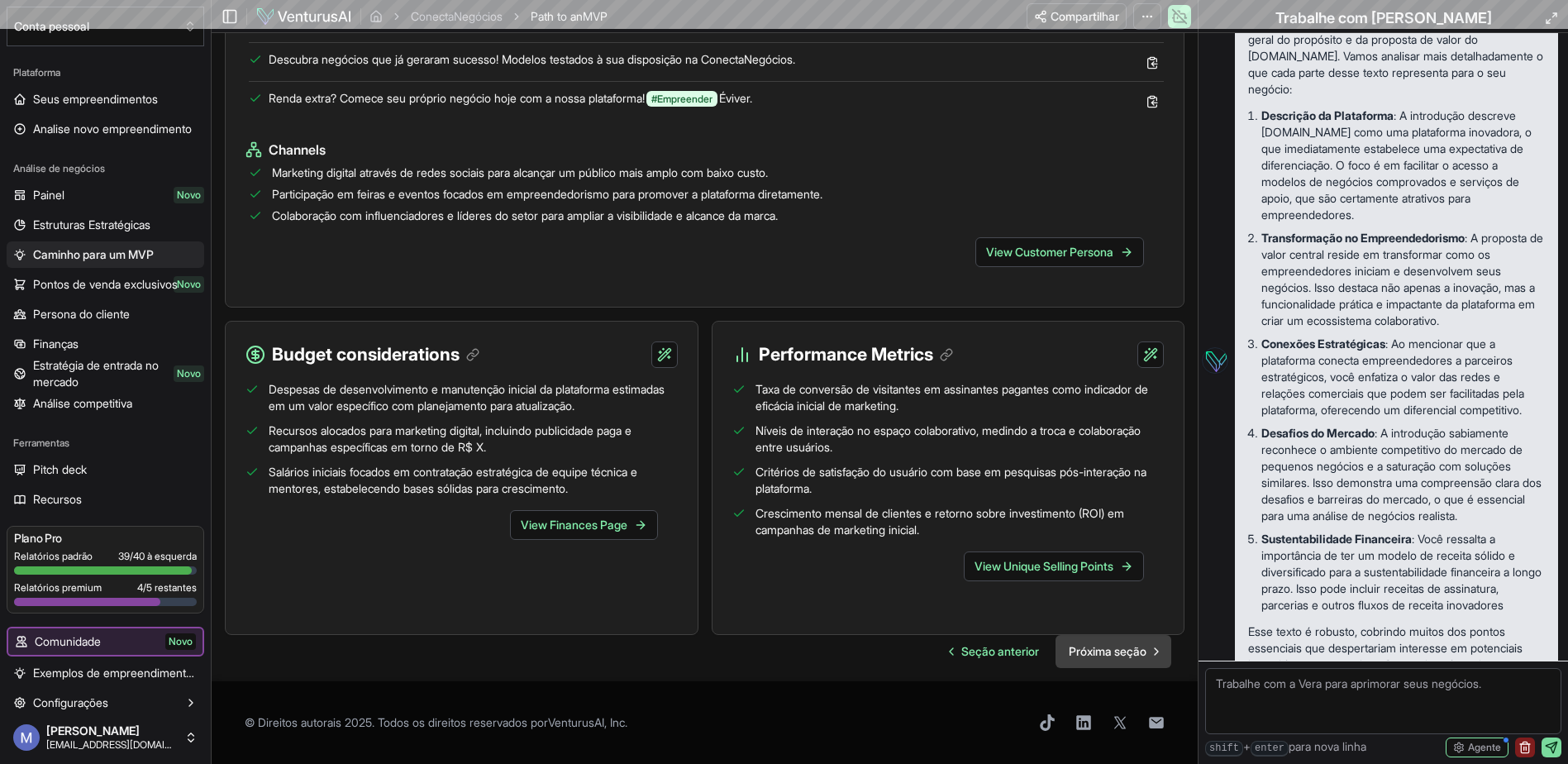 scroll, scrollTop: 0, scrollLeft: 0, axis: both 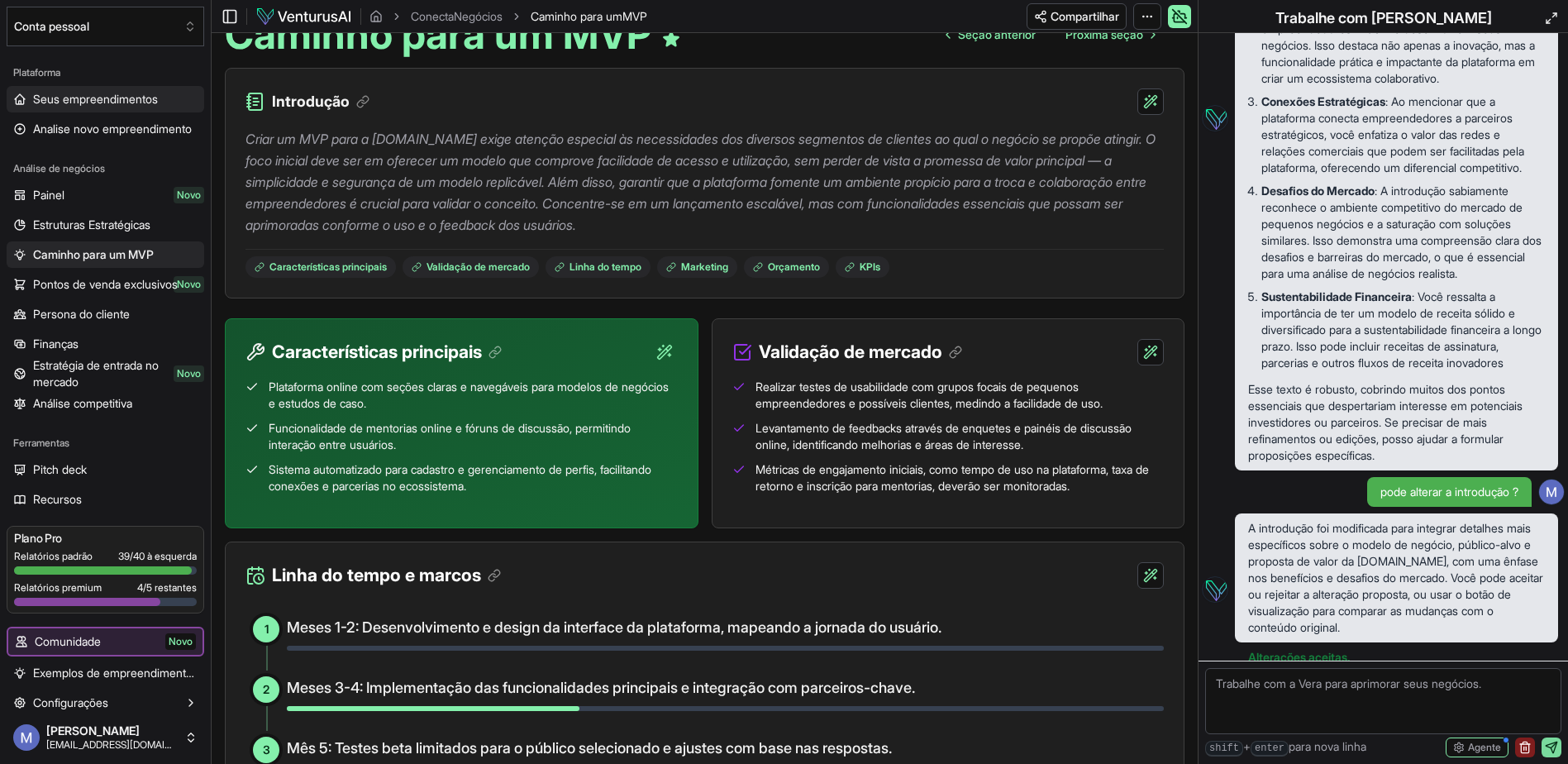 click on "Seus empreendimentos" at bounding box center (95, 99) 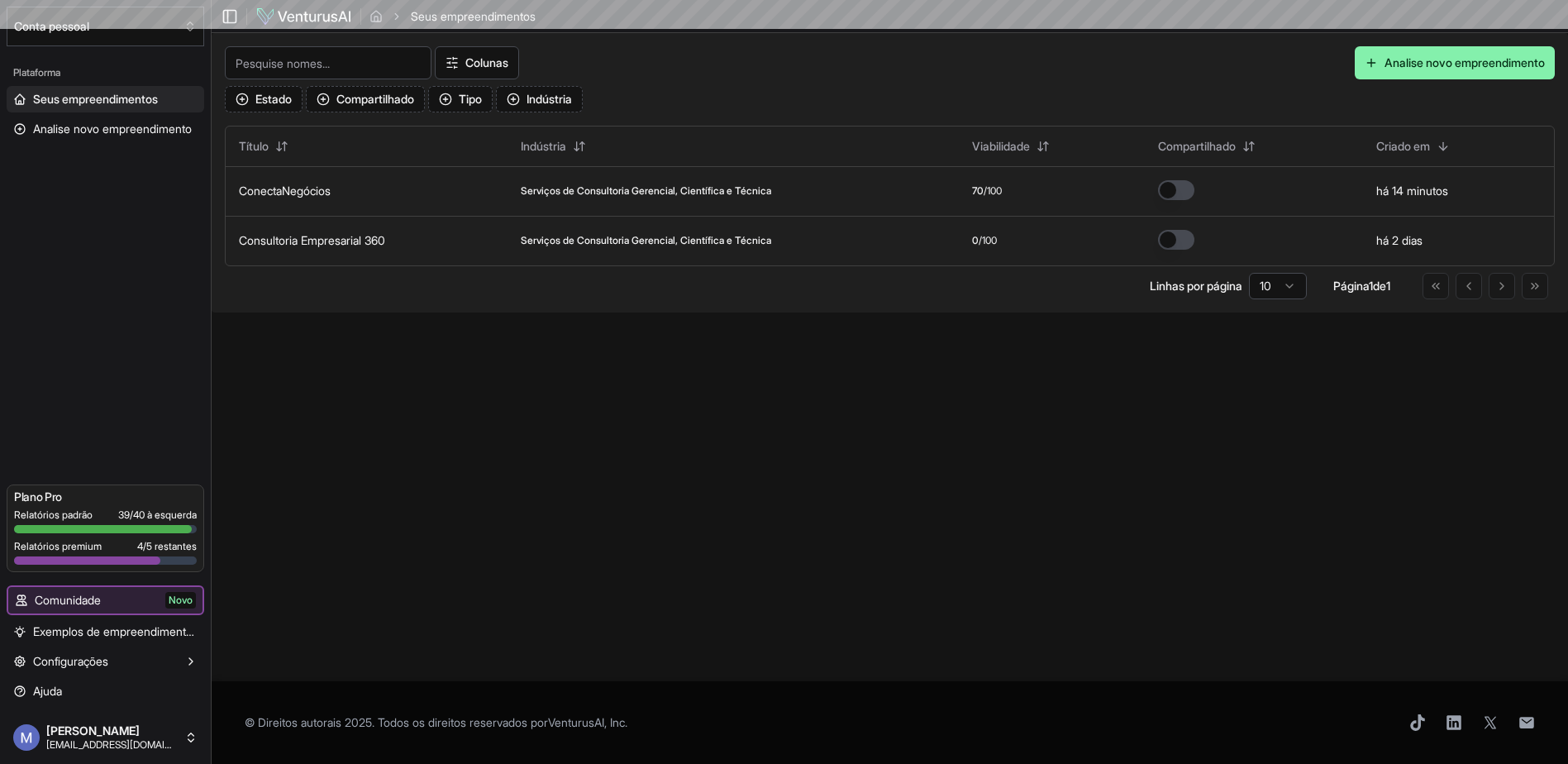 scroll, scrollTop: 0, scrollLeft: 0, axis: both 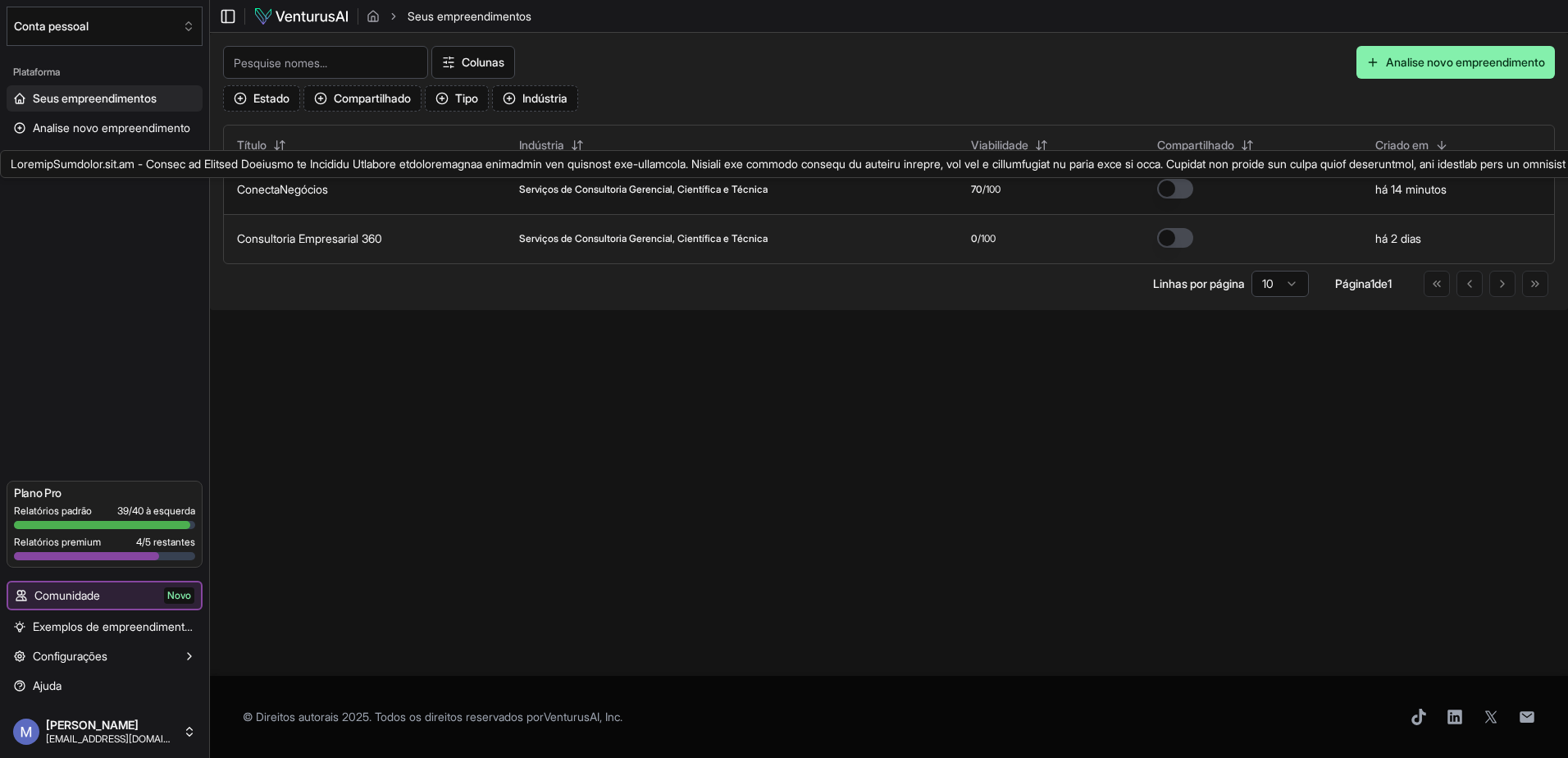 click on "ConectaNegócios" at bounding box center [282, 189] 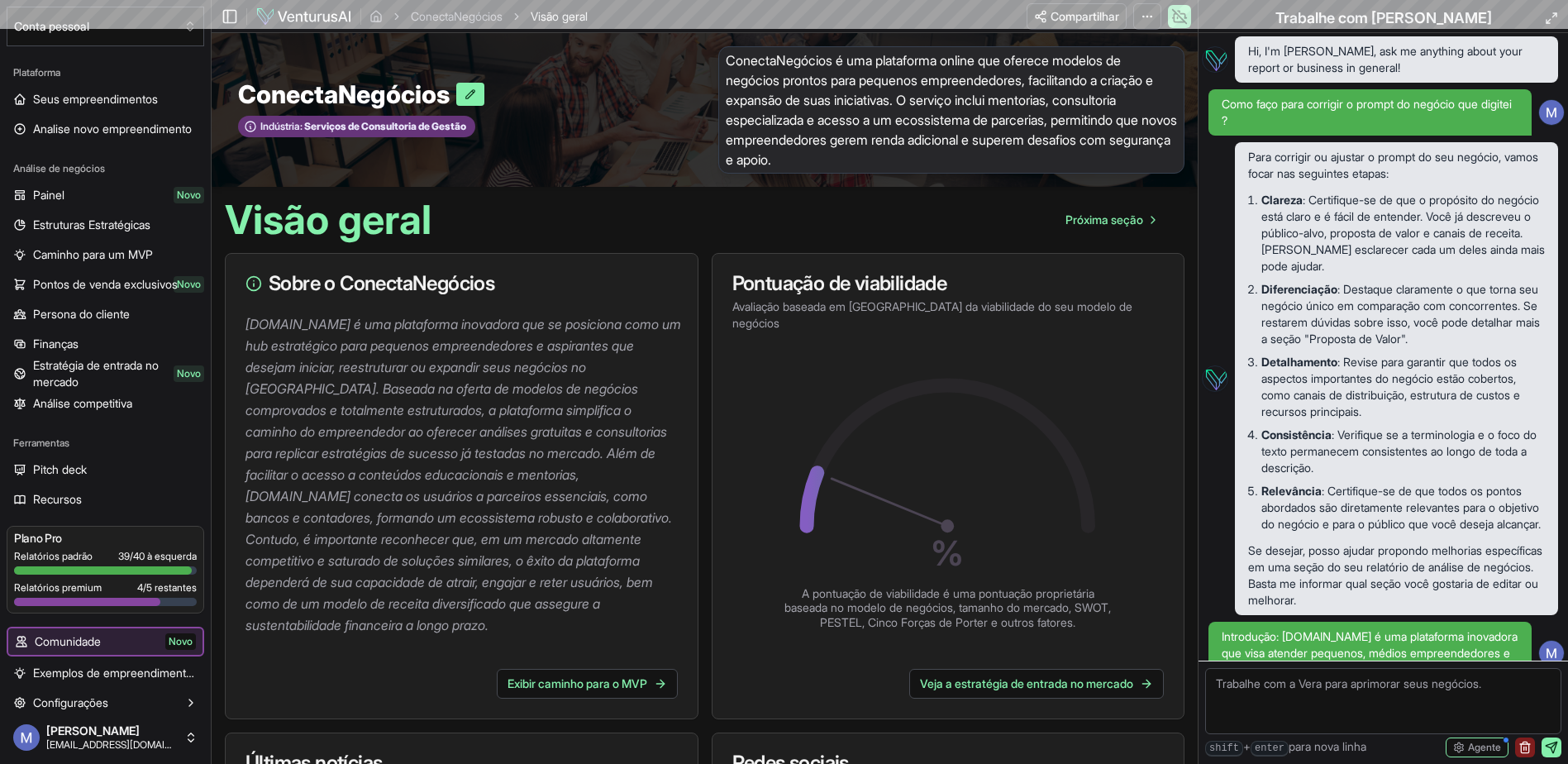 scroll, scrollTop: 2710, scrollLeft: 0, axis: vertical 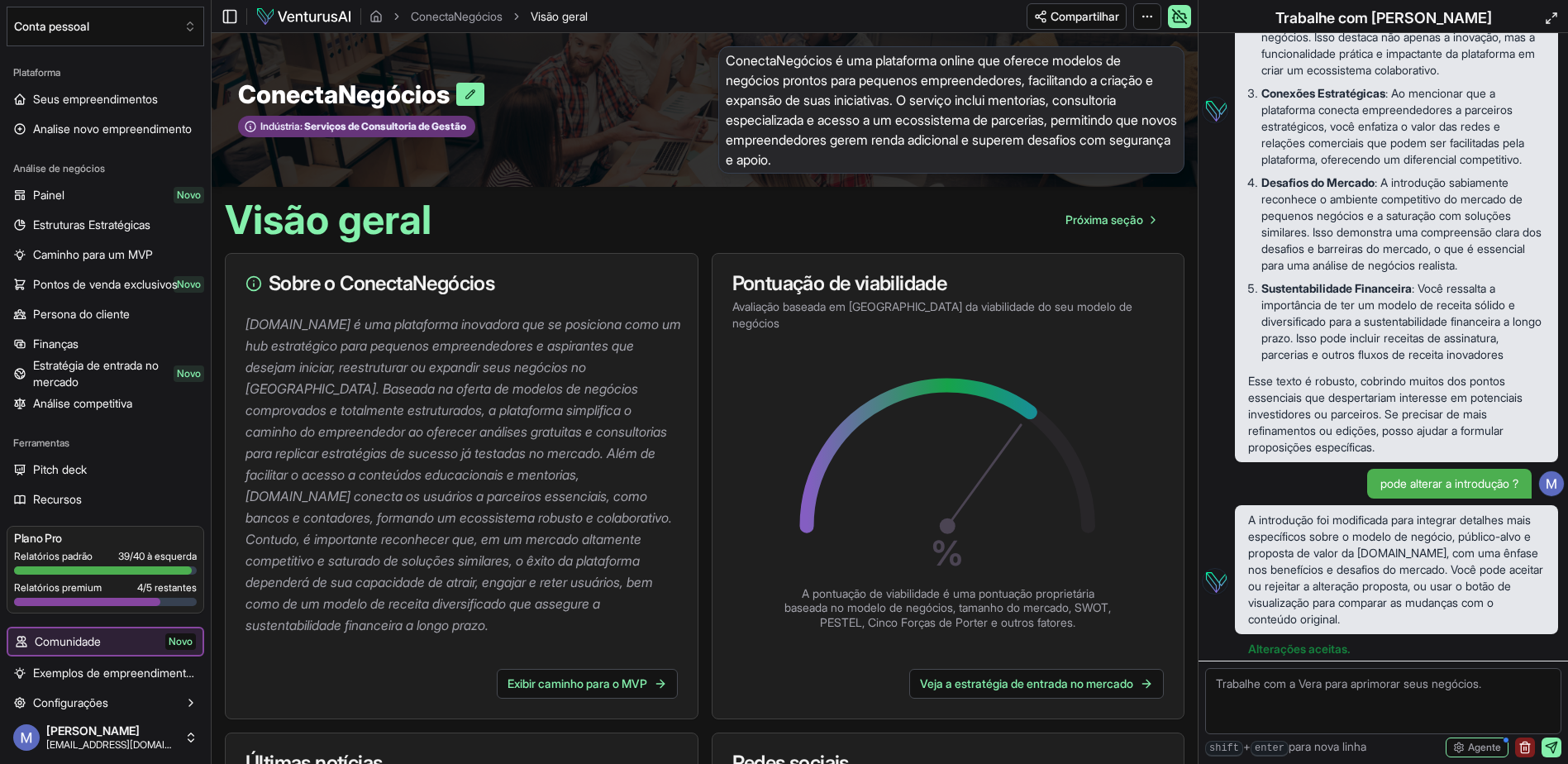 click on "[DOMAIN_NAME] é uma plataforma inovadora que se posiciona como um hub estratégico para pequenos empreendedores e aspirantes que desejam iniciar, reestruturar ou expandir seus negócios no [GEOGRAPHIC_DATA]. Baseada na oferta de modelos de negócios comprovados e totalmente estruturados, a plataforma simplifica o caminho do empreendedor ao oferecer análises gratuitas e consultorias para replicar estratégias de sucesso já testadas no mercado. Além de facilitar o acesso a conteúdos educacionais e mentorias, [DOMAIN_NAME] conecta os usuários a parceiros essenciais, como bancos e contadores, formando um ecossistema robusto e colaborativo. Contudo, é importante reconhecer que, em um mercado altamente competitivo e saturado de soluções similares, o êxito da plataforma dependerá de sua capacidade de atrair, engajar e reter usuários, bem como de um modelo de receita diversificado que assegure a sustentabilidade financeira a longo prazo." at bounding box center [465, 475] 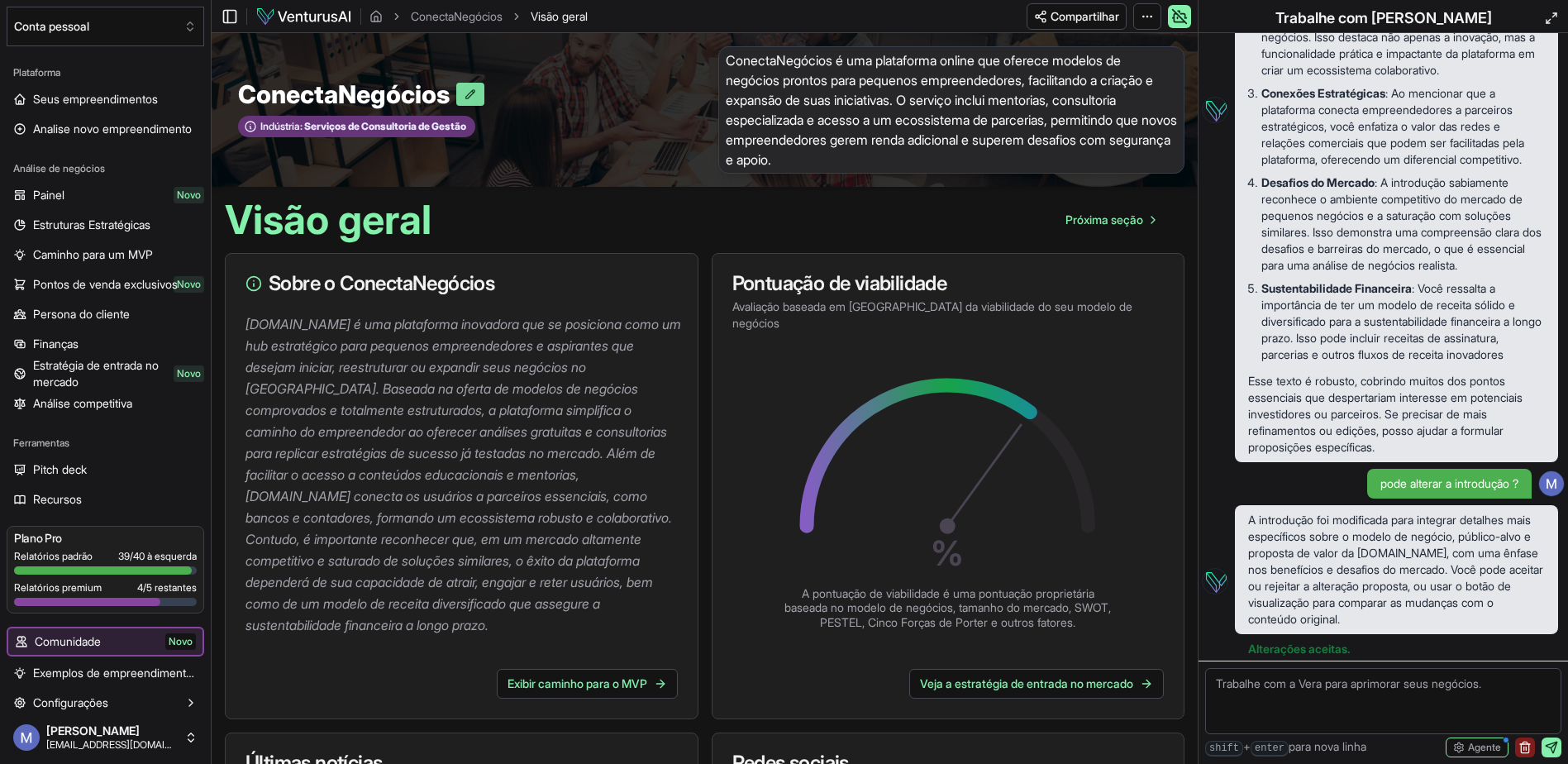 click 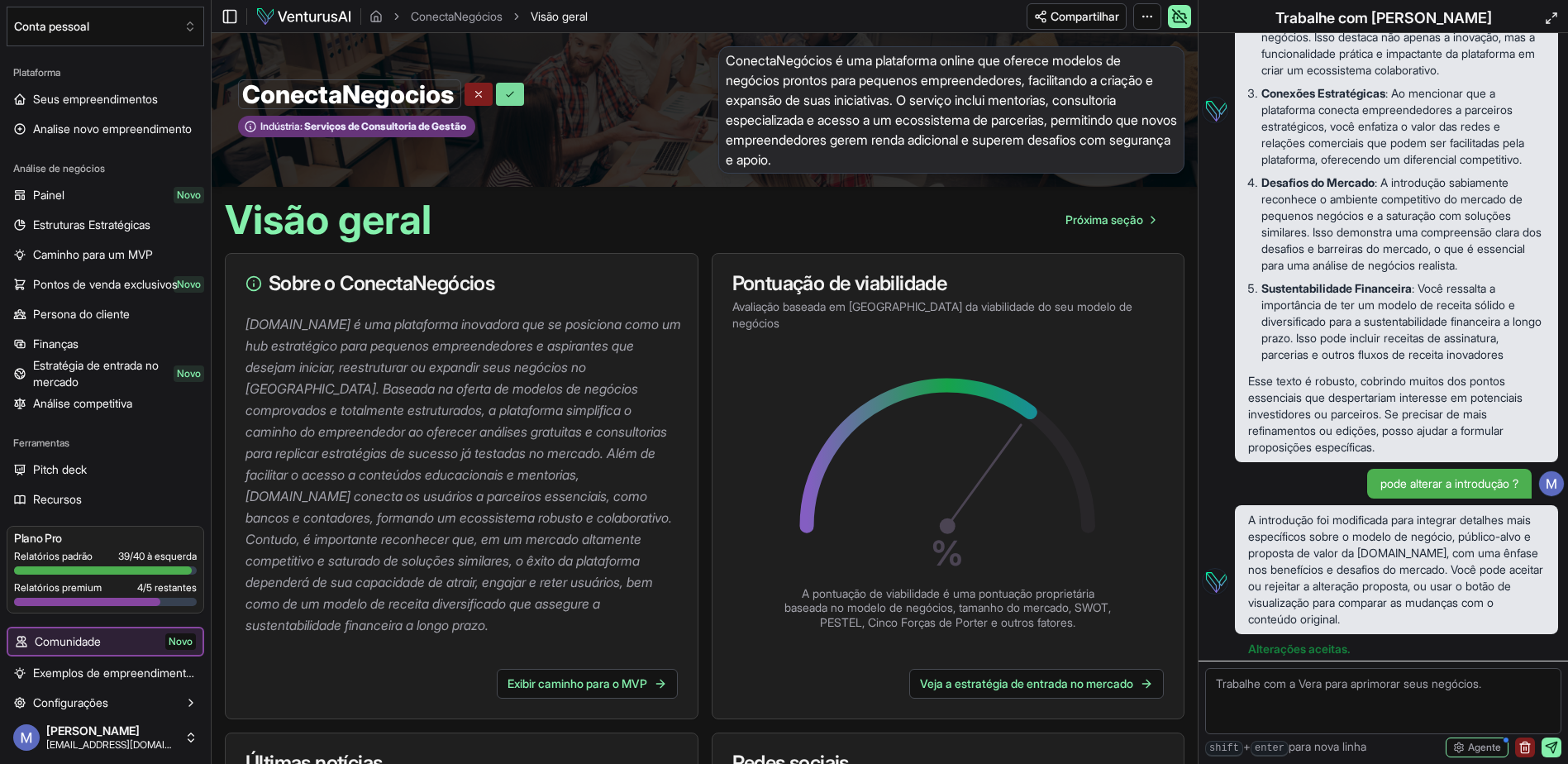 click 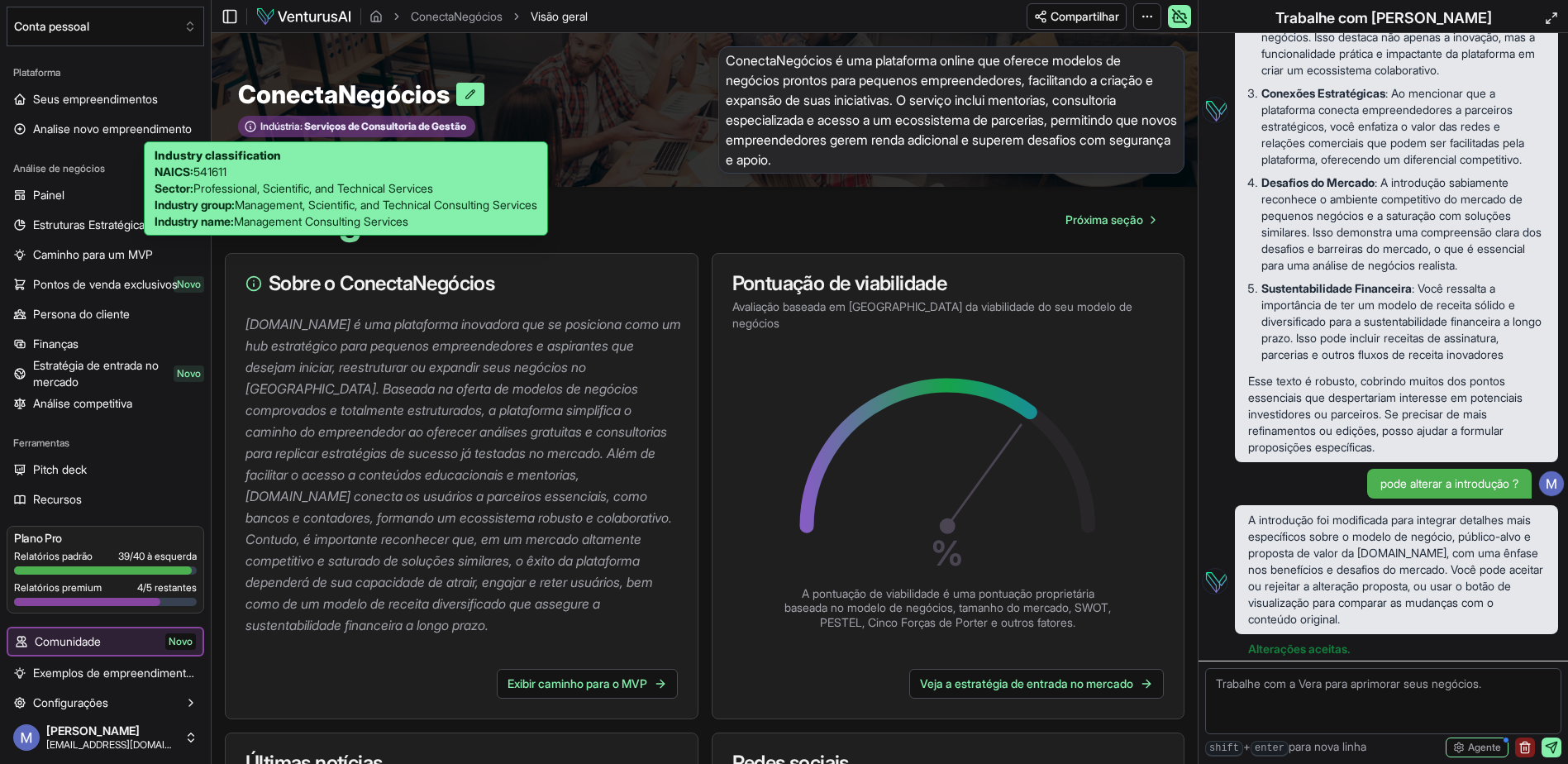 click on "Serviços de Consultoria de Gestão" at bounding box center (384, 127) 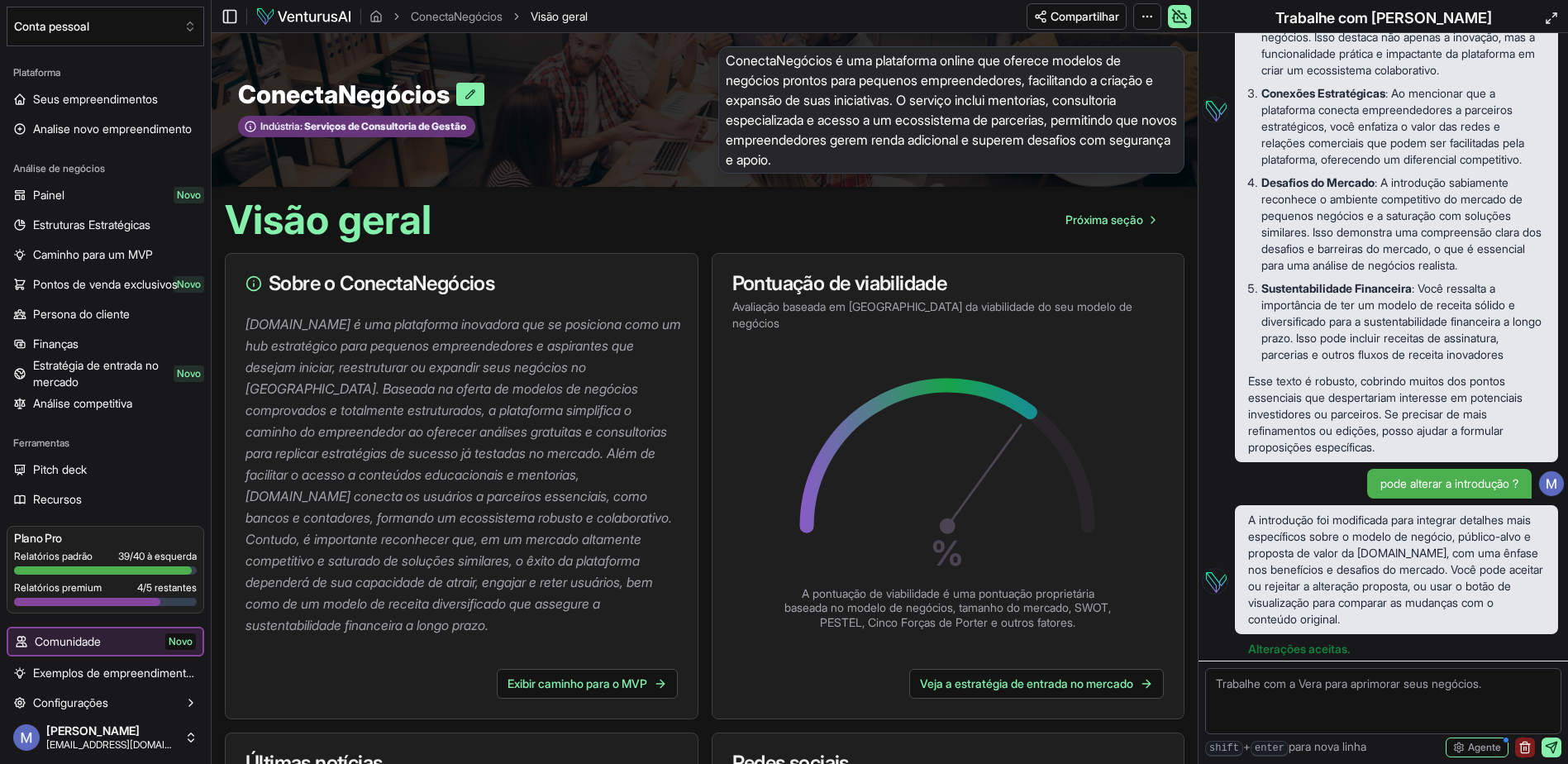 click on "ConectaNegócios é uma plataforma online que oferece modelos de negócios prontos para pequenos empreendedores, facilitando a criação e expansão de suas iniciativas. O serviço inclui mentorias, consultoria especializada e acesso a um ecossistema de parcerias, permitindo que novos empreendedores gerem renda adicional e superem desafios com segurança e apoio." at bounding box center (951, 110) 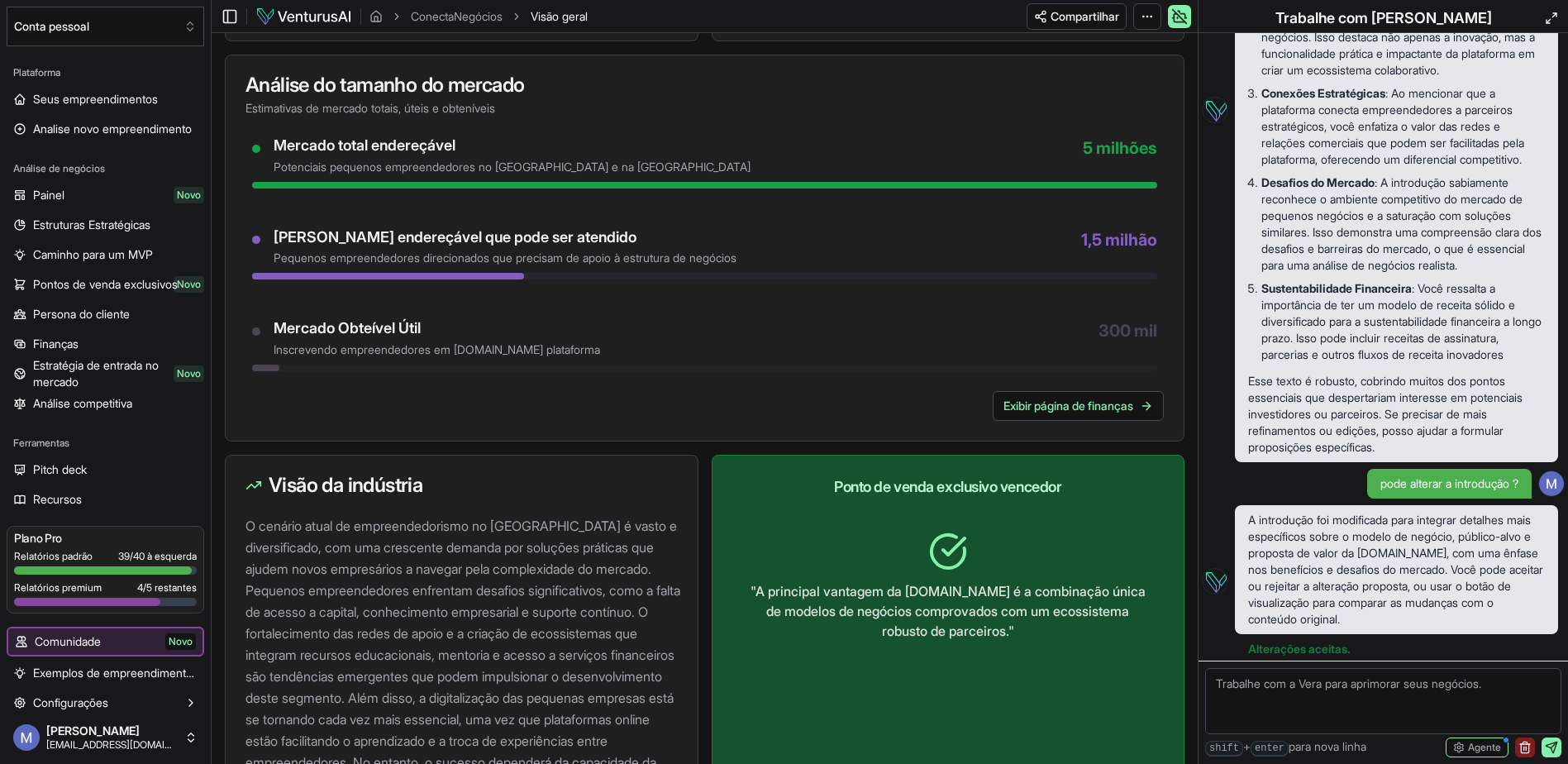 scroll, scrollTop: 349, scrollLeft: 0, axis: vertical 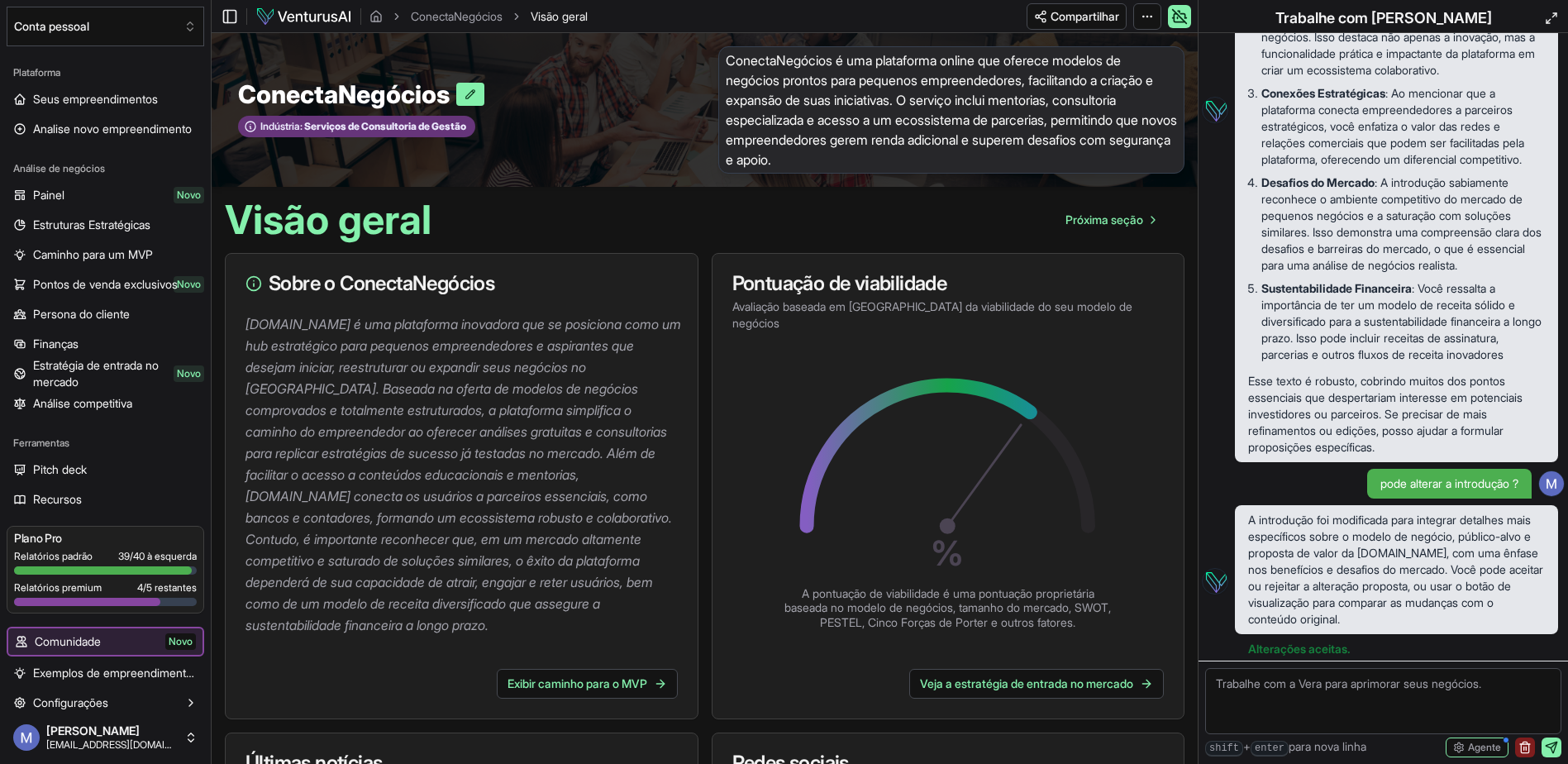 click on "Sobre o ConectaNegócios" at bounding box center [461, 284] 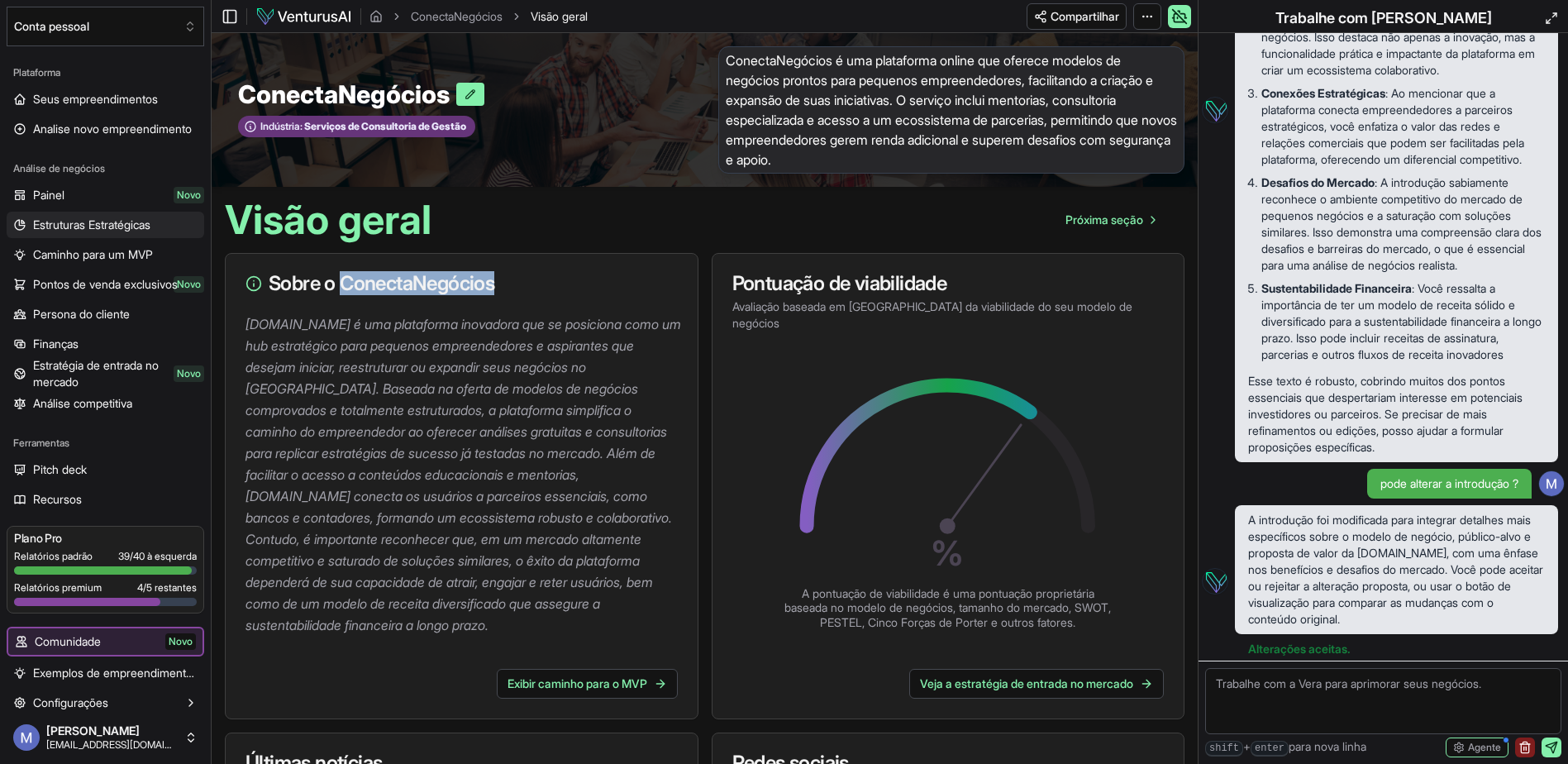 click on "Estruturas Estratégicas" at bounding box center (92, 225) 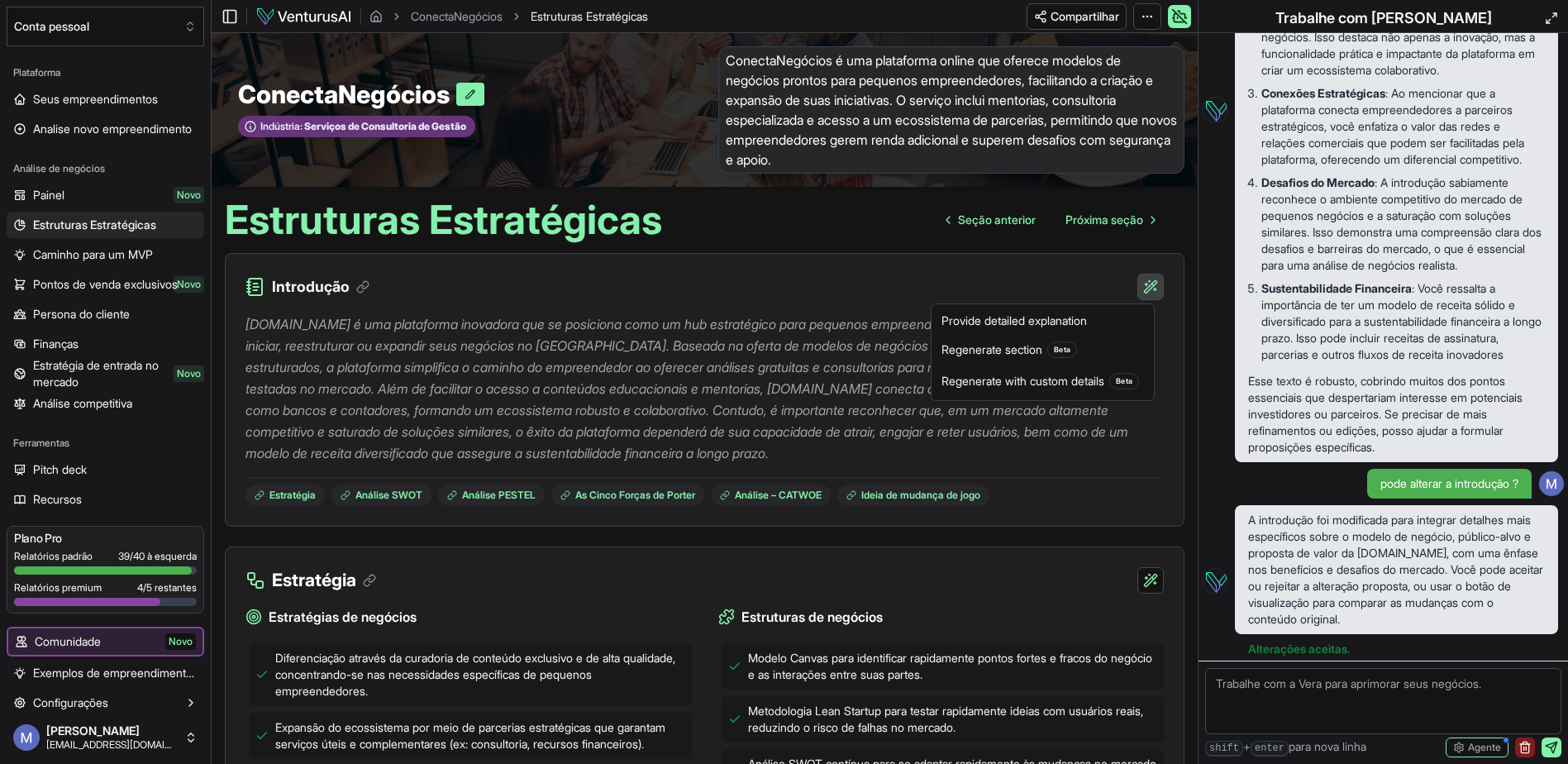 click on "We value your privacy We use cookies to enhance your browsing experience, serve personalized ads or content, and analyze our traffic. By clicking "Accept All", you consent to our use of cookies. Customize    Accept All Customize Consent Preferences   We use cookies to help you navigate efficiently and perform certain functions. You will find detailed information about all cookies under each consent category below. The cookies that are categorized as "Necessary" are stored on your browser as they are essential for enabling the basic functionalities of the site. ...  Show more Necessary Always Active Necessary cookies are required to enable the basic features of this site, such as providing secure log-in or adjusting your consent preferences. These cookies do not store any personally identifiable data. Cookie cookieyes-consent Duration 1 year Description Cookie __cf_bm Duration 1 hour Description This cookie, set by Cloudflare, is used to support Cloudflare Bot Management.  Cookie _cfuvid Duration session lidc" at bounding box center [784, 382] 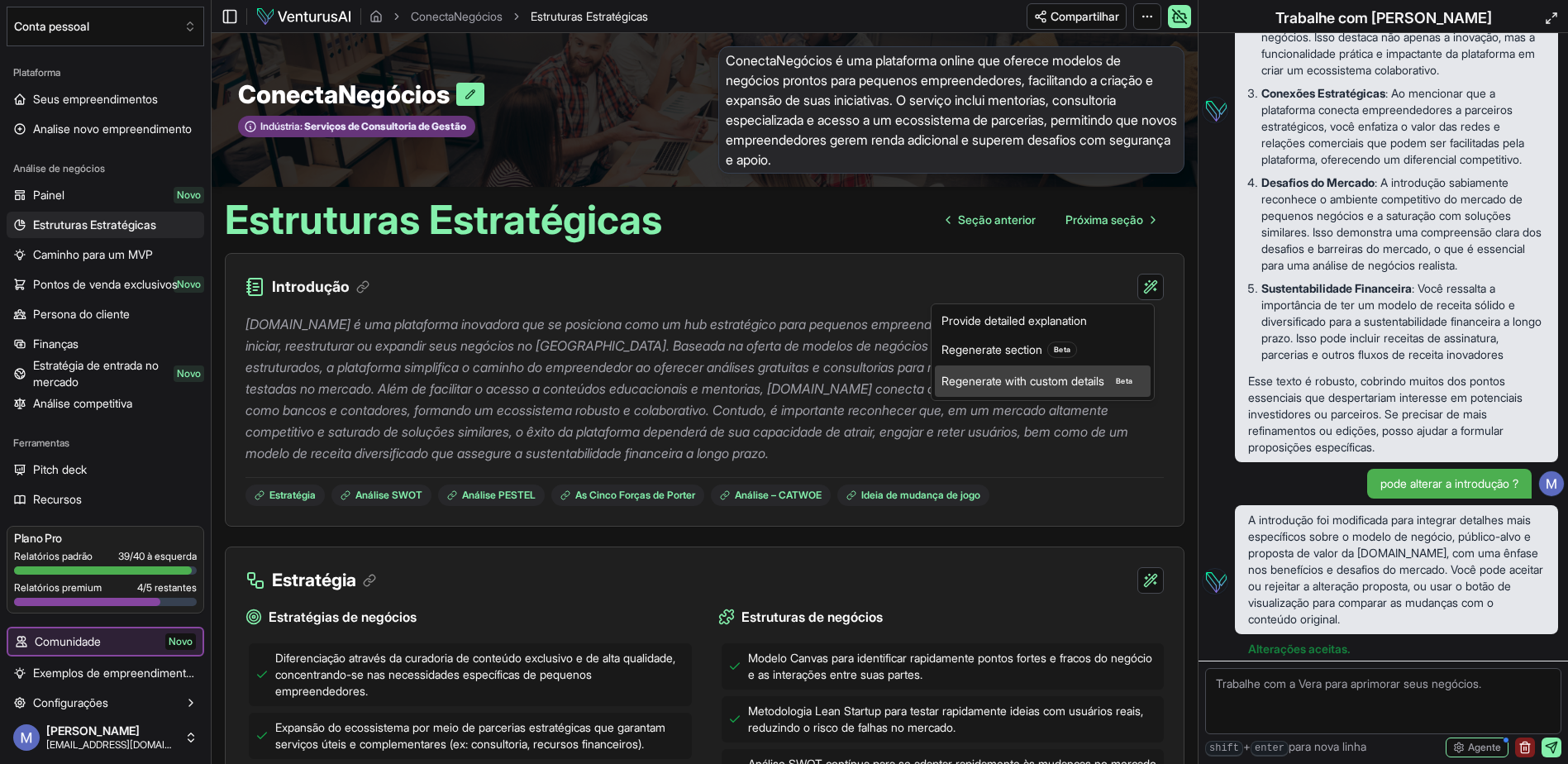 click on "Regenerate with custom details" at bounding box center (1022, 381) 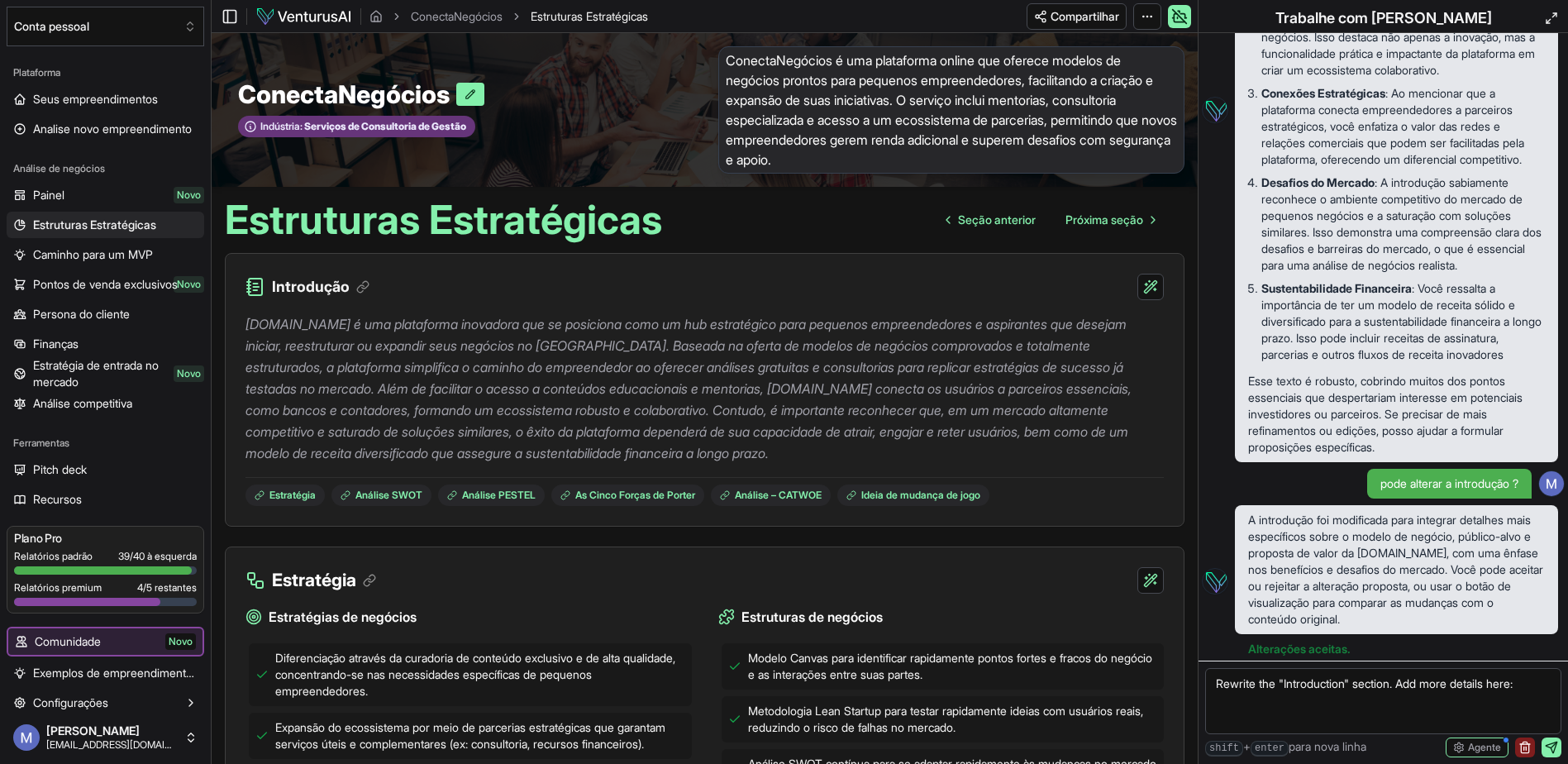 click on "Rewrite the "Introduction" section. Add more details here:" at bounding box center (1383, 701) 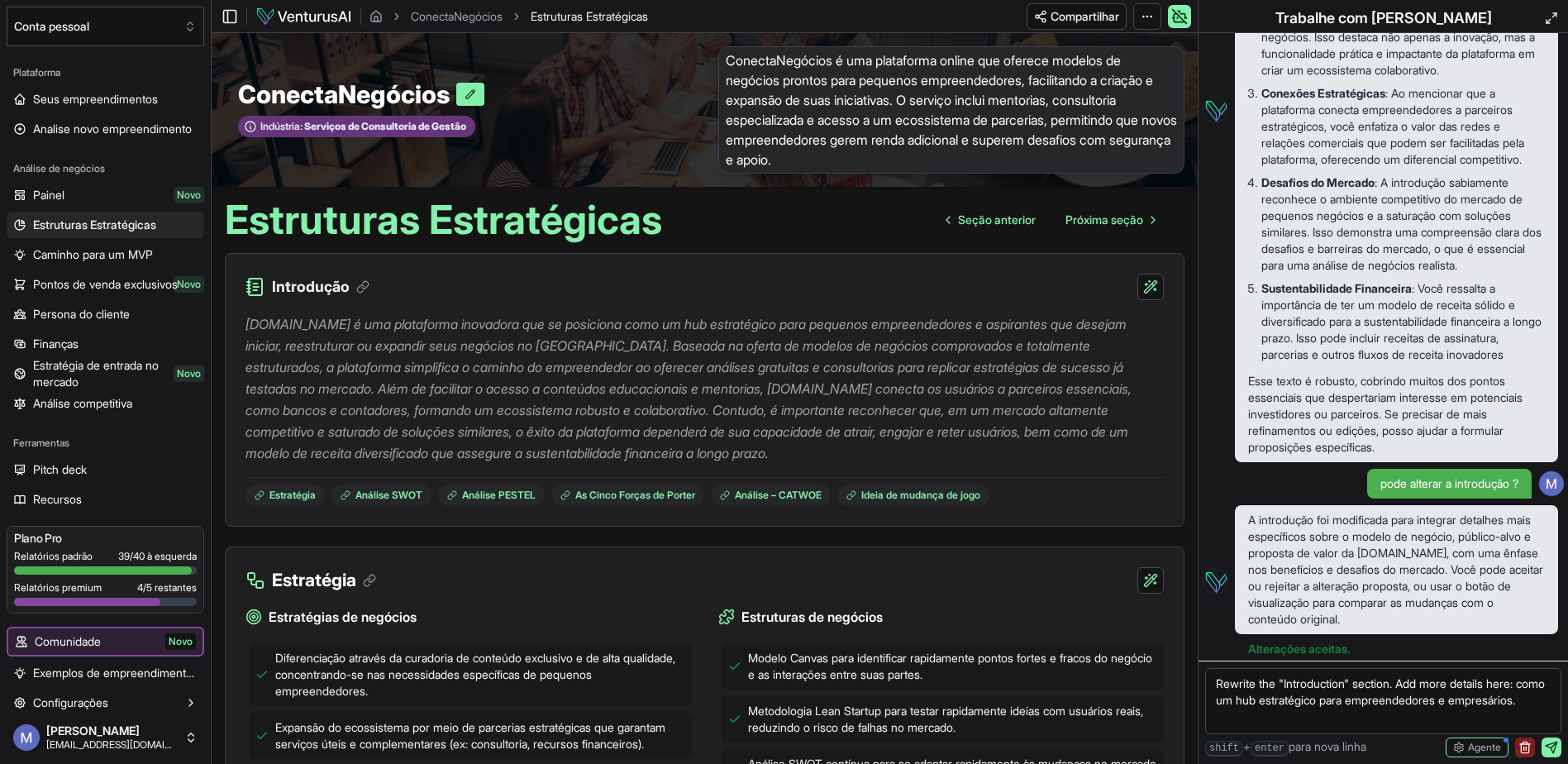type on "Rewrite the "Introduction" section. Add more details here: como um hub estratégico para empreendedores e empresários." 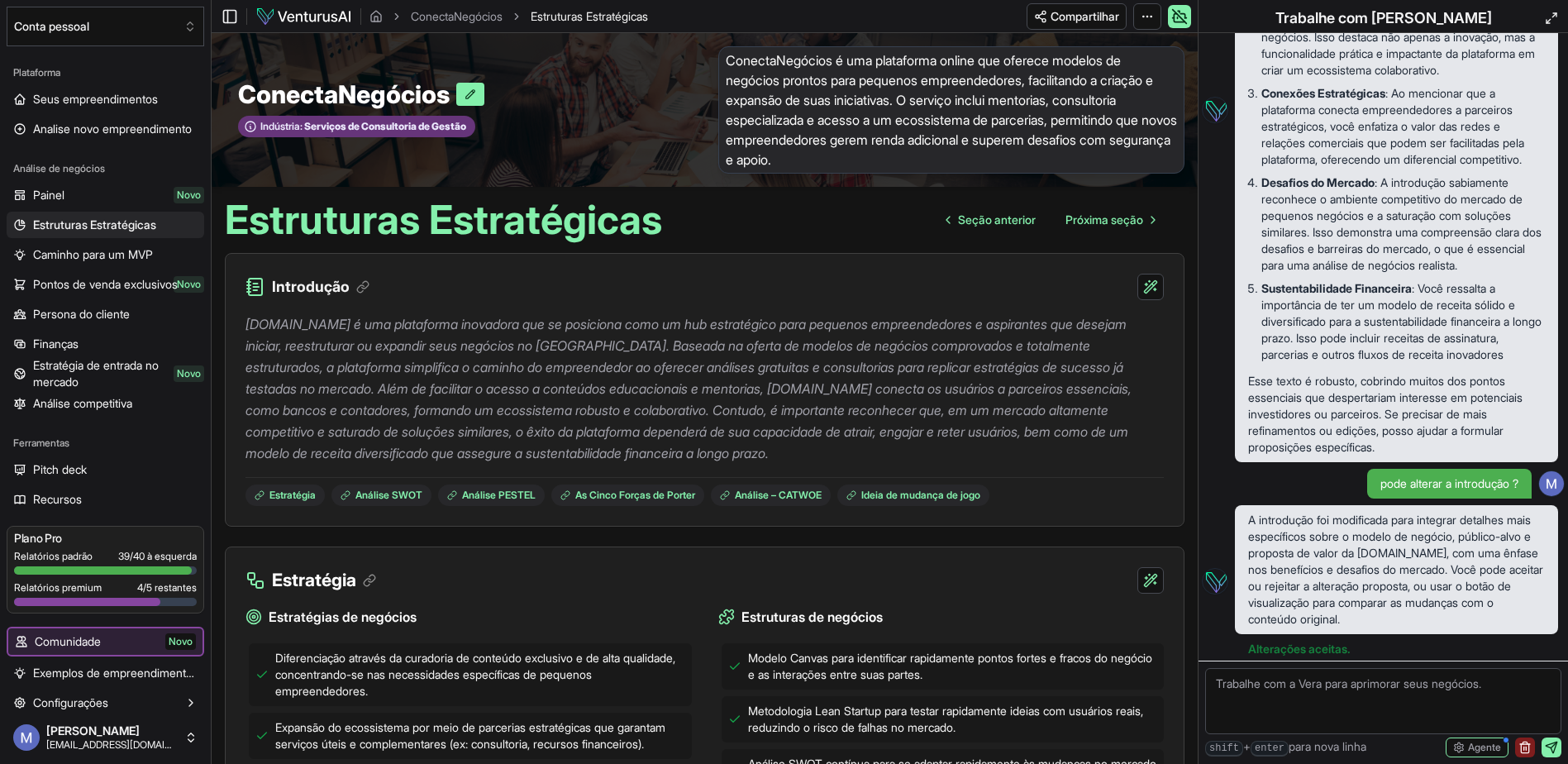 scroll, scrollTop: 2815, scrollLeft: 0, axis: vertical 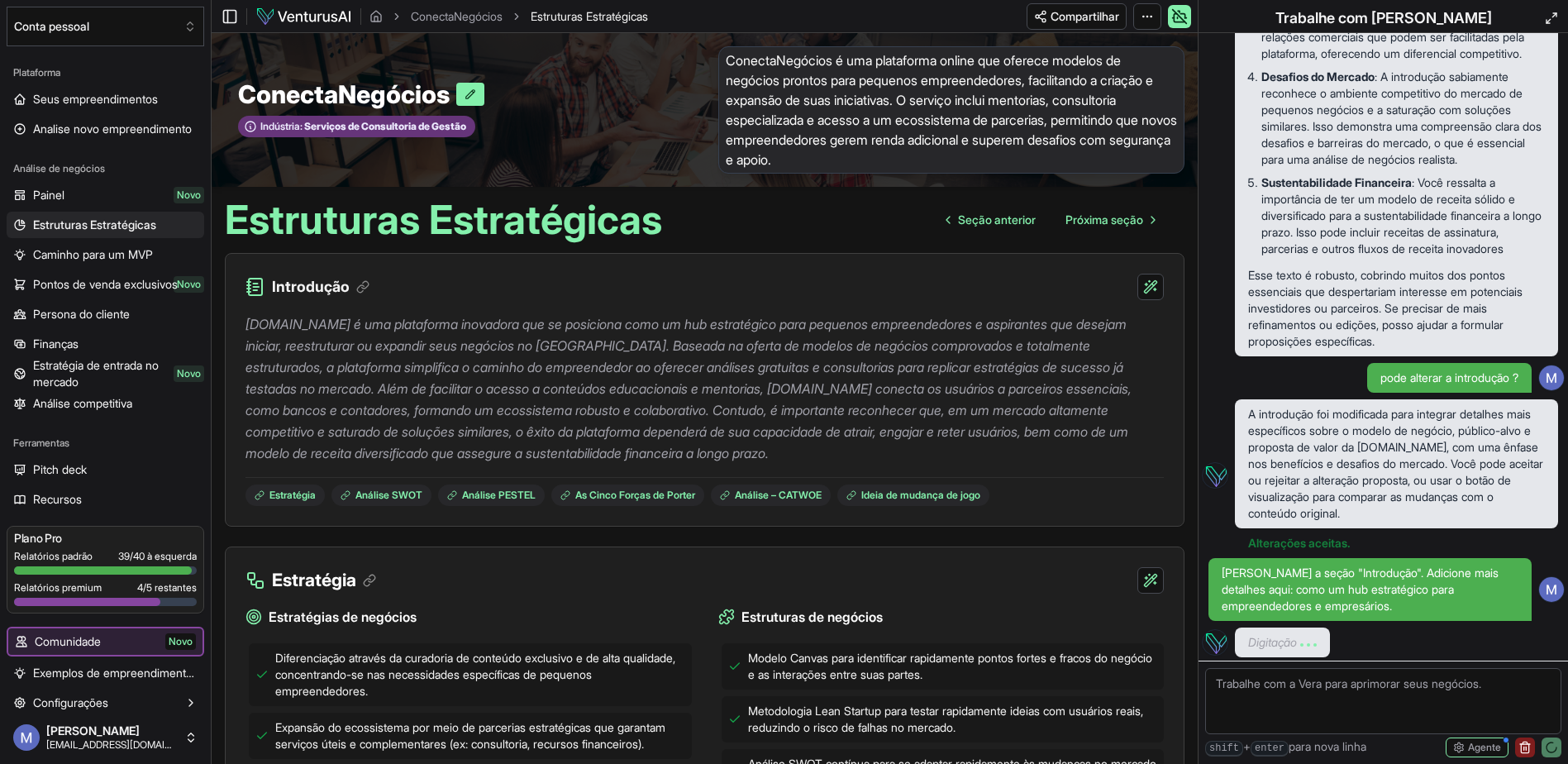 type 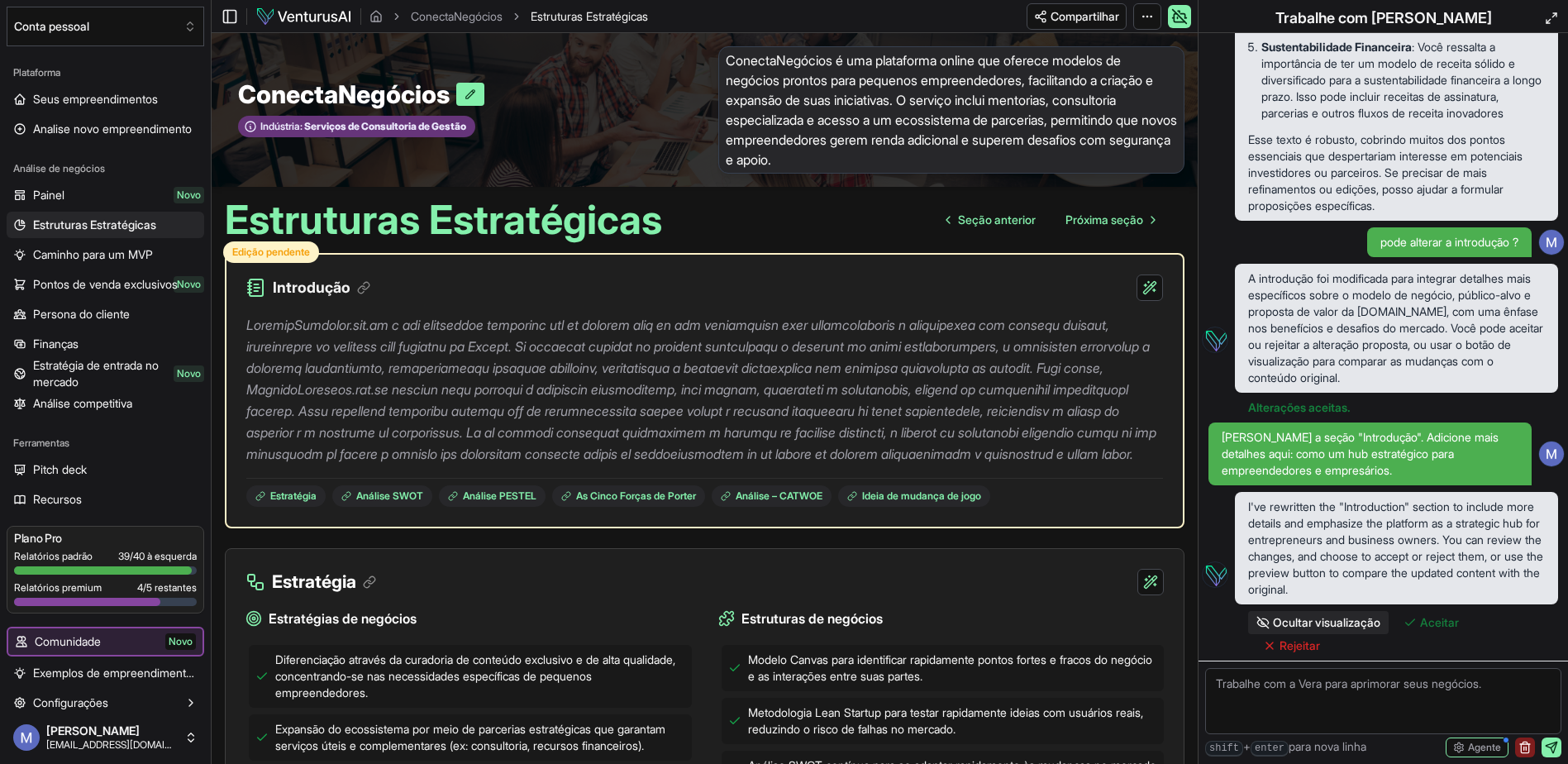 scroll, scrollTop: 2928, scrollLeft: 0, axis: vertical 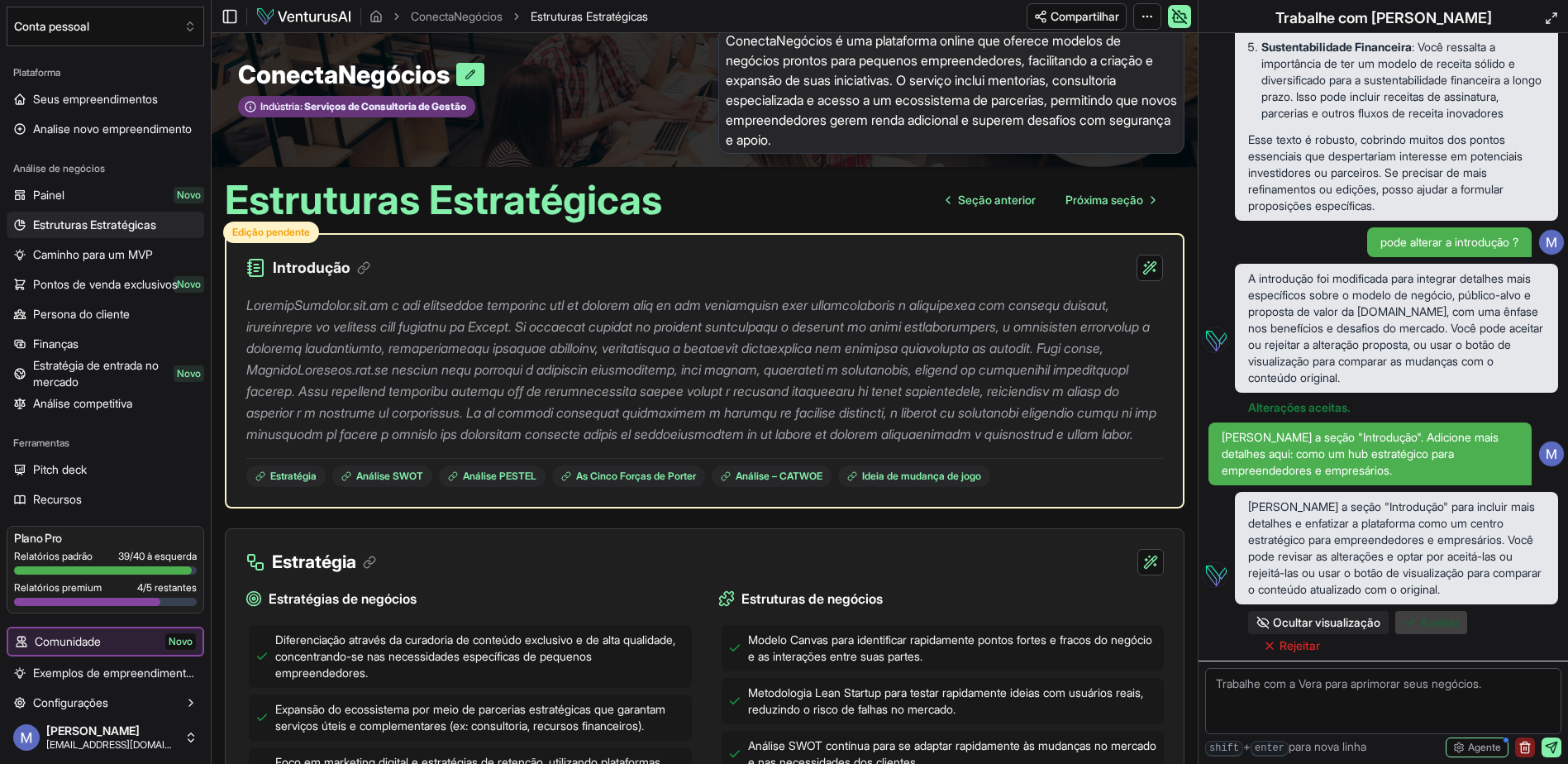 click on "Aceitar" at bounding box center [1439, 623] 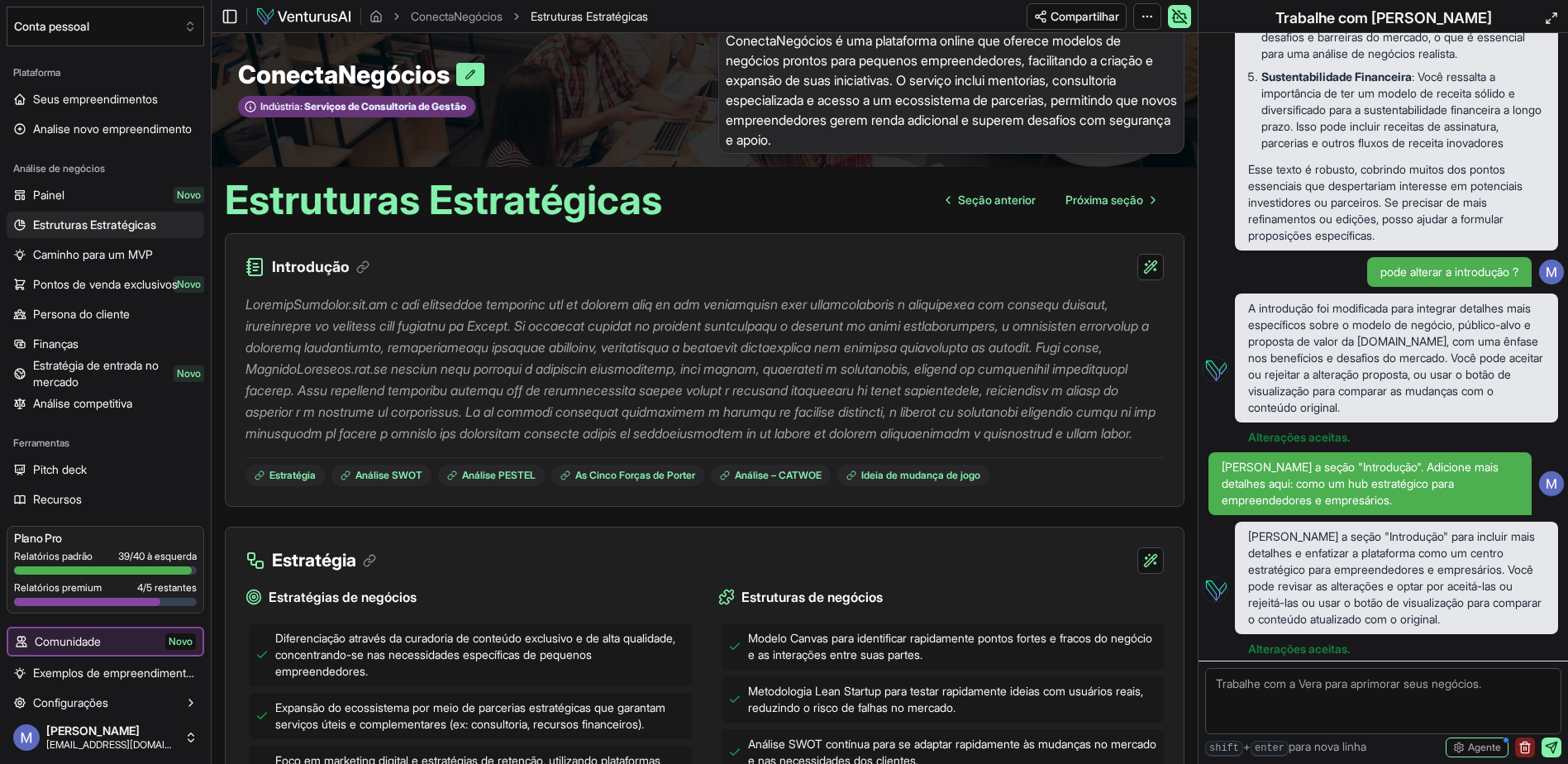 scroll, scrollTop: 2938, scrollLeft: 0, axis: vertical 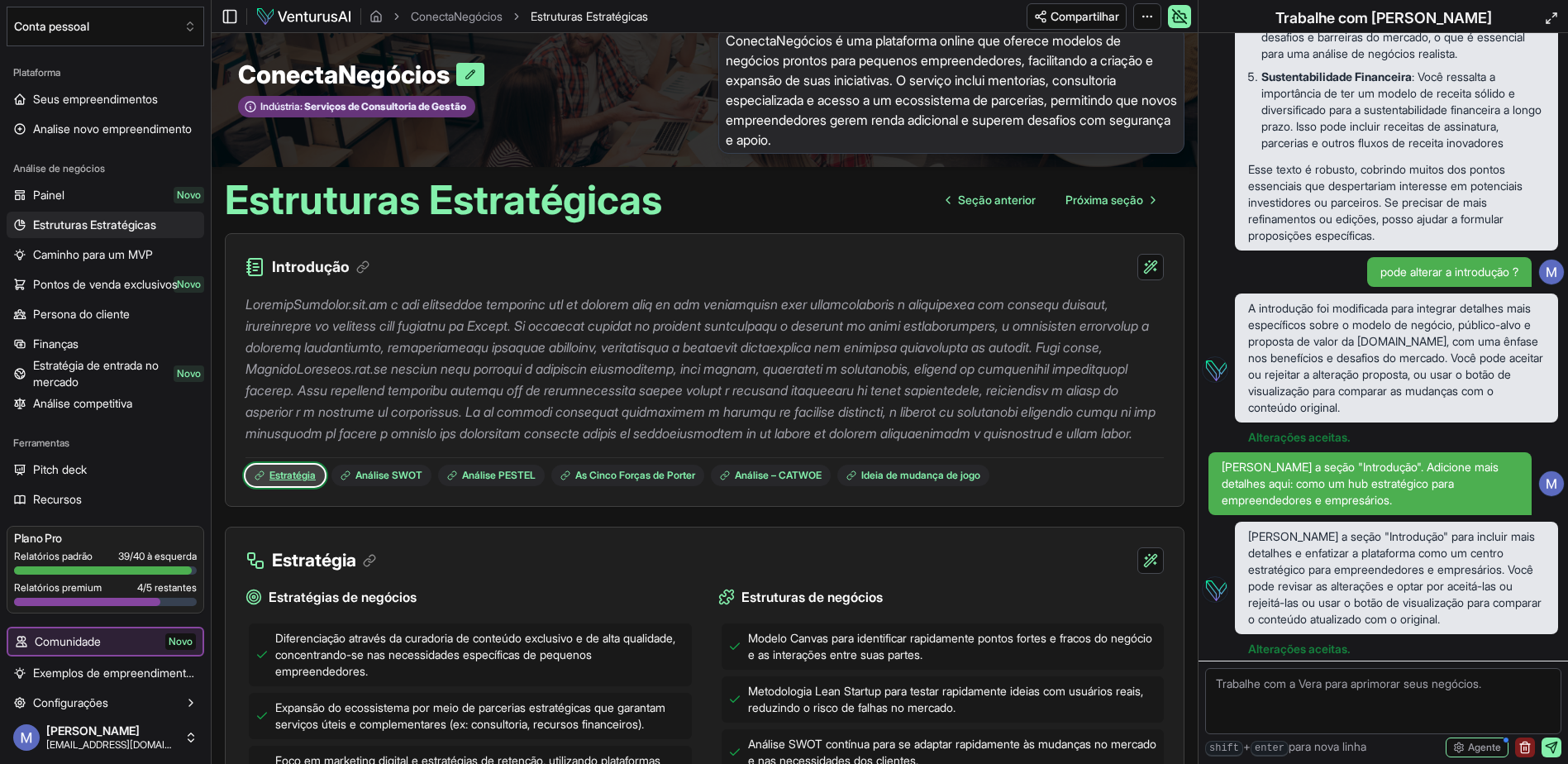 click on "Estratégia" at bounding box center [293, 475] 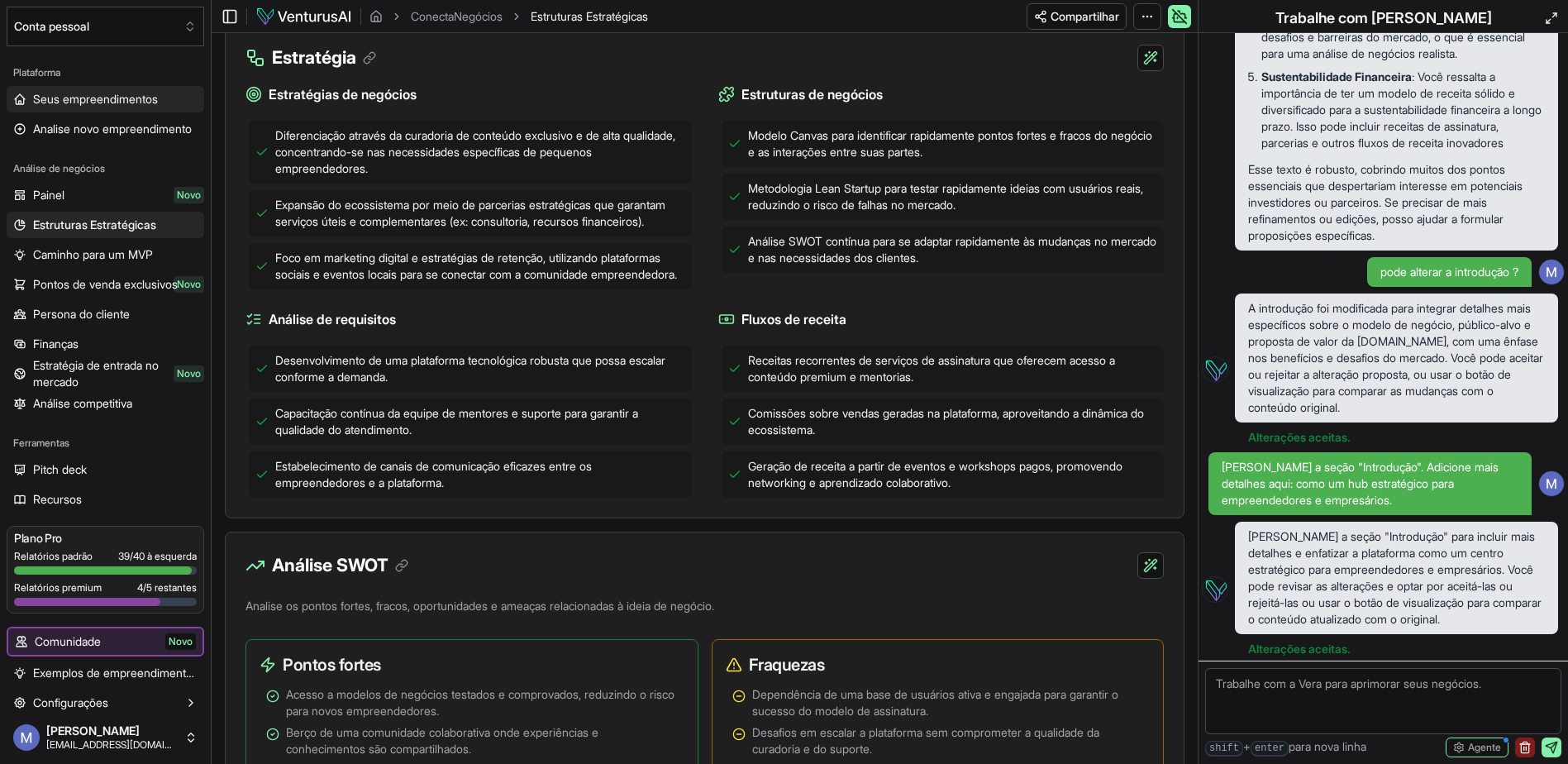 click on "Seus empreendimentos" at bounding box center [95, 99] 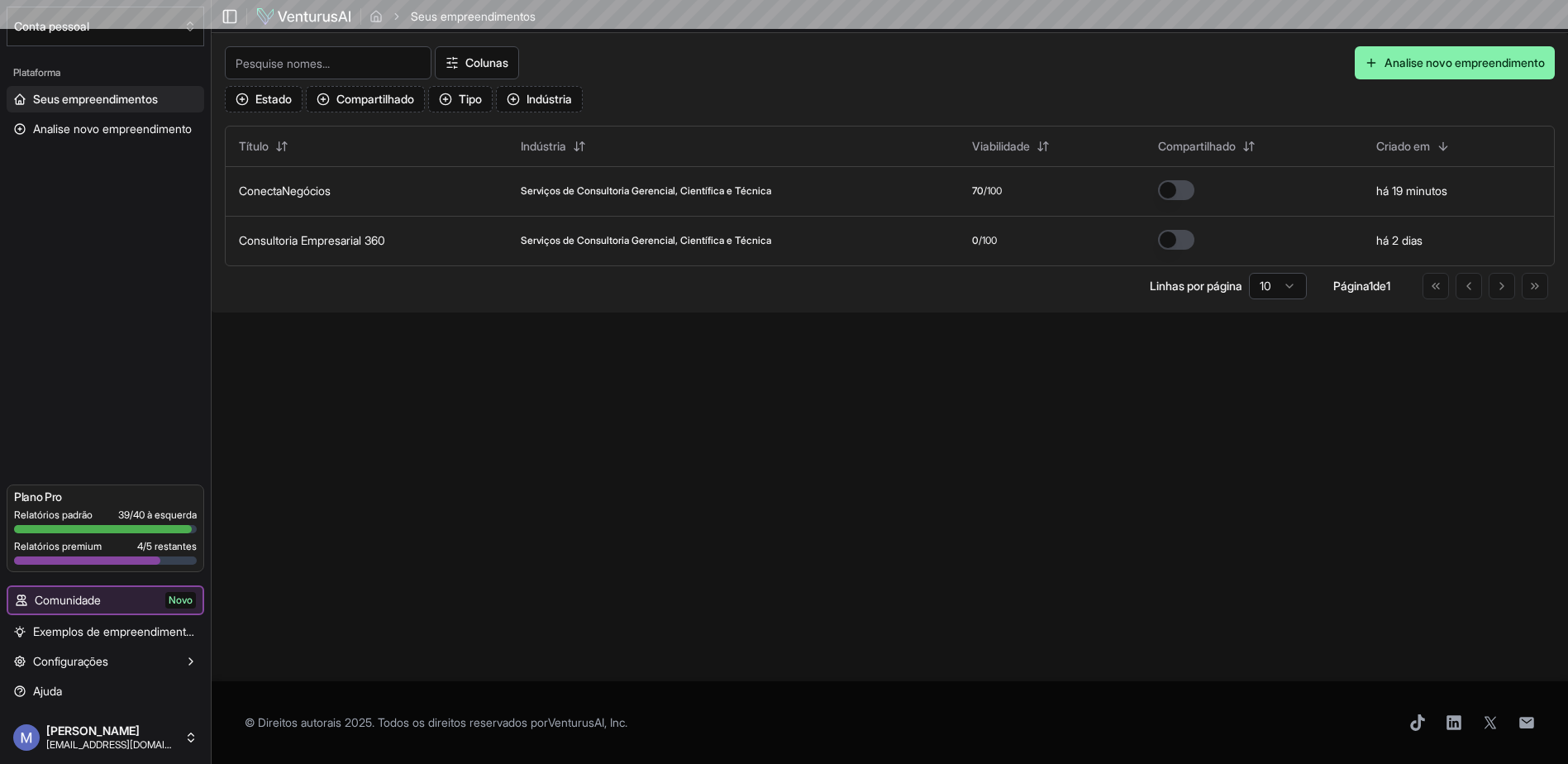scroll, scrollTop: 0, scrollLeft: 0, axis: both 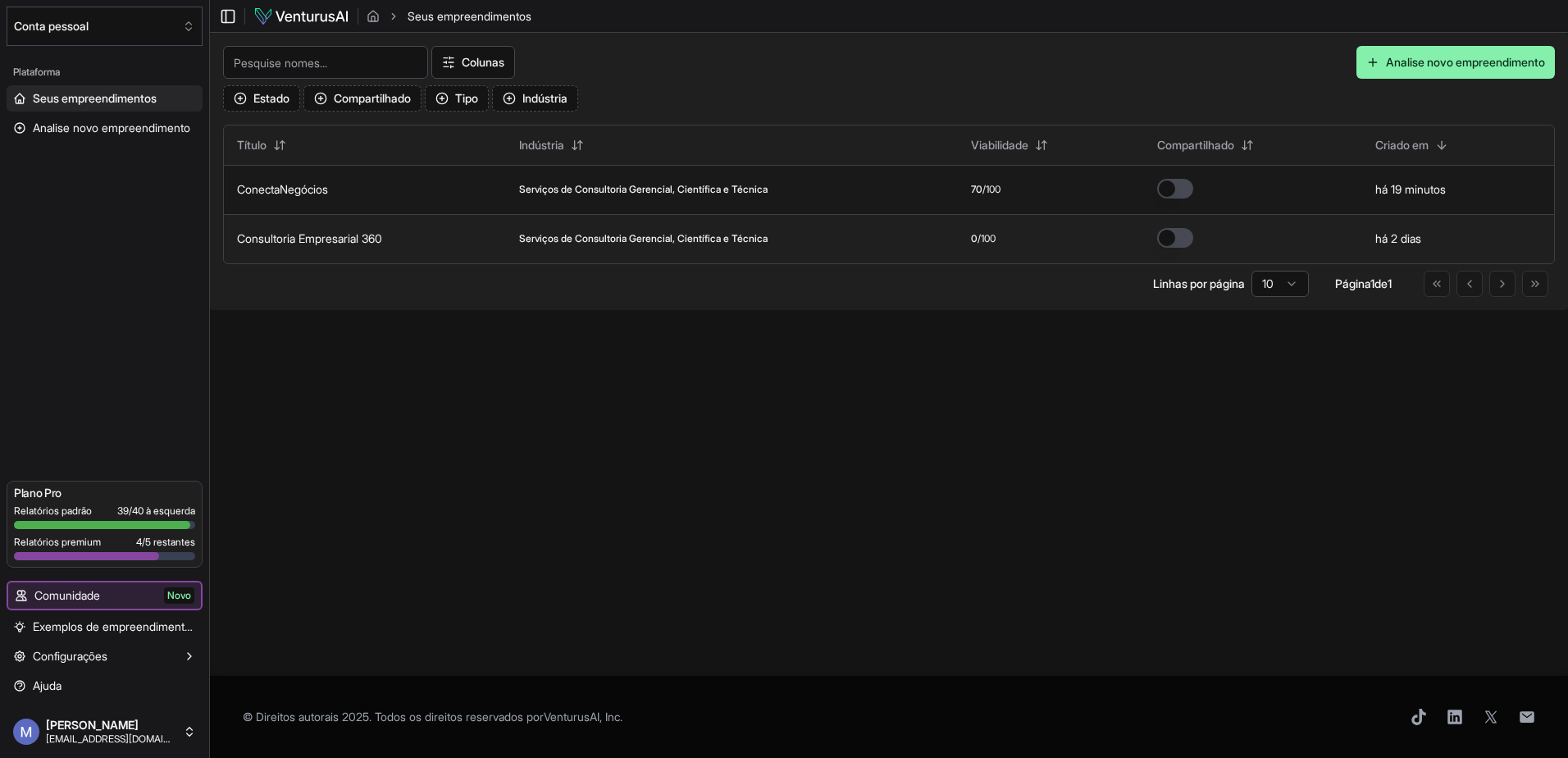 click on "ConectaNegócios" at bounding box center (365, 190) 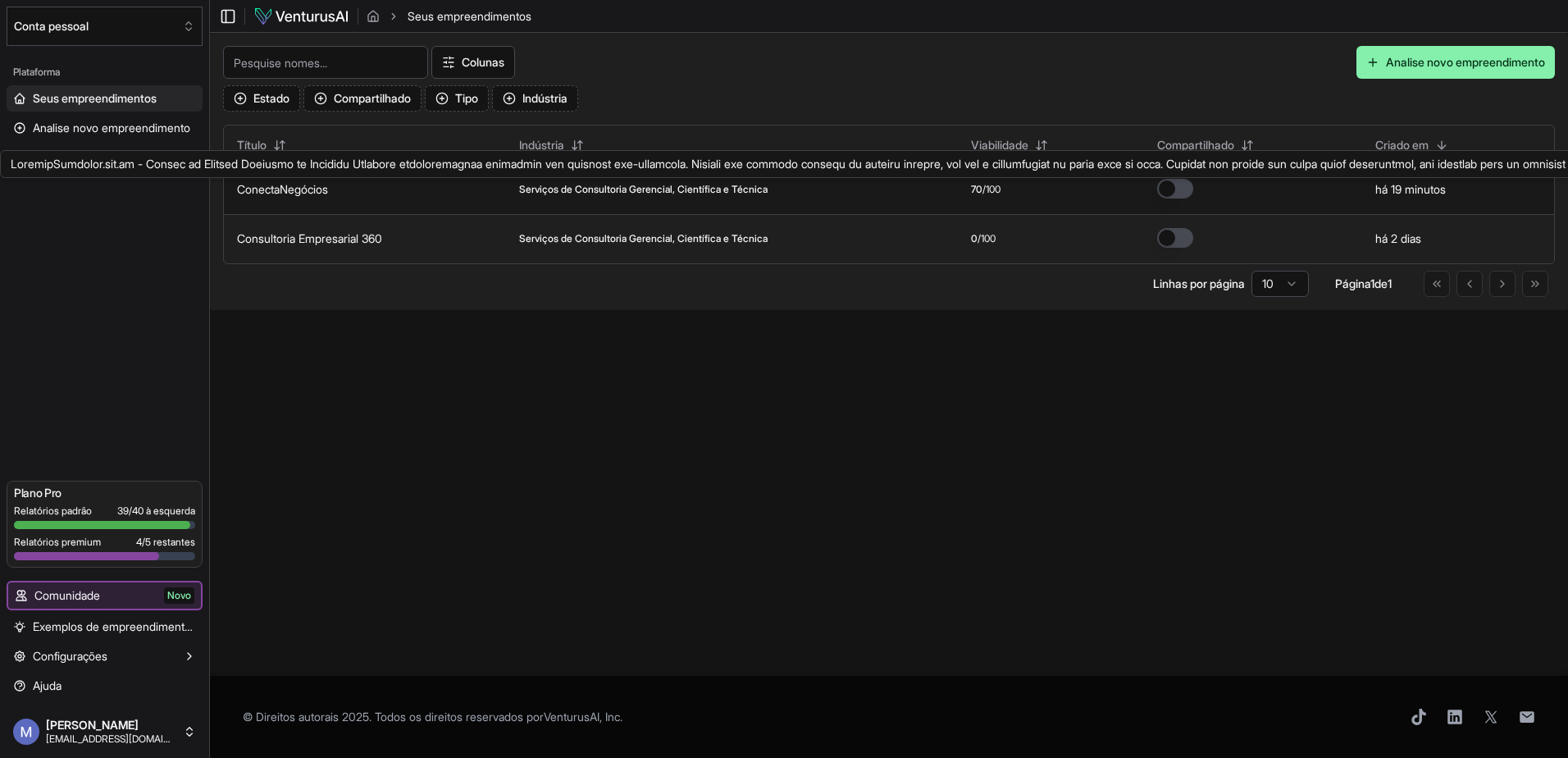 click on "ConectaNegócios" at bounding box center [282, 189] 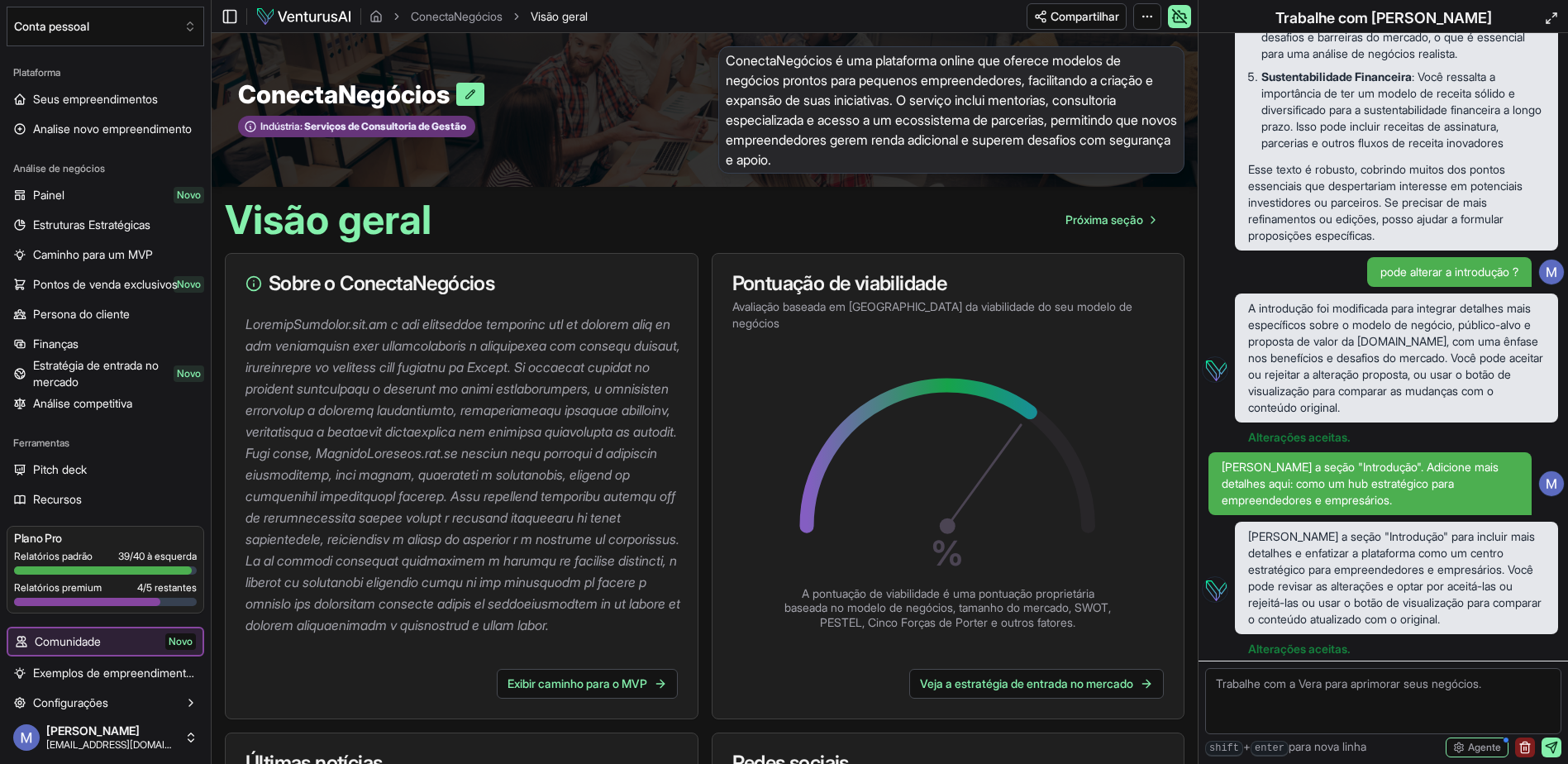 scroll, scrollTop: 2938, scrollLeft: 0, axis: vertical 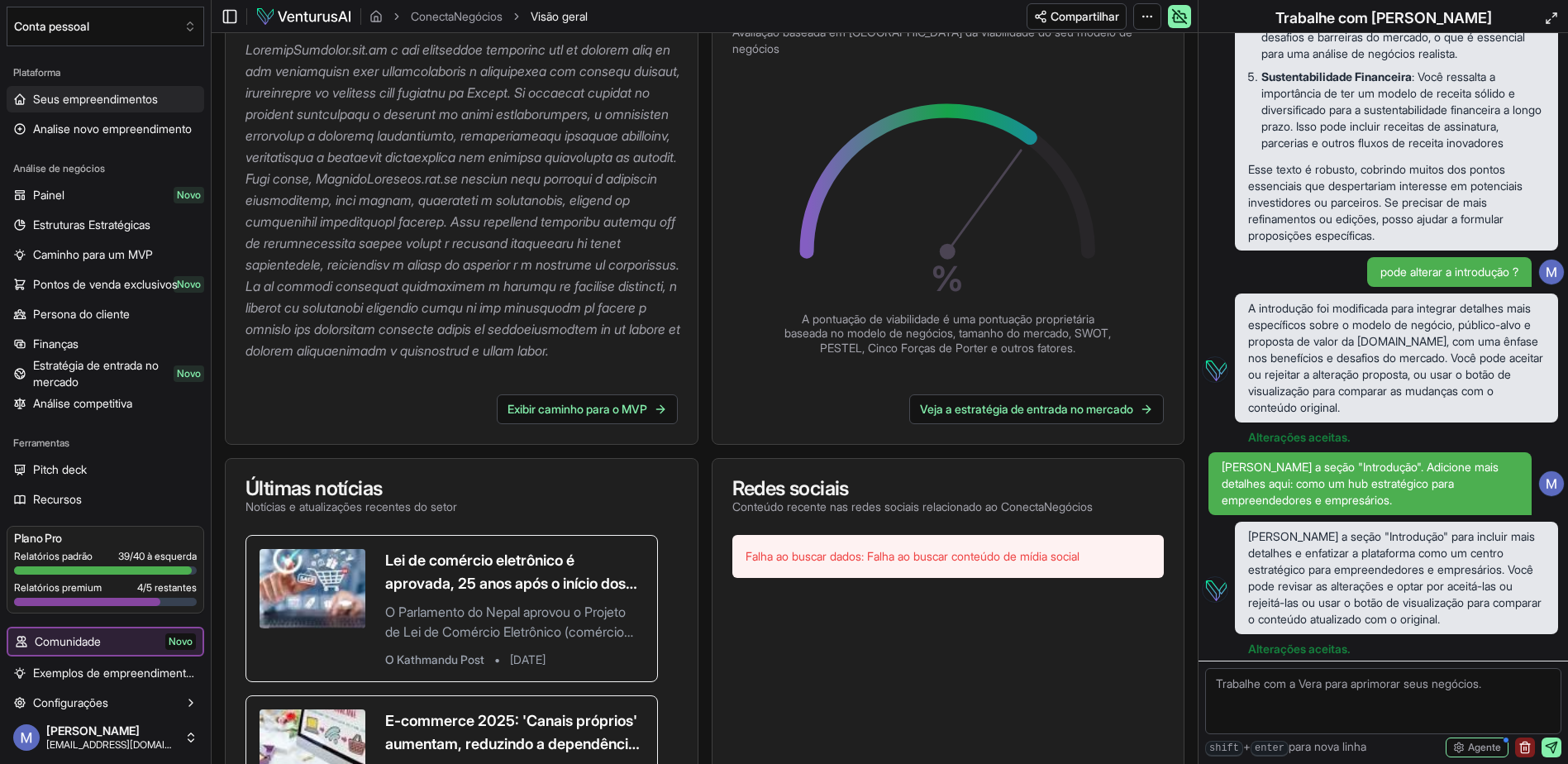 click on "Seus empreendimentos" at bounding box center (95, 99) 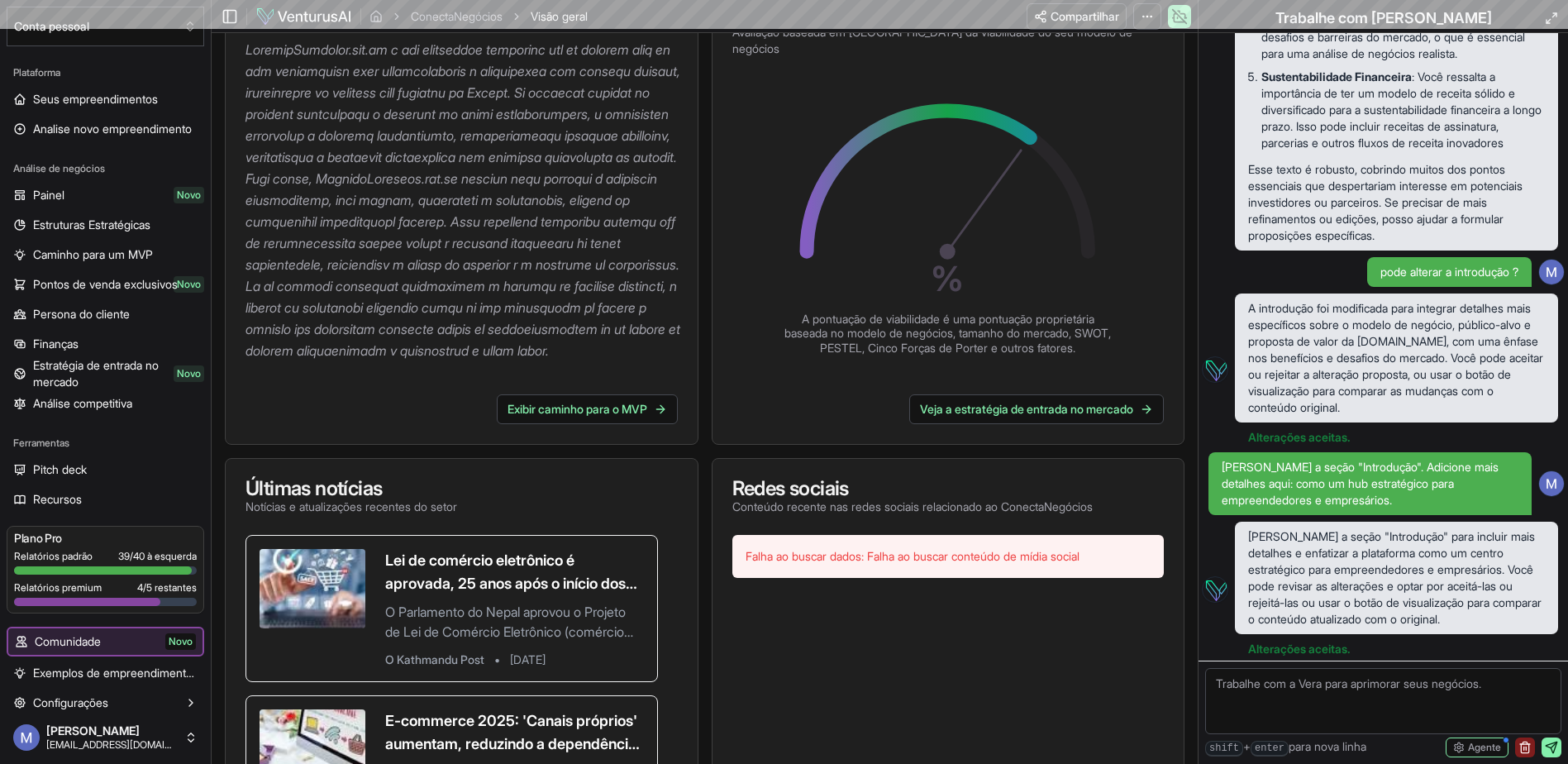 scroll, scrollTop: 0, scrollLeft: 0, axis: both 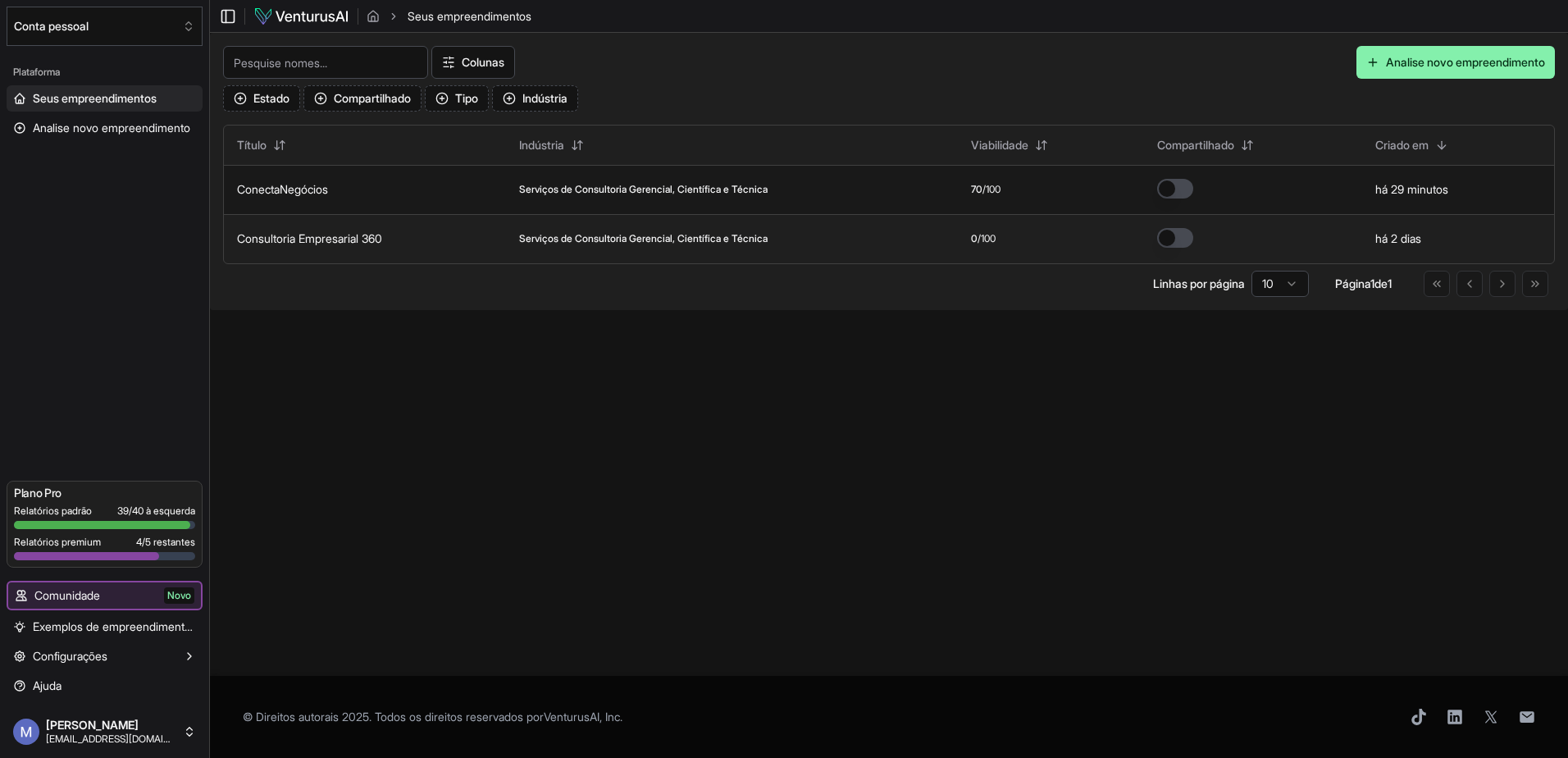 click at bounding box center [1175, 189] 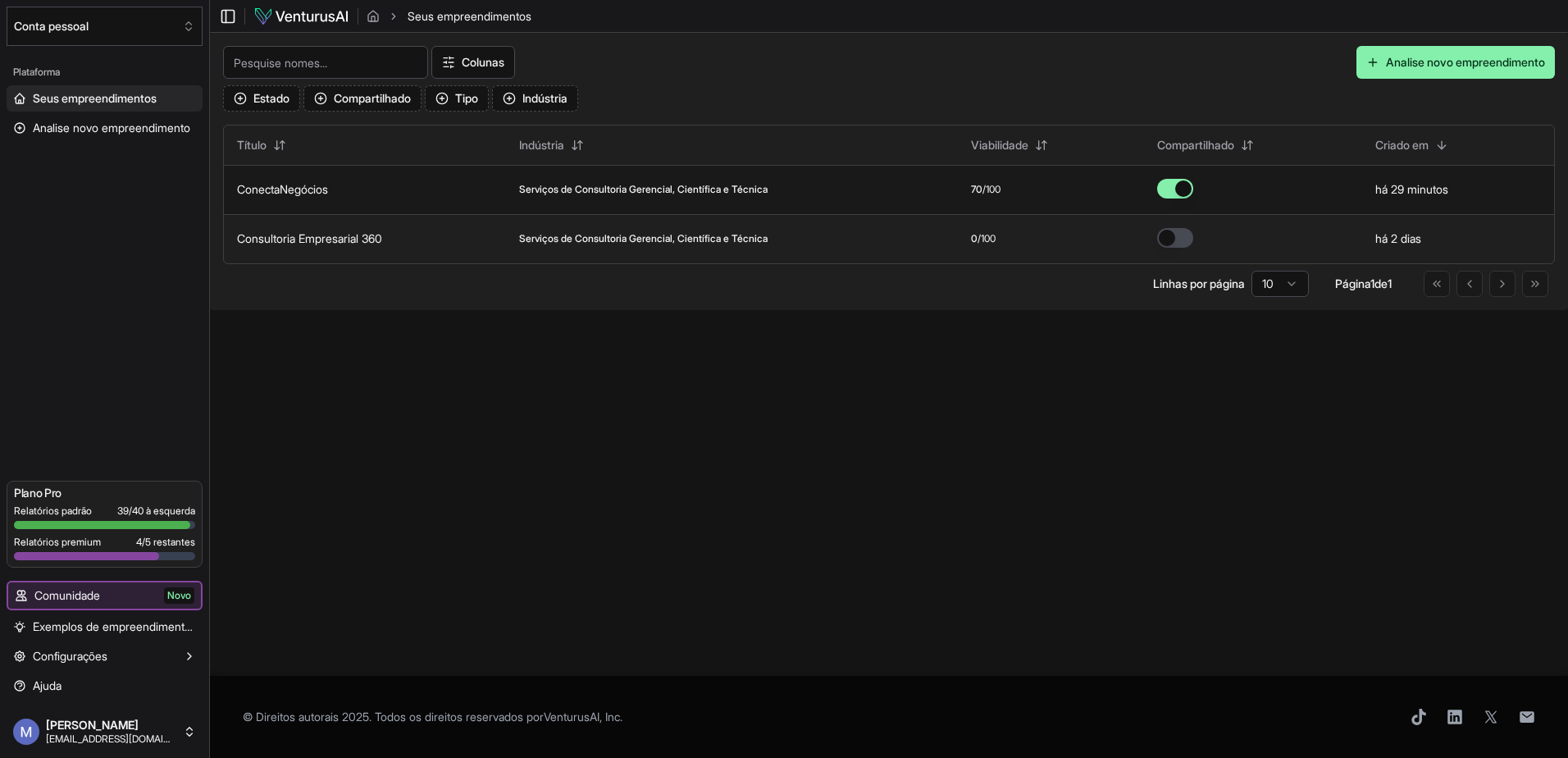 click at bounding box center [1175, 189] 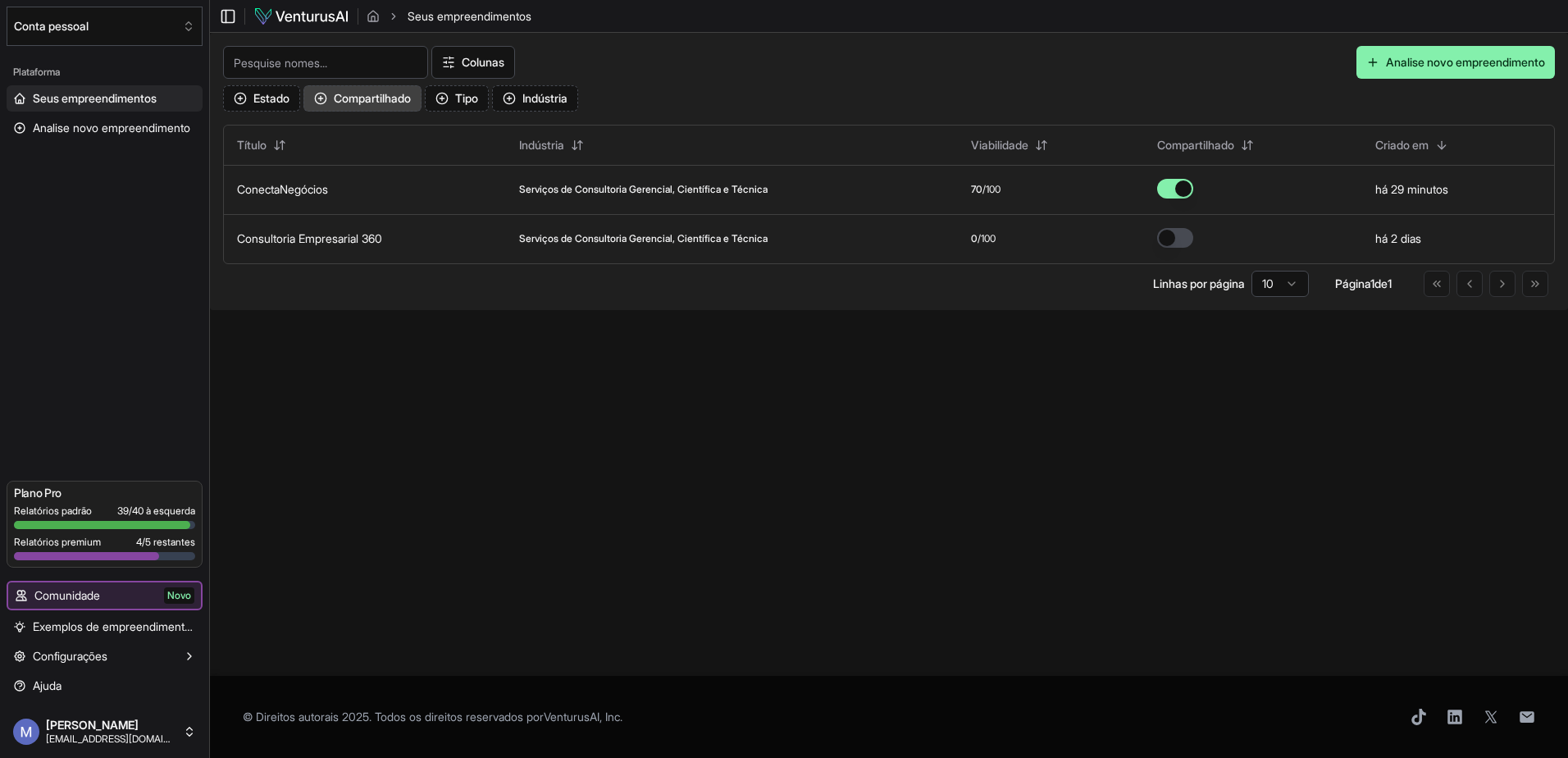 click on "Compartilhado" at bounding box center (372, 98) 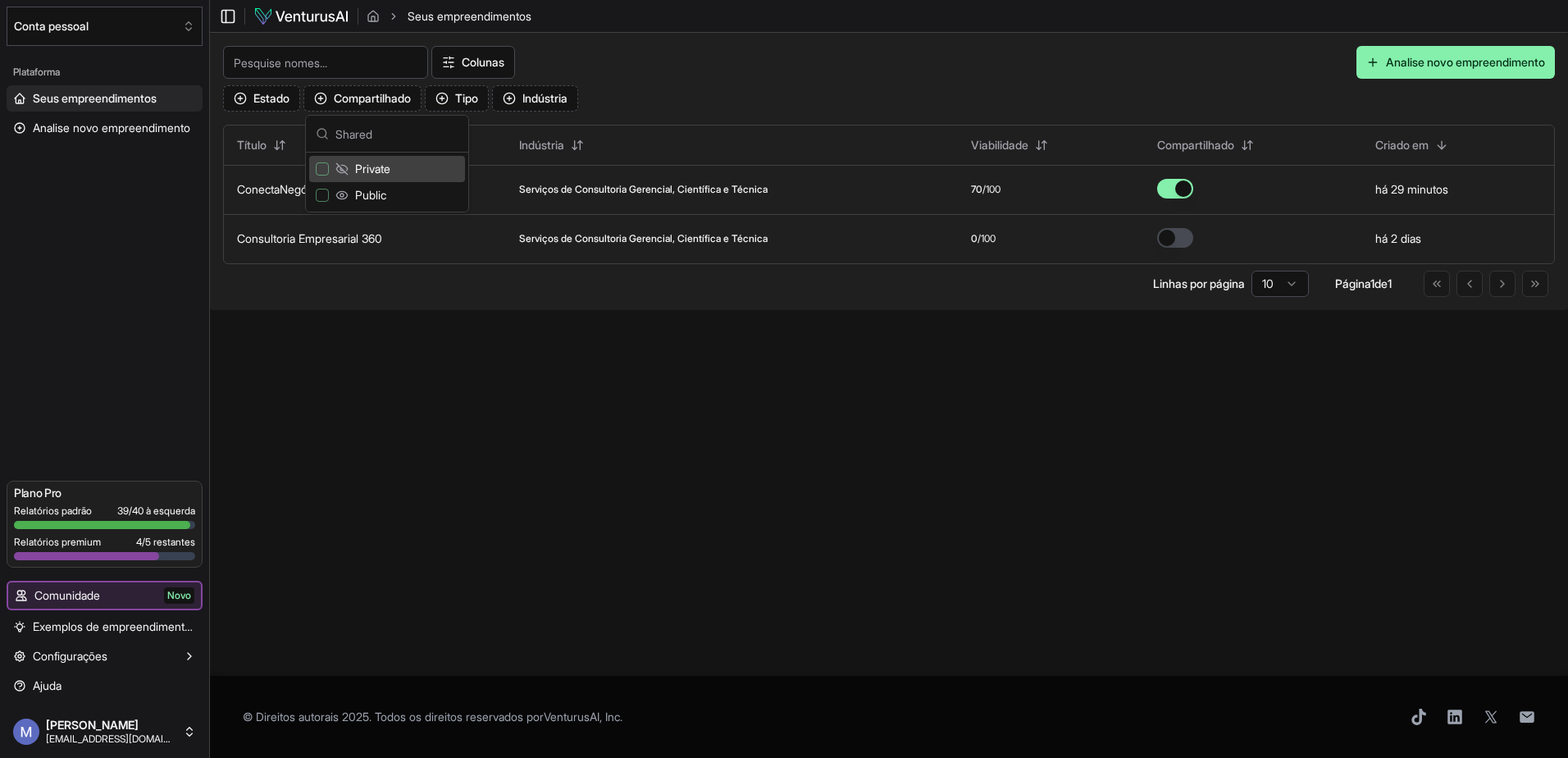 click at bounding box center (322, 169) 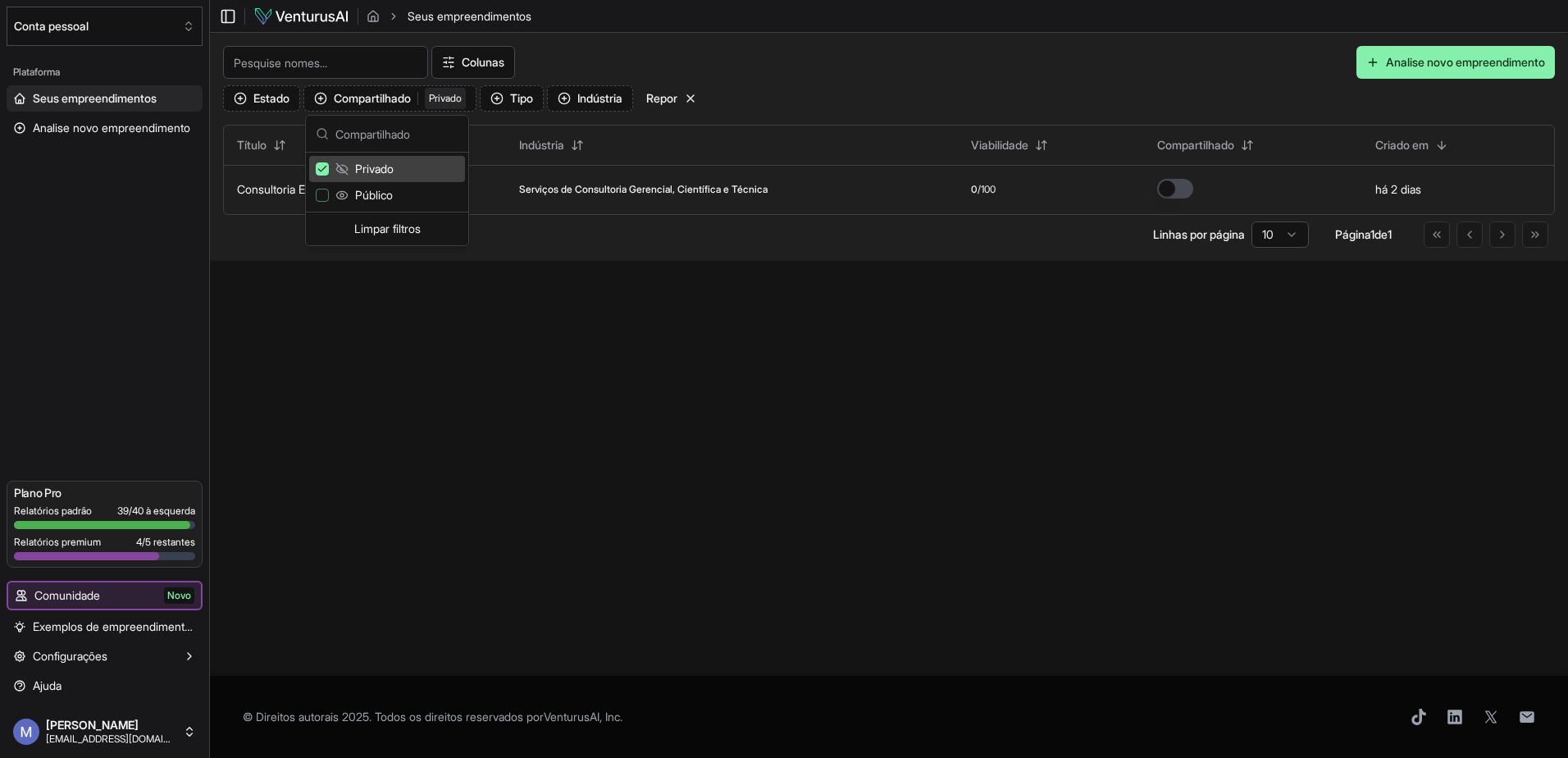 click 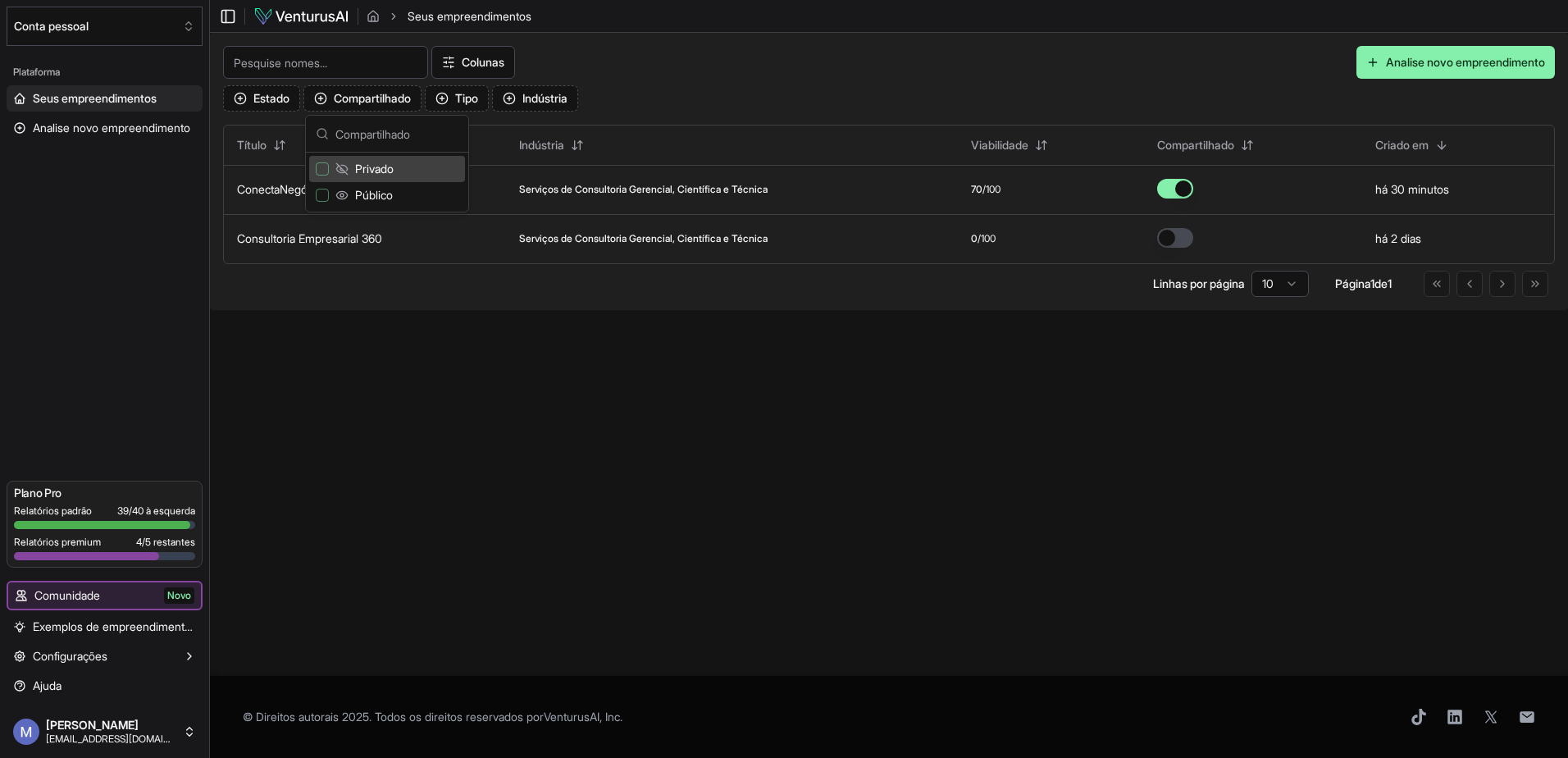 click on "Alternar barra lateral Seus empreendimentos Your ventures Colunas Analise novo empreendimento Estado Compartilhado Tipo Indústria Título Indústria Viabilidade Compartilhado Criado em ConectaNegócios Serviços de Consultoria Gerencial, Científica e Técnica 70 /100 há 30 minutos Consultoria Empresarial 360 Serviços de Consultoria Gerencial, Científica e Técnica 0 /100 há 2 dias Linhas por página 10 Página  1  de  1 Ir para a primeira página Ir para a página anterior Ir para a próxima página Ir para a última página © Direitos autorais 2025. Todos os direitos reservados por  VenturusAI, Inc ." at bounding box center (889, 379) 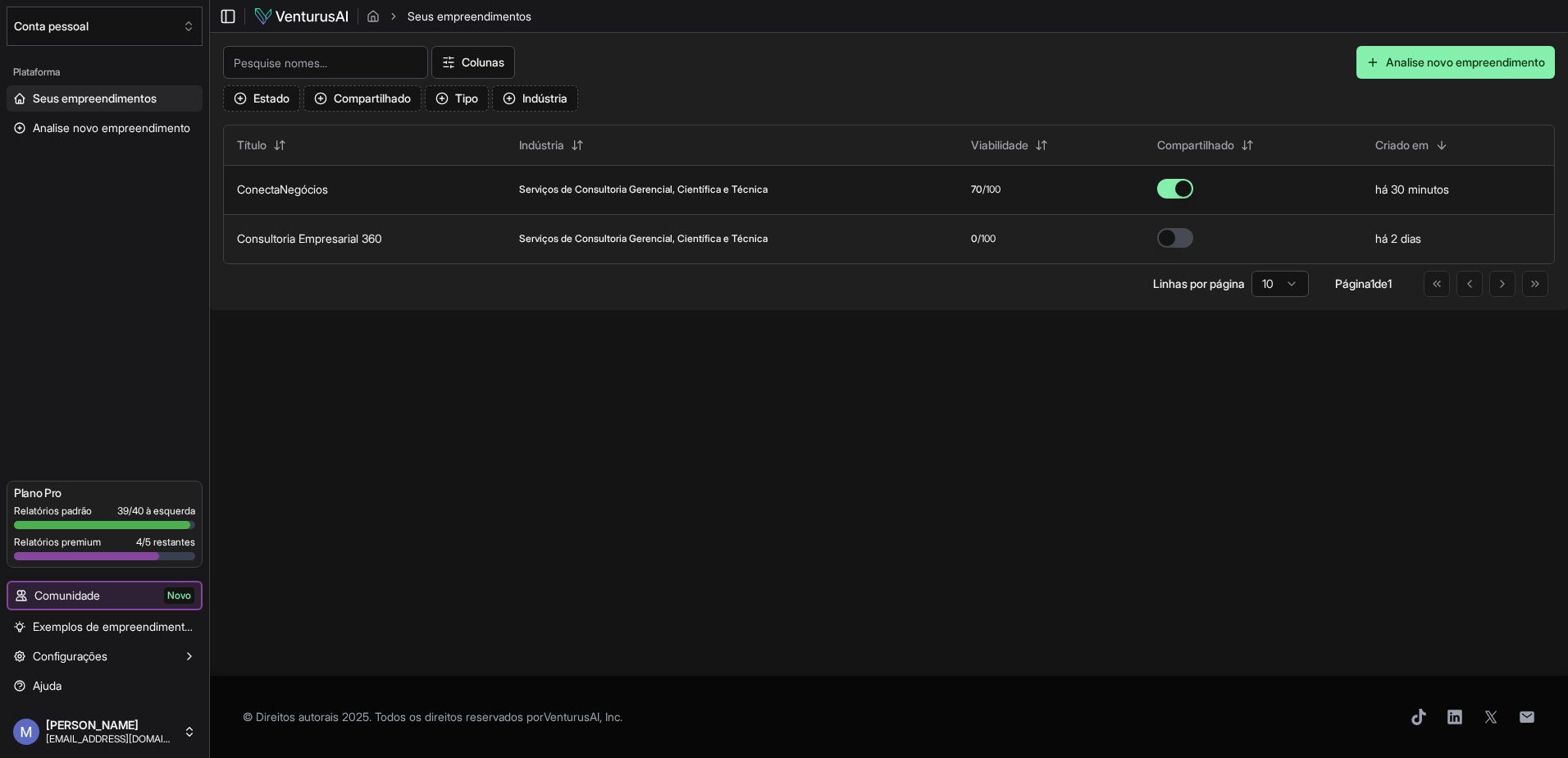 click at bounding box center [1175, 189] 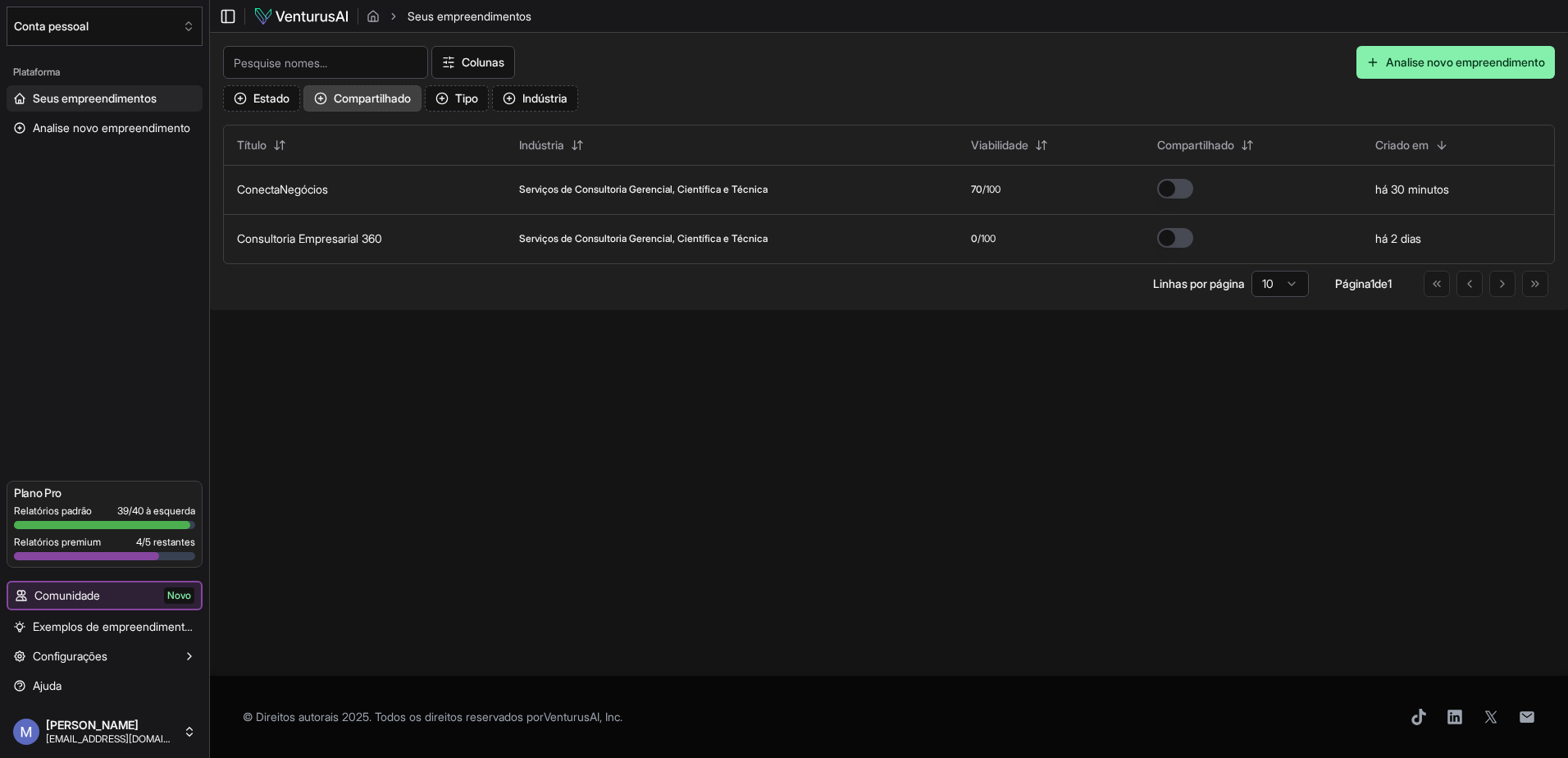 click on "Compartilhado" at bounding box center (372, 98) 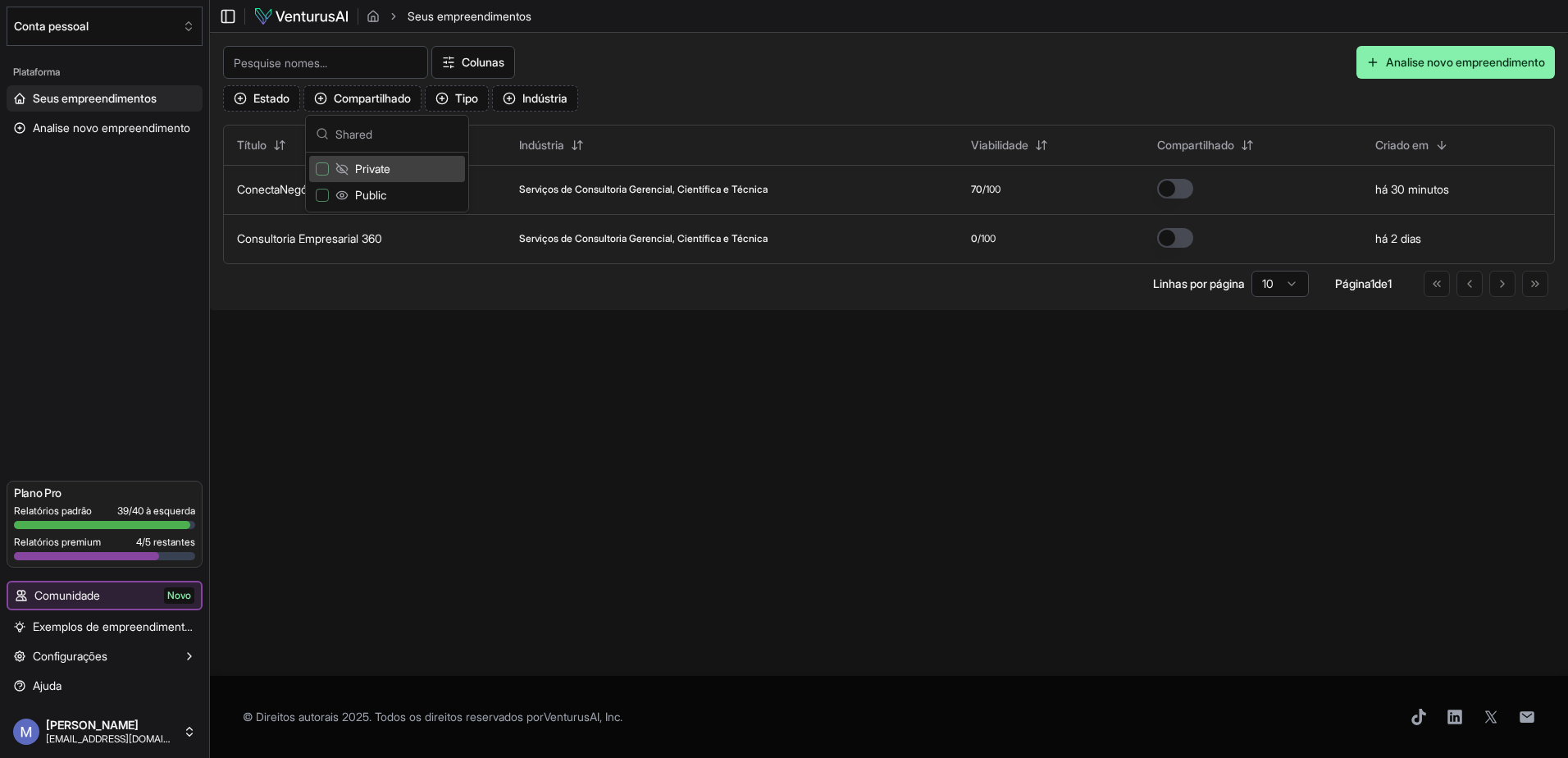 click at bounding box center [322, 169] 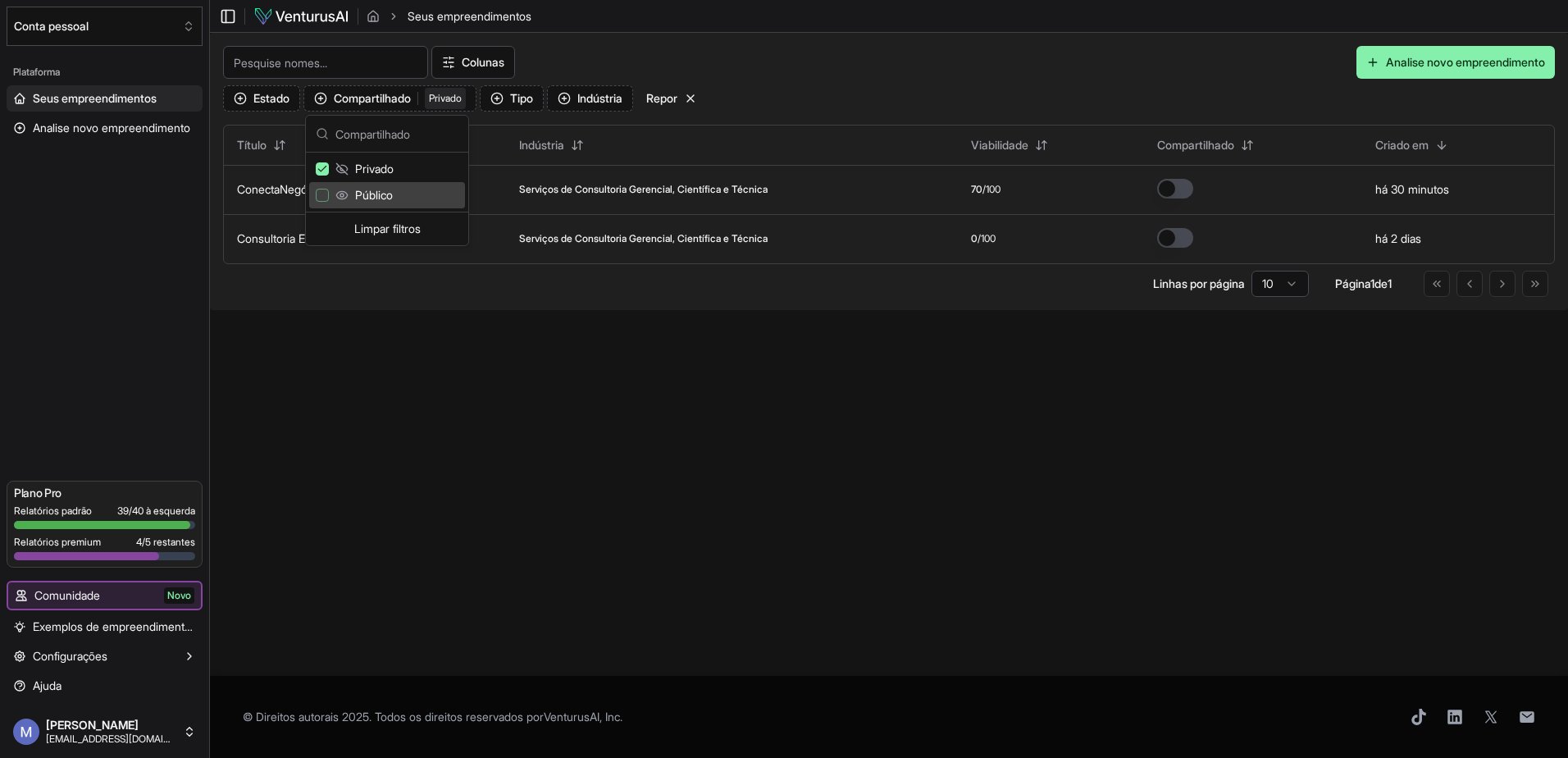 click at bounding box center [322, 195] 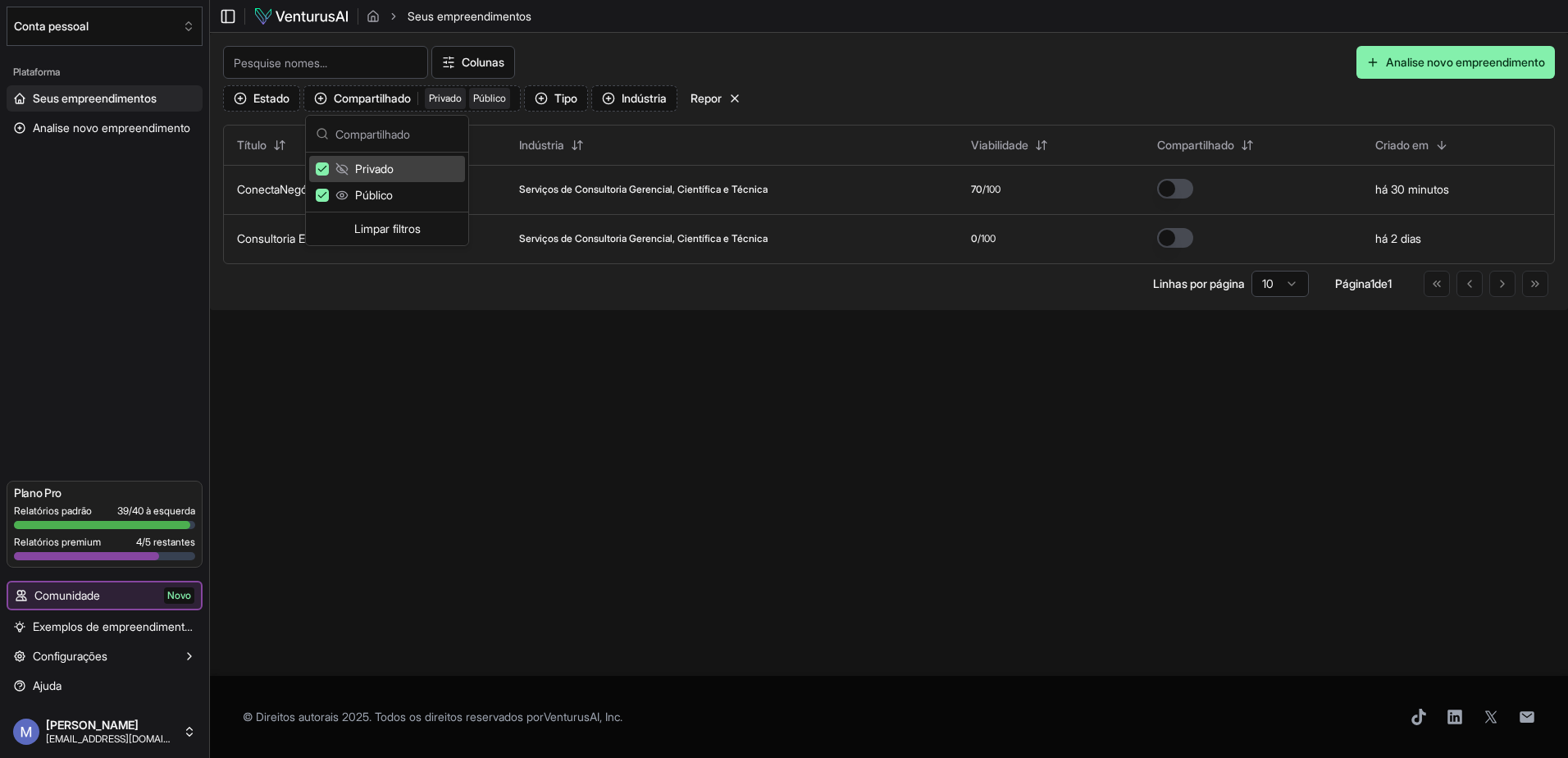 click 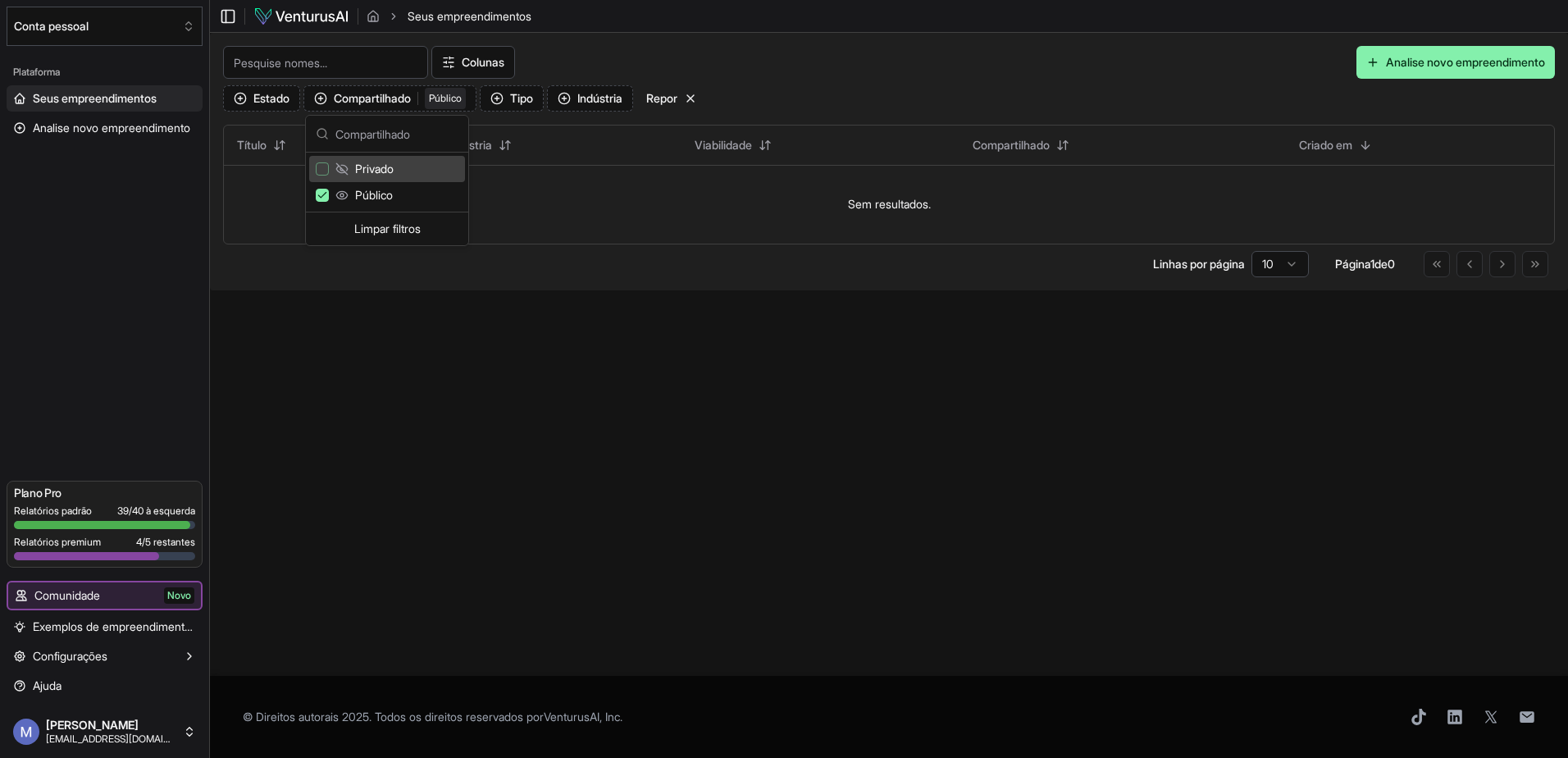 click at bounding box center [322, 169] 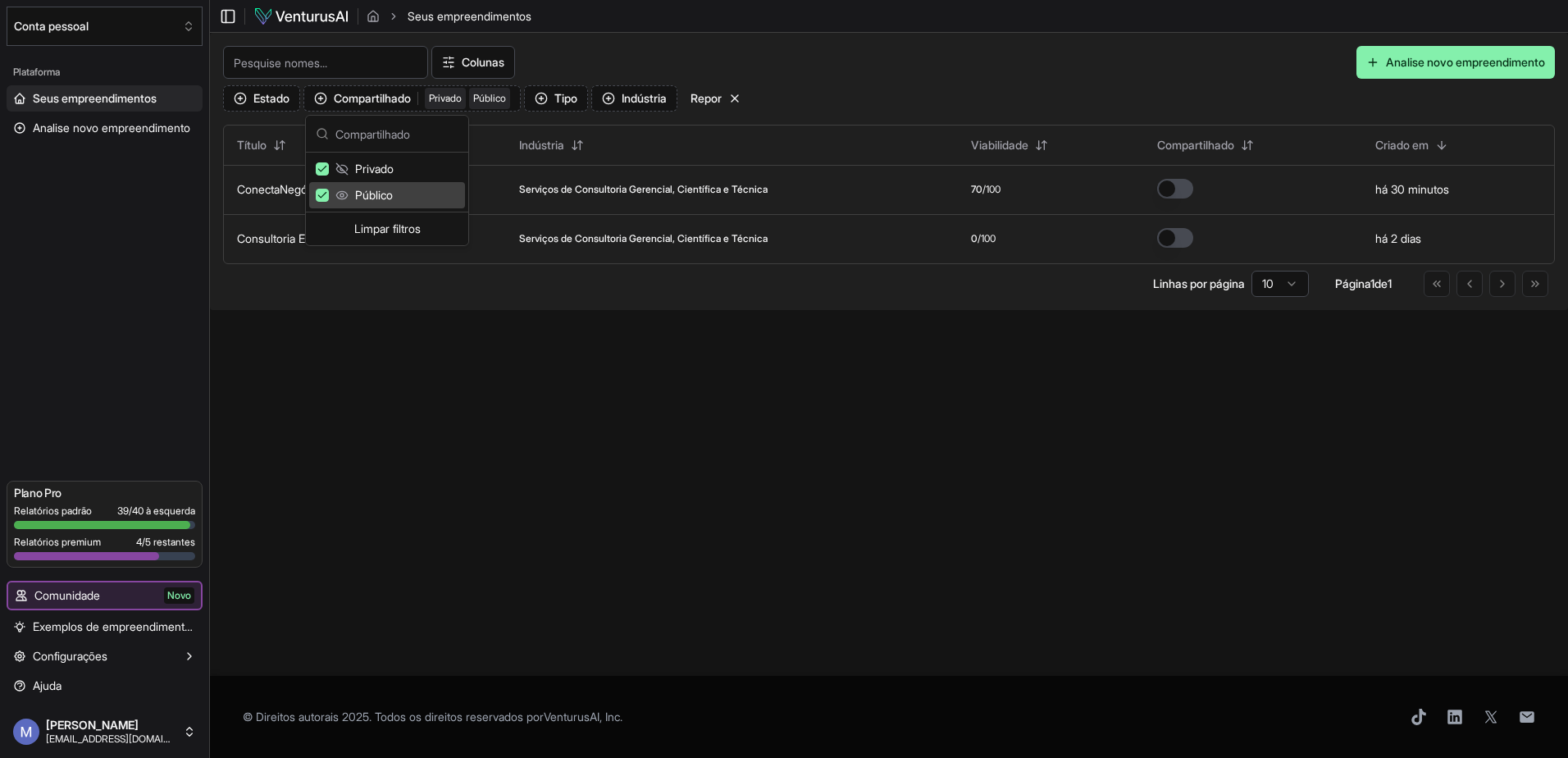 click 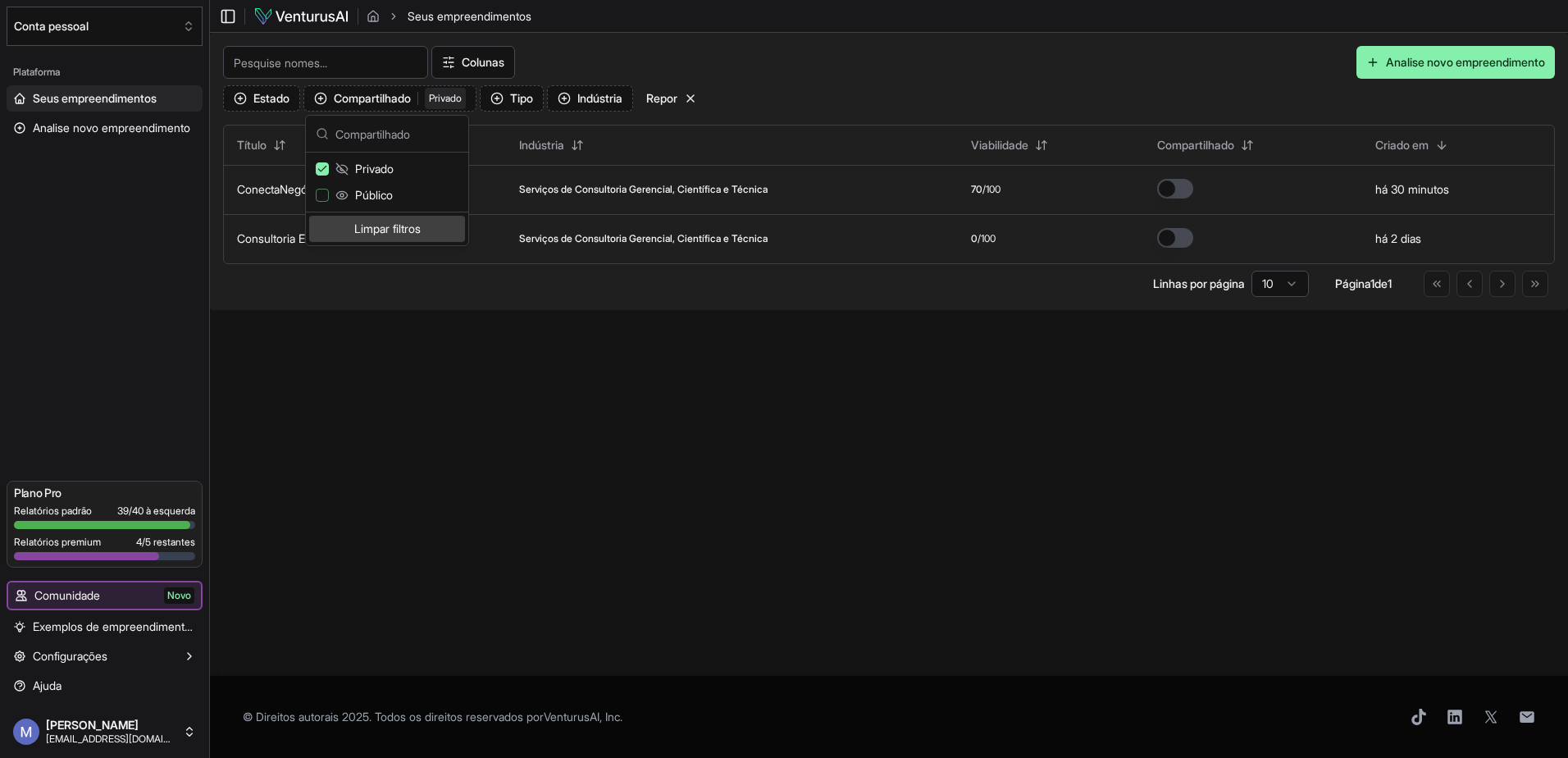 click on "Alternar barra lateral Seus empreendimentos Your ventures Colunas Analise novo empreendimento Estado Compartilhado 1 Privado Tipo Indústria Repor Título Indústria Viabilidade Compartilhado Criado em ConectaNegócios Serviços de Consultoria Gerencial, Científica e Técnica 70 /100 há 30 minutos Consultoria Empresarial 360 Serviços de Consultoria Gerencial, Científica e Técnica 0 /100 há 2 dias Linhas por página 10 Página  1  de  1 Ir para a primeira página Ir para a página anterior Ir para a próxima página Ir para a última página © Direitos autorais 2025. Todos os direitos reservados por  VenturusAI, Inc ." at bounding box center [889, 379] 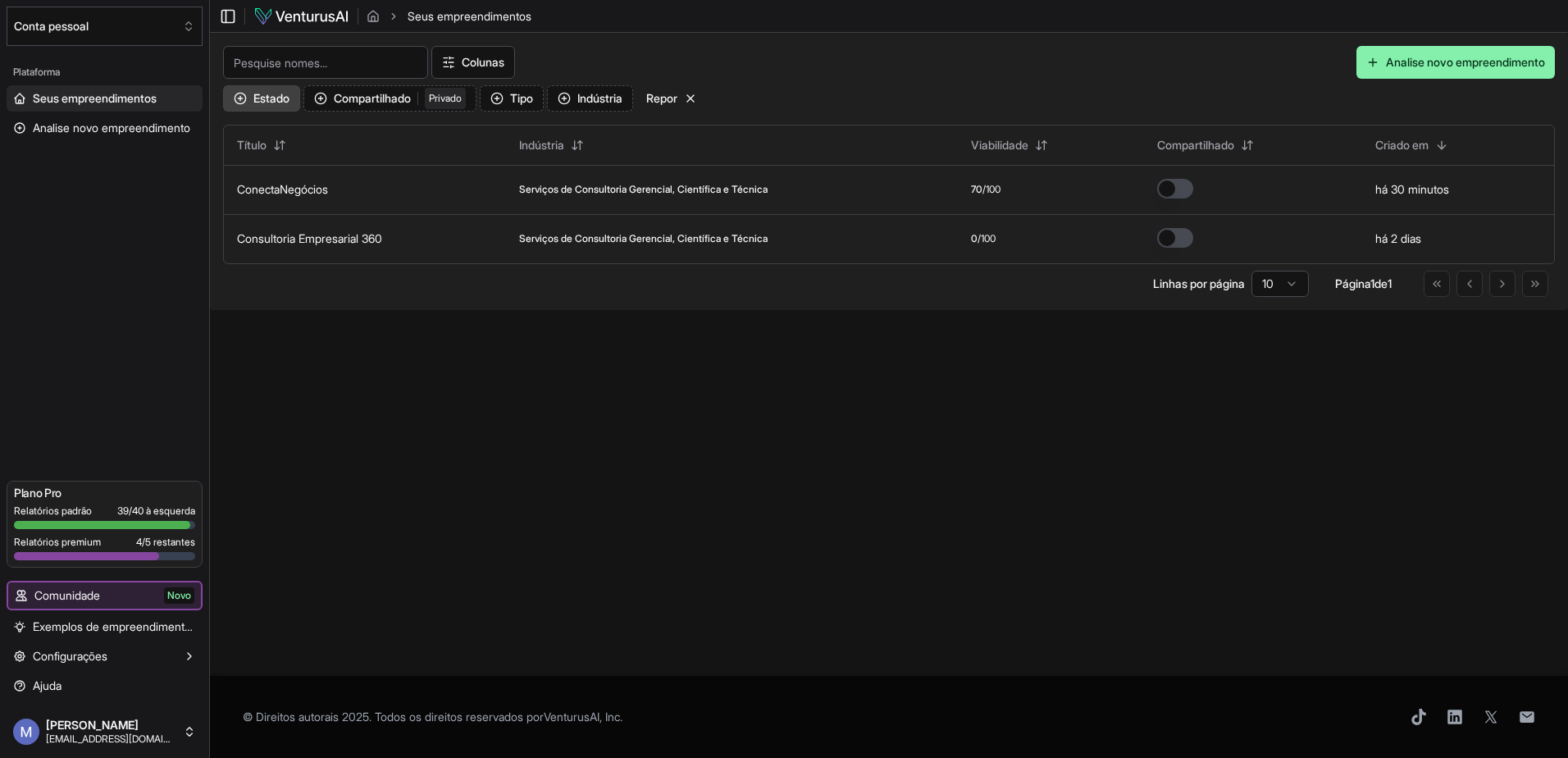 click 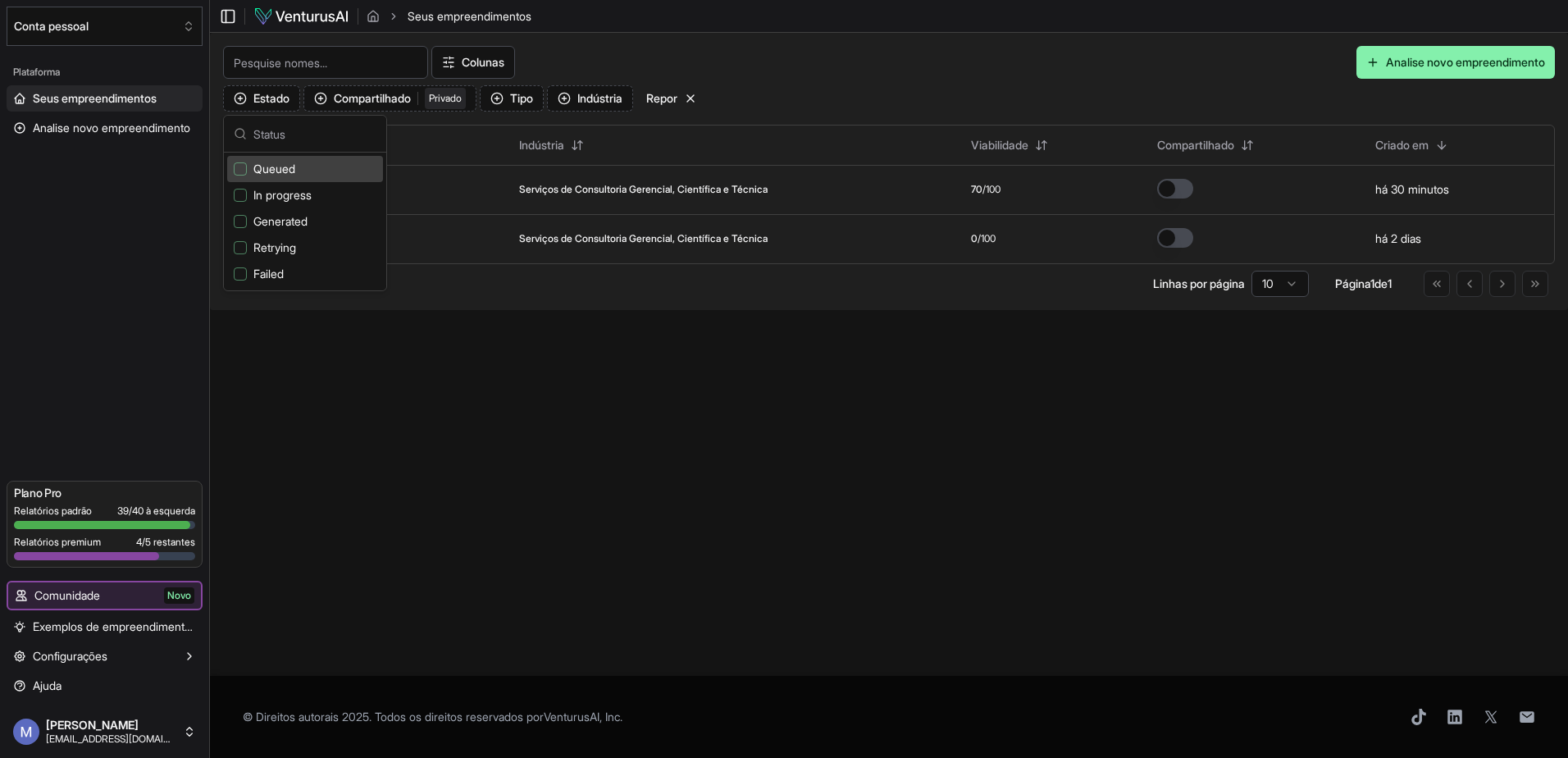 click on "Alternar barra lateral Seus empreendimentos Your ventures Colunas Analise novo empreendimento Estado Compartilhado 1 Privado Tipo Indústria Repor Título Indústria Viabilidade Compartilhado Criado em ConectaNegócios Serviços de Consultoria Gerencial, Científica e Técnica 70 /100 há 30 minutos Consultoria Empresarial 360 Serviços de Consultoria Gerencial, Científica e Técnica 0 /100 há 2 dias Linhas por página 10 Página  1  de  1 Ir para a primeira página Ir para a página anterior Ir para a próxima página Ir para a última página © Direitos autorais 2025. Todos os direitos reservados por  VenturusAI, Inc ." at bounding box center [889, 379] 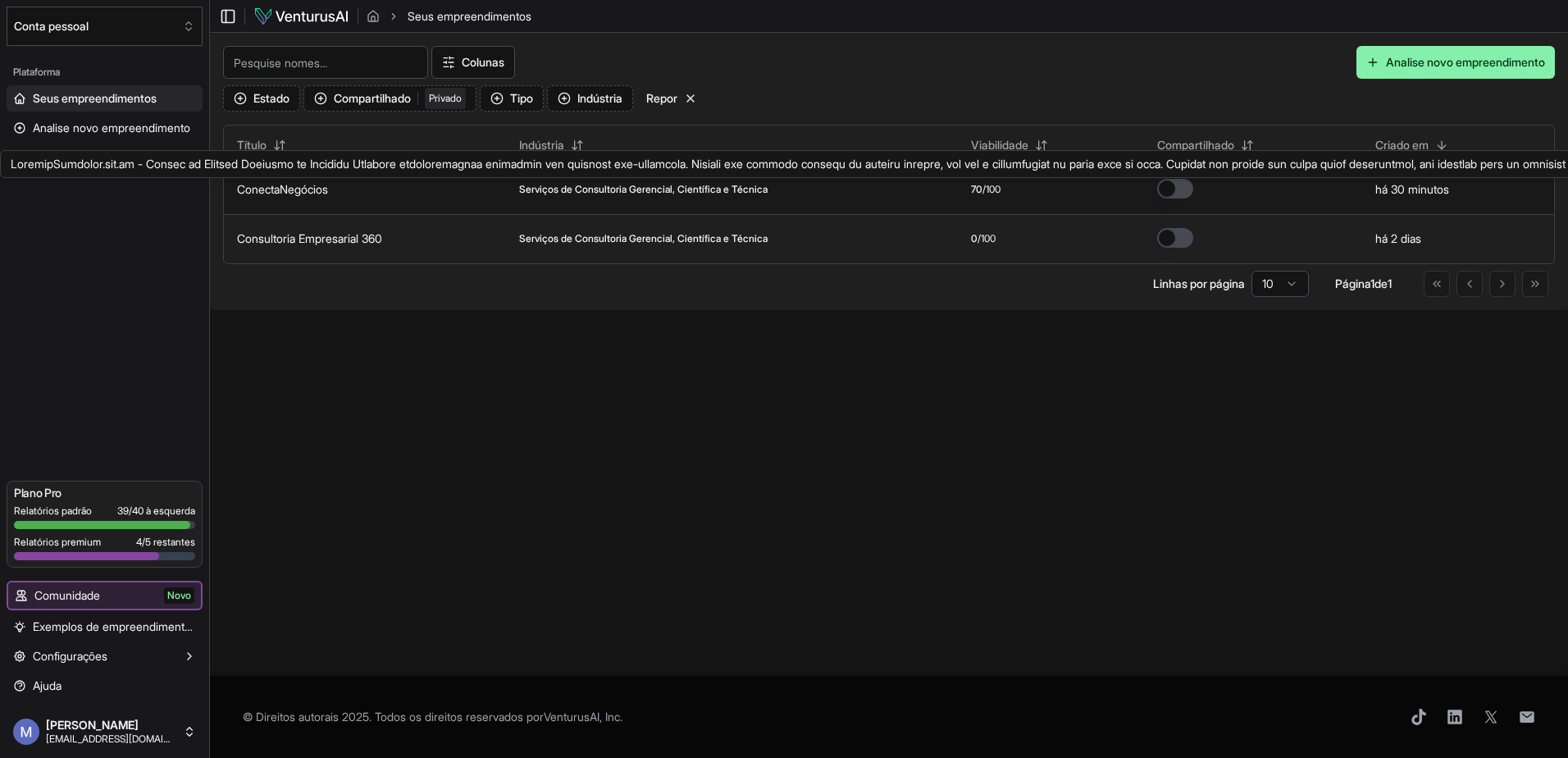 click on "ConectaNegócios" at bounding box center [282, 189] 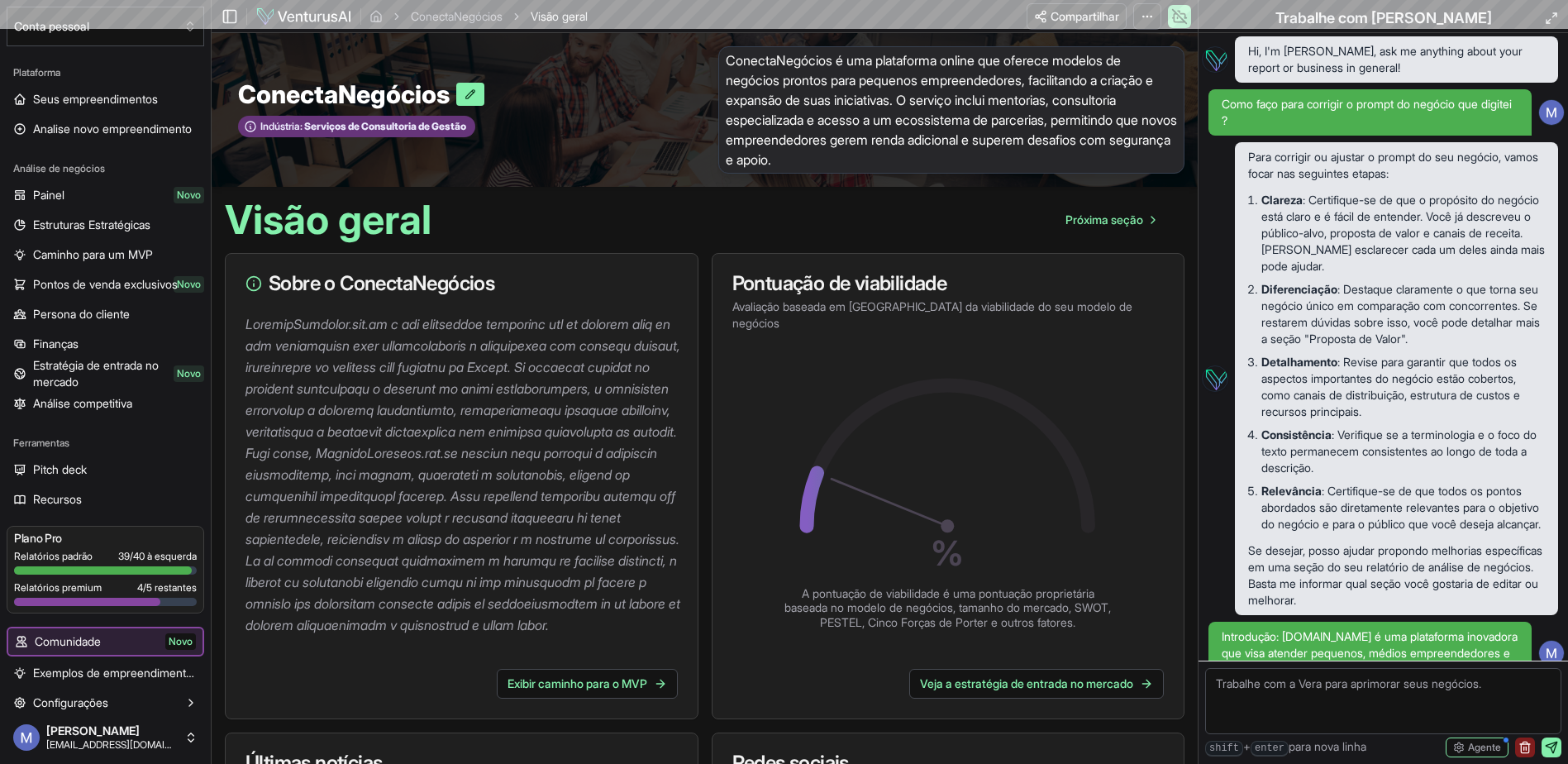scroll, scrollTop: 2921, scrollLeft: 0, axis: vertical 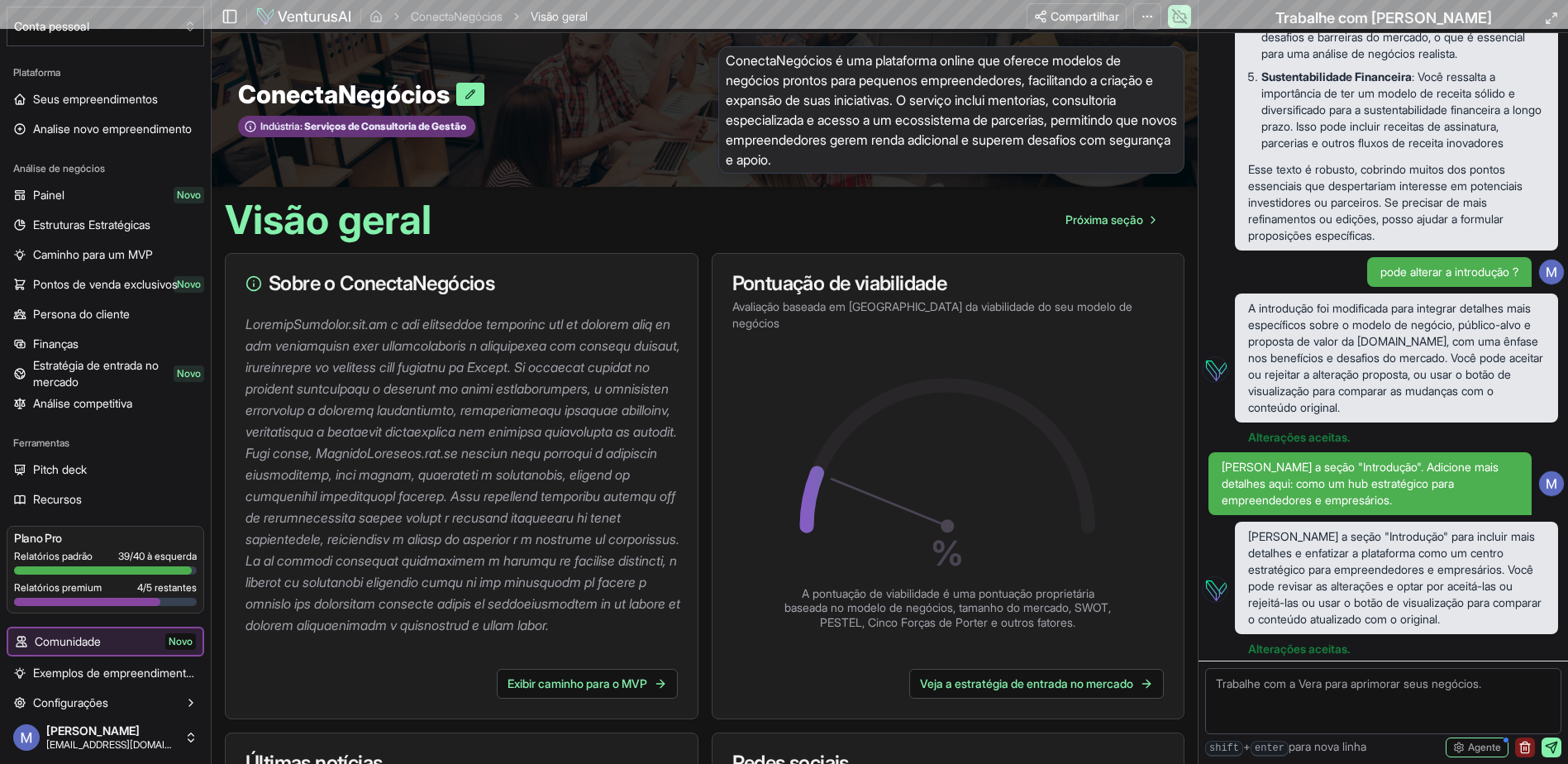 click on "Visão geral   Próxima seção" at bounding box center (704, 213) 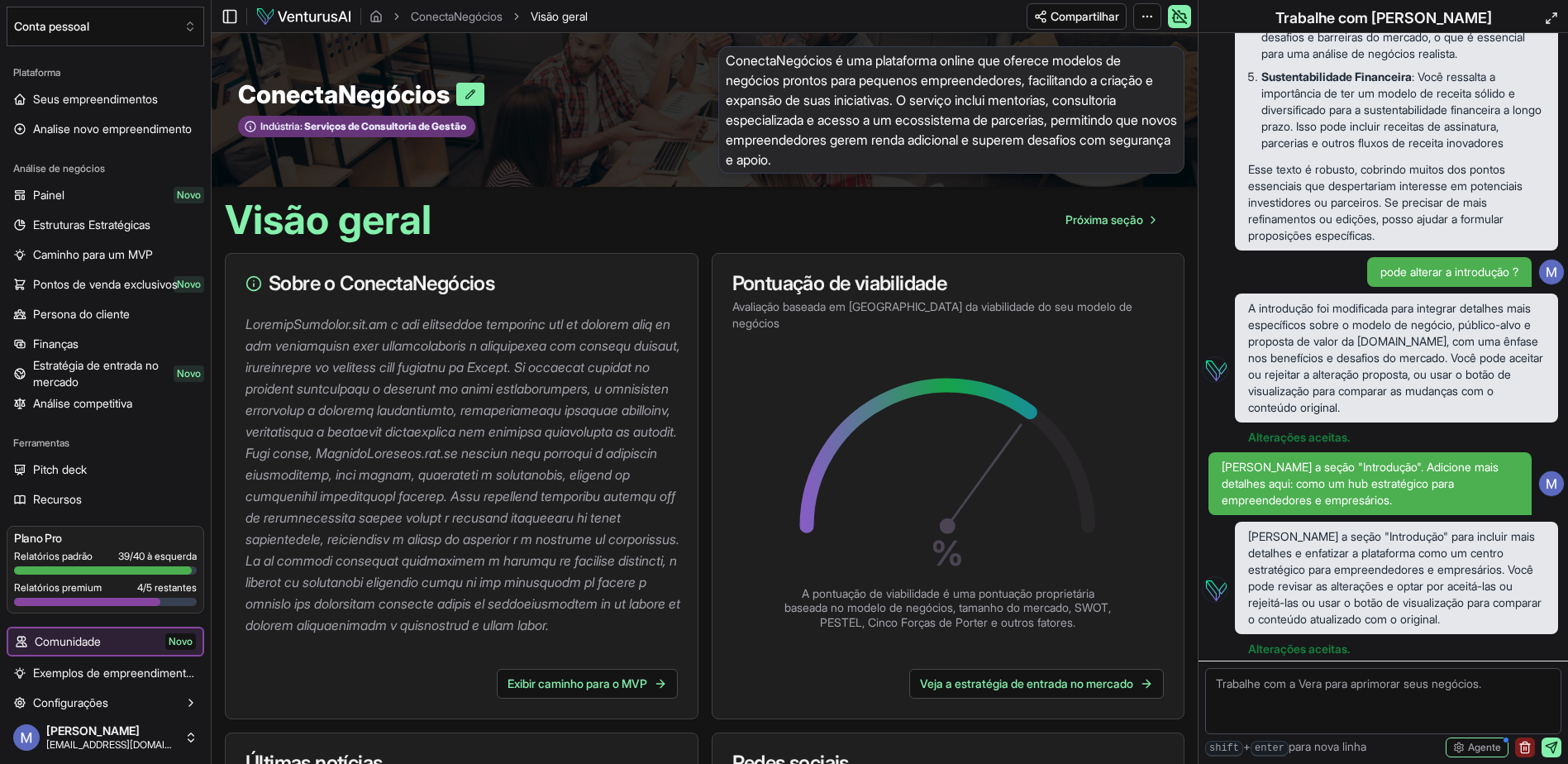 scroll, scrollTop: 2938, scrollLeft: 0, axis: vertical 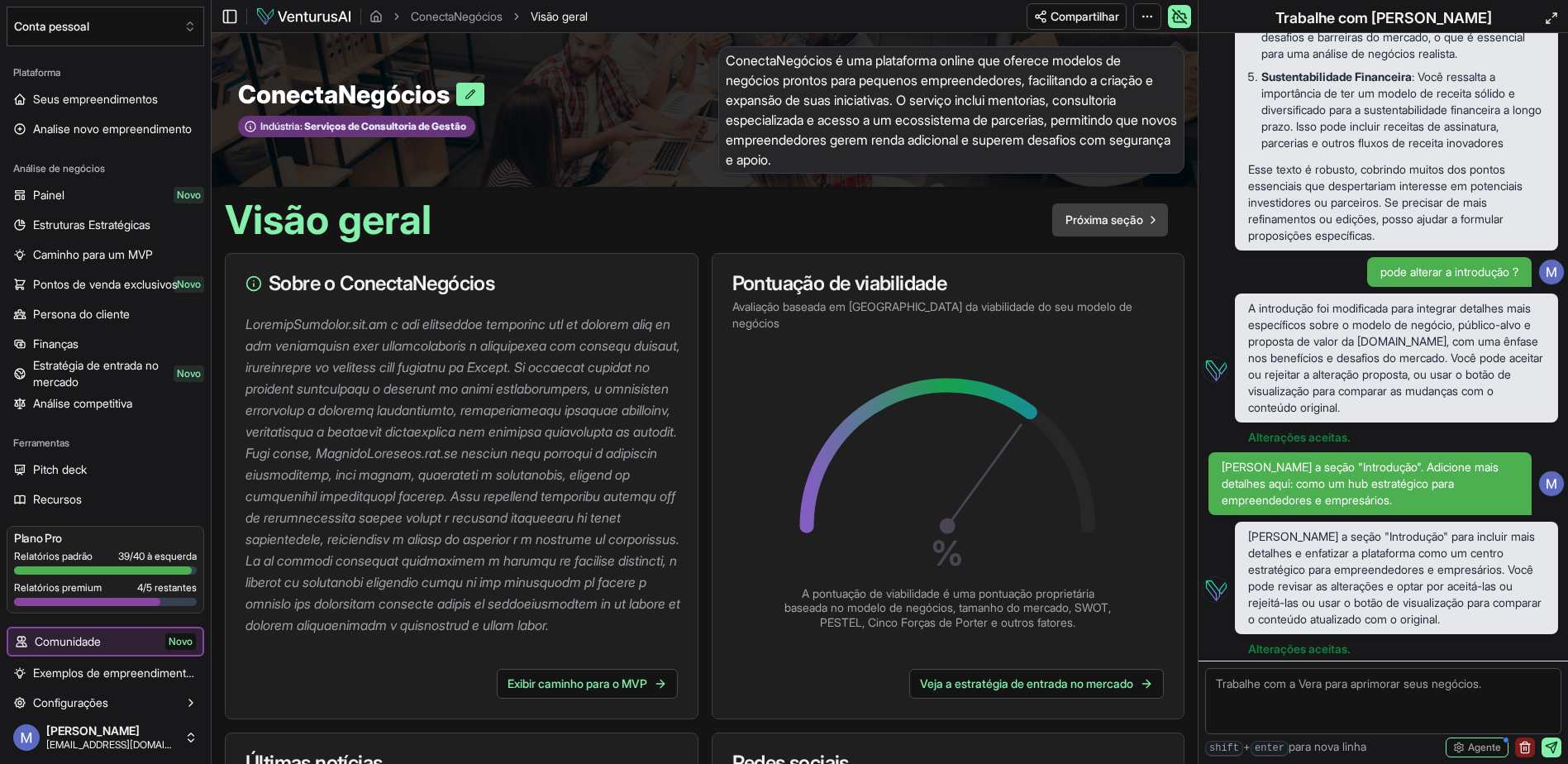 click on "Próxima seção" at bounding box center (1104, 220) 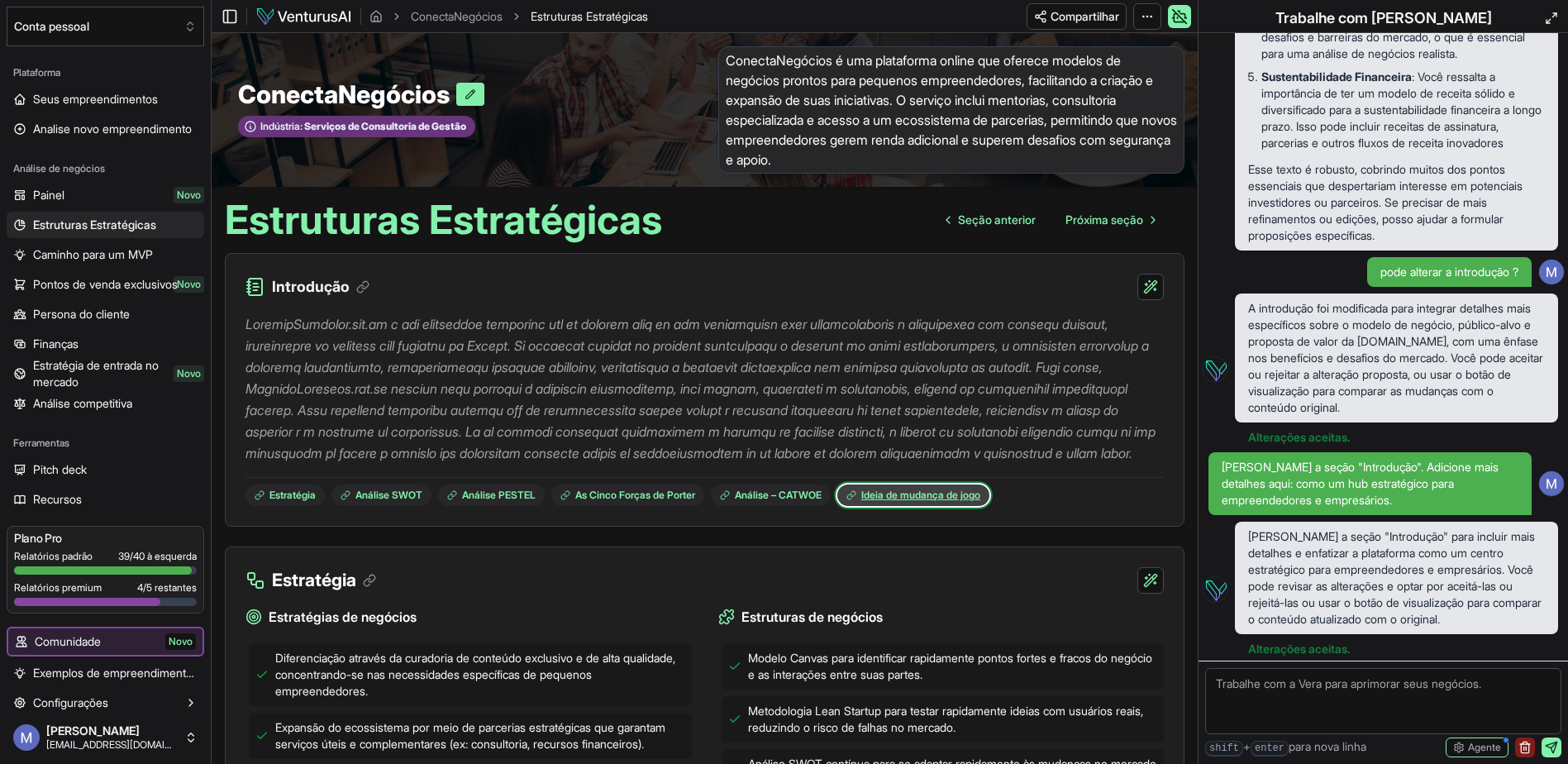 click on "Ideia de mudança de jogo" at bounding box center (913, 495) 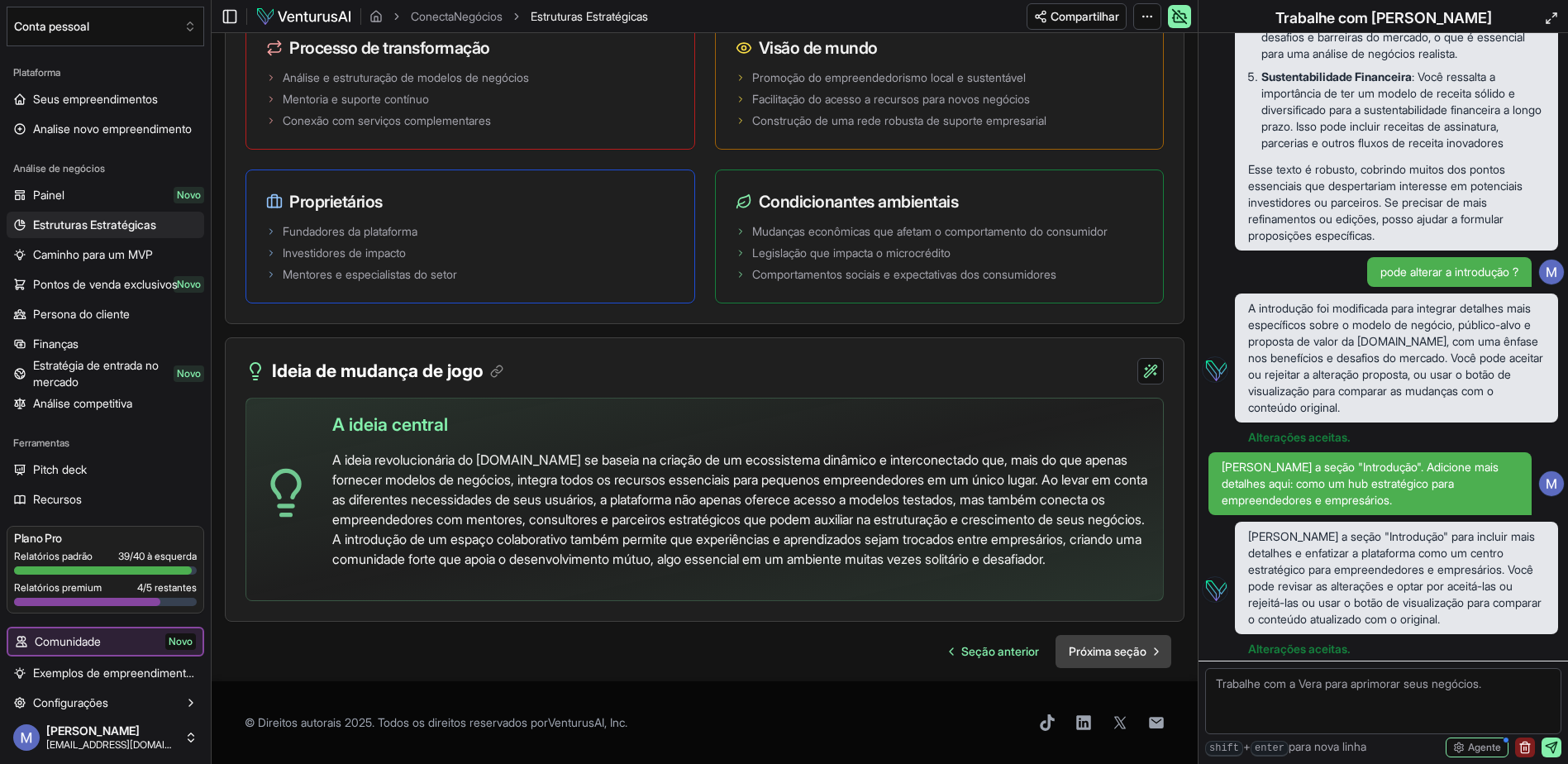 click on "Próxima seção" at bounding box center [1108, 652] 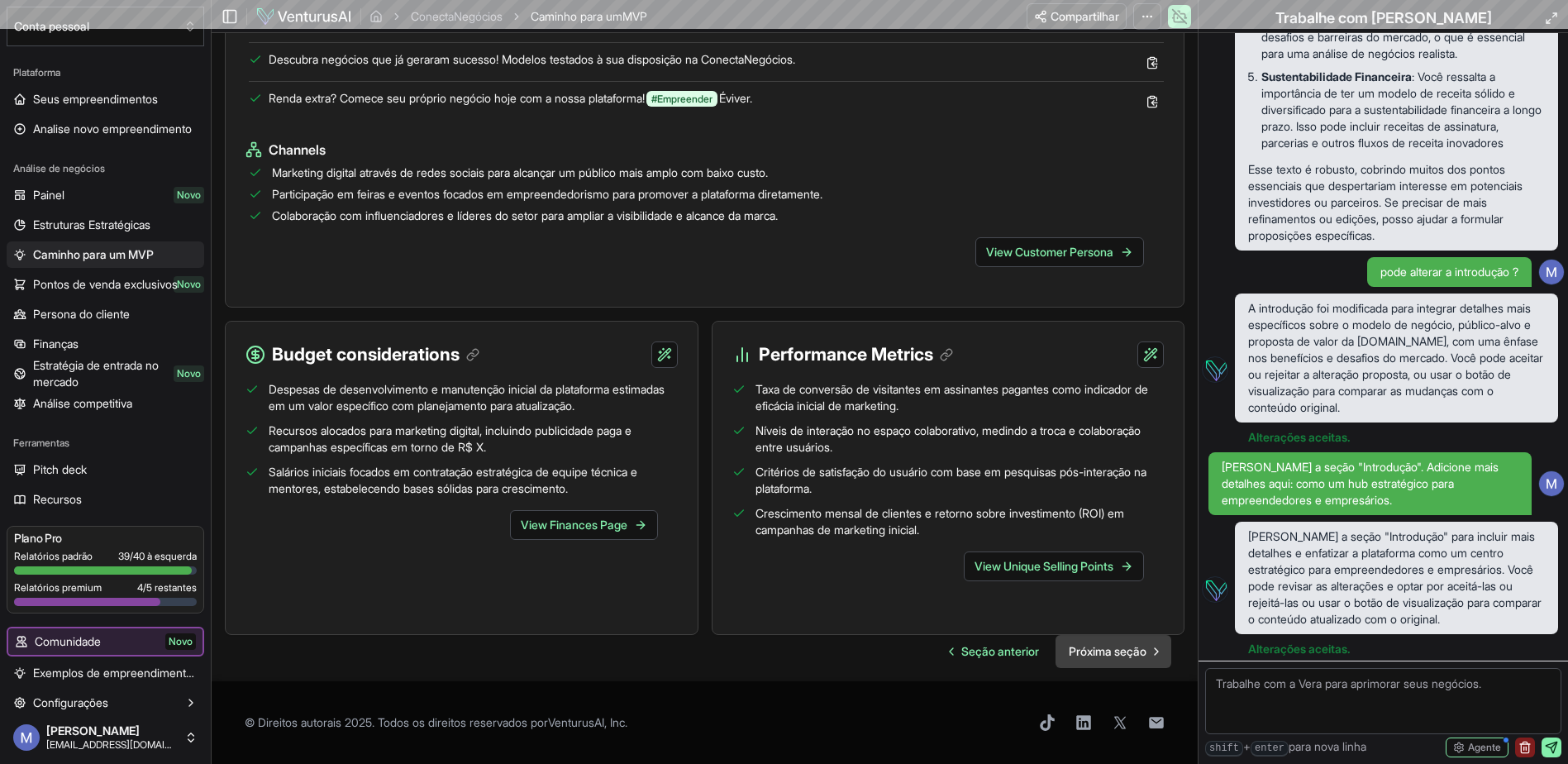 scroll, scrollTop: 0, scrollLeft: 0, axis: both 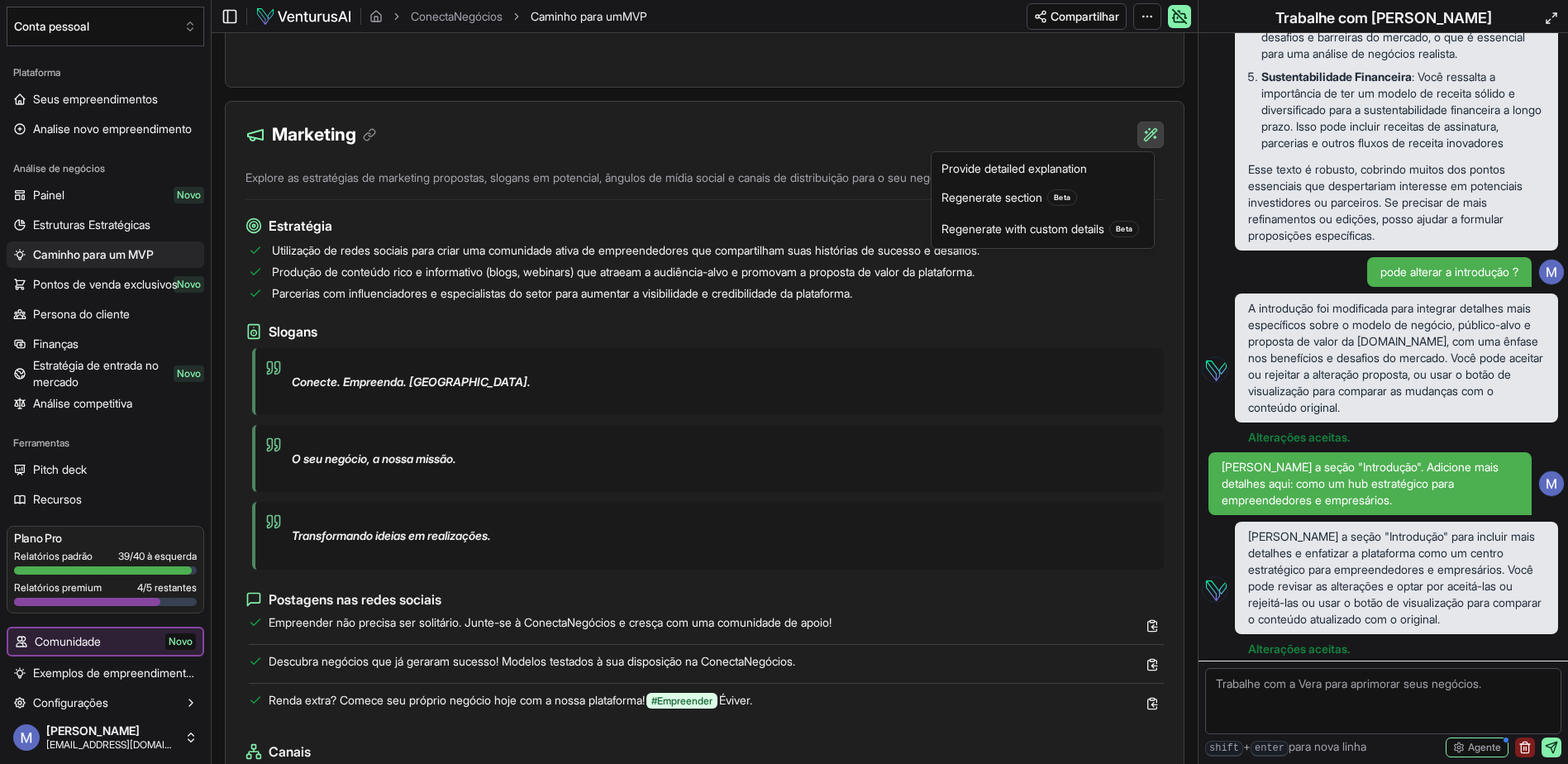 click on "We value your privacy We use cookies to enhance your browsing experience, serve personalized ads or content, and analyze our traffic. By clicking "Accept All", you consent to our use of cookies. Customize    Accept All Customize Consent Preferences   We use cookies to help you navigate efficiently and perform certain functions. You will find detailed information about all cookies under each consent category below. The cookies that are categorized as "Necessary" are stored on your browser as they are essential for enabling the basic functionalities of the site. ...  Show more Necessary Always Active Necessary cookies are required to enable the basic features of this site, such as providing secure log-in or adjusting your consent preferences. These cookies do not store any personally identifiable data. Cookie cookieyes-consent Duration 1 year Description Cookie __cf_bm Duration 1 hour Description This cookie, set by Cloudflare, is used to support Cloudflare Bot Management.  Cookie _cfuvid Duration session lidc" at bounding box center (784, -612) 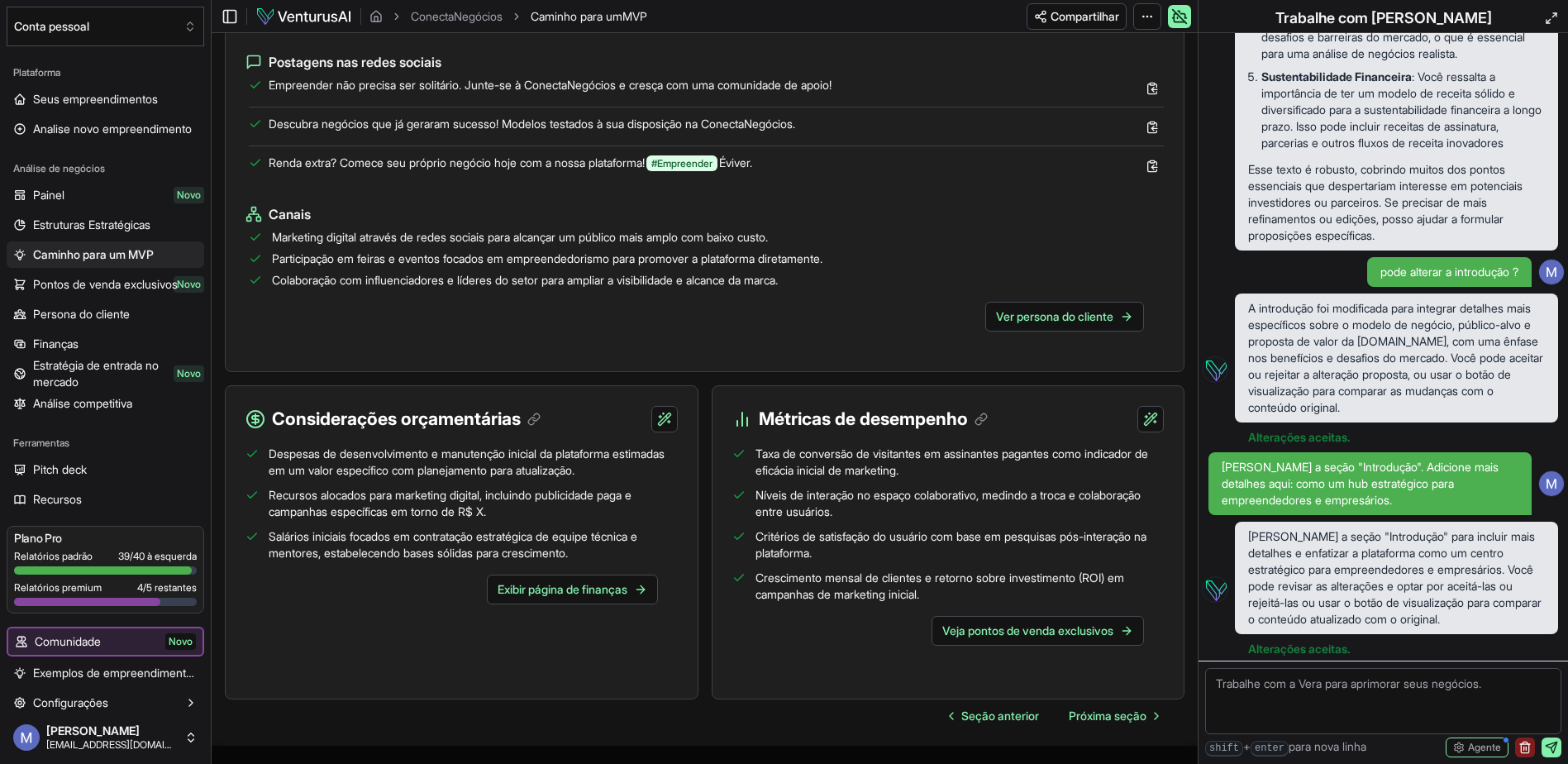 scroll, scrollTop: 1534, scrollLeft: 0, axis: vertical 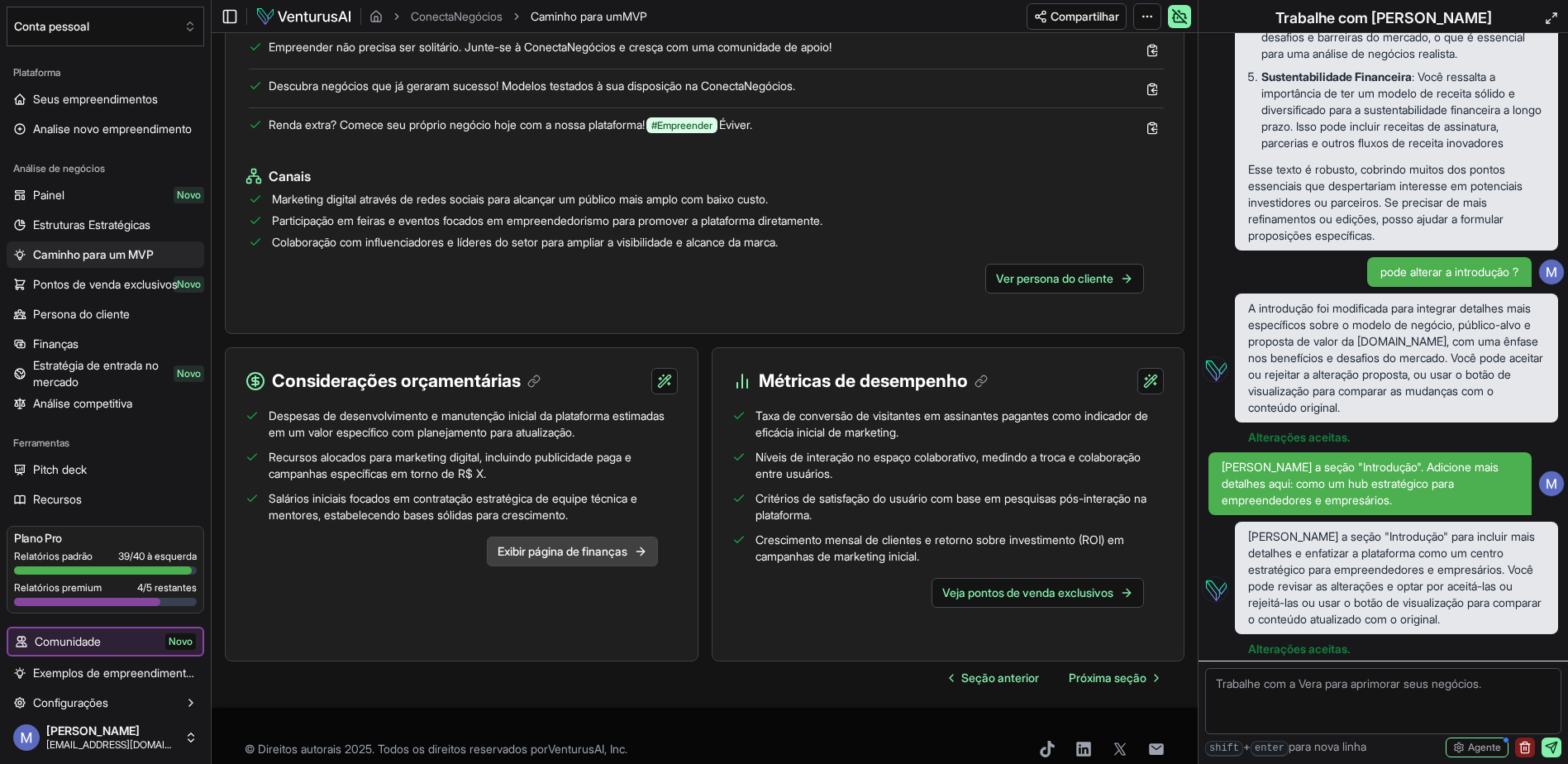 click on "Exibir página de finanças" at bounding box center (562, 552) 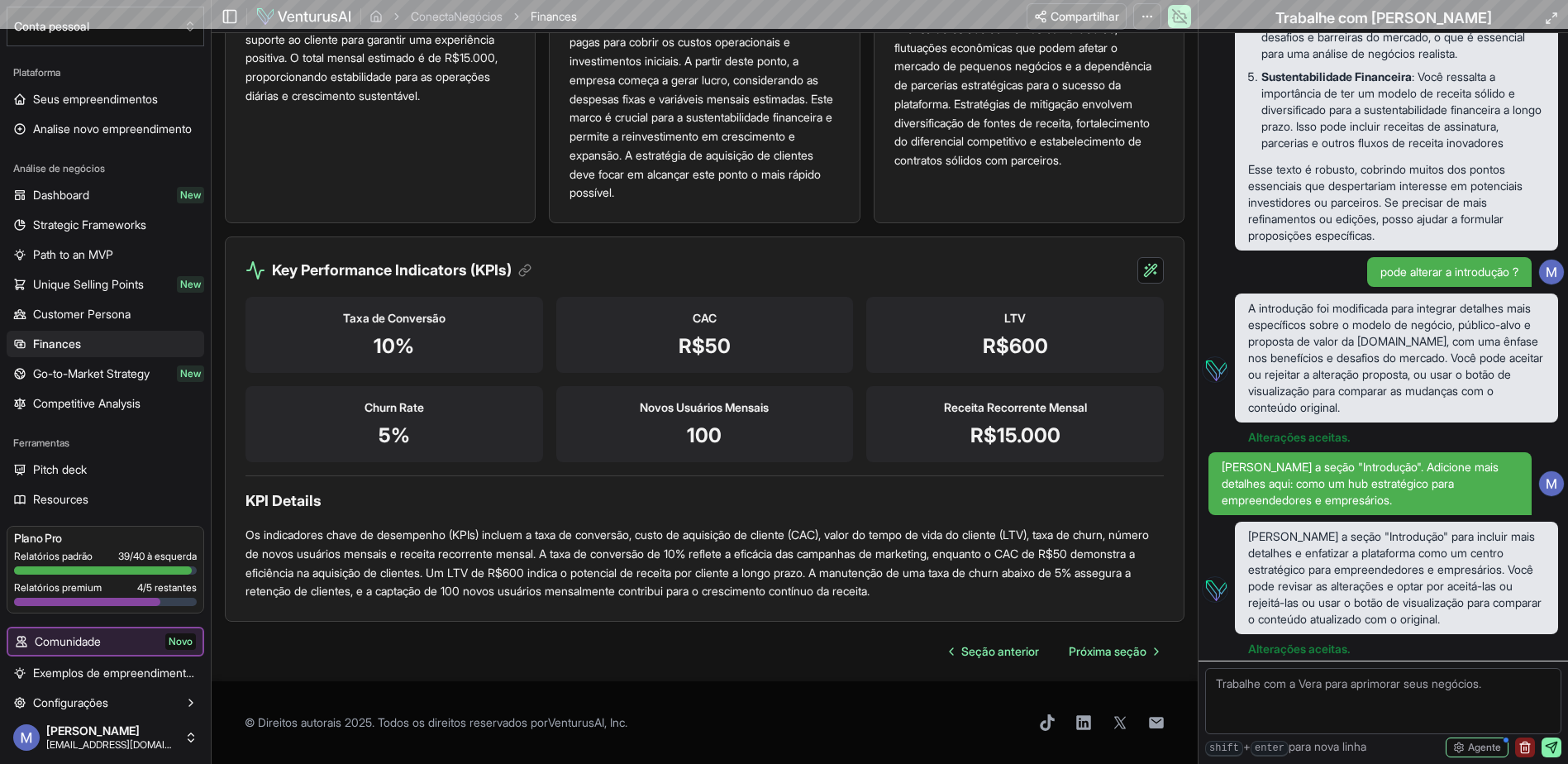 scroll, scrollTop: 0, scrollLeft: 0, axis: both 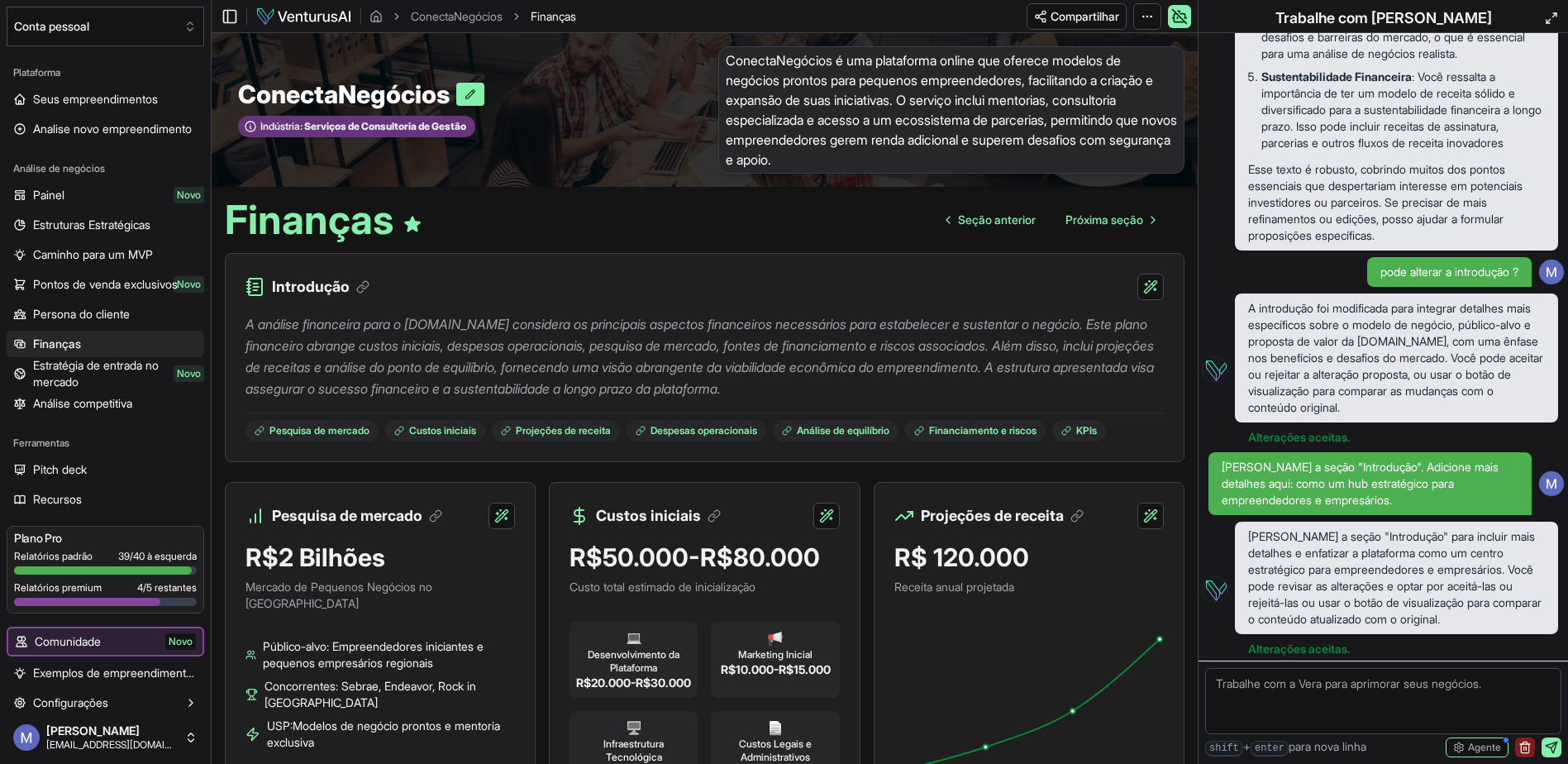 click on "Introdução A análise financeira para o [DOMAIN_NAME] considera os principais aspectos financeiros necessários para estabelecer e sustentar o negócio. Este plano financeiro abrange custos iniciais, despesas operacionais, pesquisa de mercado, fontes de financiamento e riscos associados. Além disso, inclui projeções de receitas e análise do ponto de equilíbrio, fornecendo uma visão abrangente da viabilidade econômica do empreendimento. A estrutura apresentada visa assegurar o sucesso financeiro e a sustentabilidade a longo prazo da plataforma. Pesquisa de mercado Custos iniciais Projeções de receita Despesas operacionais Análise de equilíbrio Financiamento e riscos KPIs Pesquisa de mercado R$2 Bilhões Mercado de Pequenos Negócios no Brasil Público-alvo: Empreendedores iniciantes e pequenos empresários regionais Concorrentes: Sebrae, Endeavor, Rock in [GEOGRAPHIC_DATA] USP:  Modelos de negócio prontos e mentoria exclusiva Detalhes da pesquisa de mercado Custos iniciais R$50.000-R$80.000 💻 📢" at bounding box center [704, 1188] 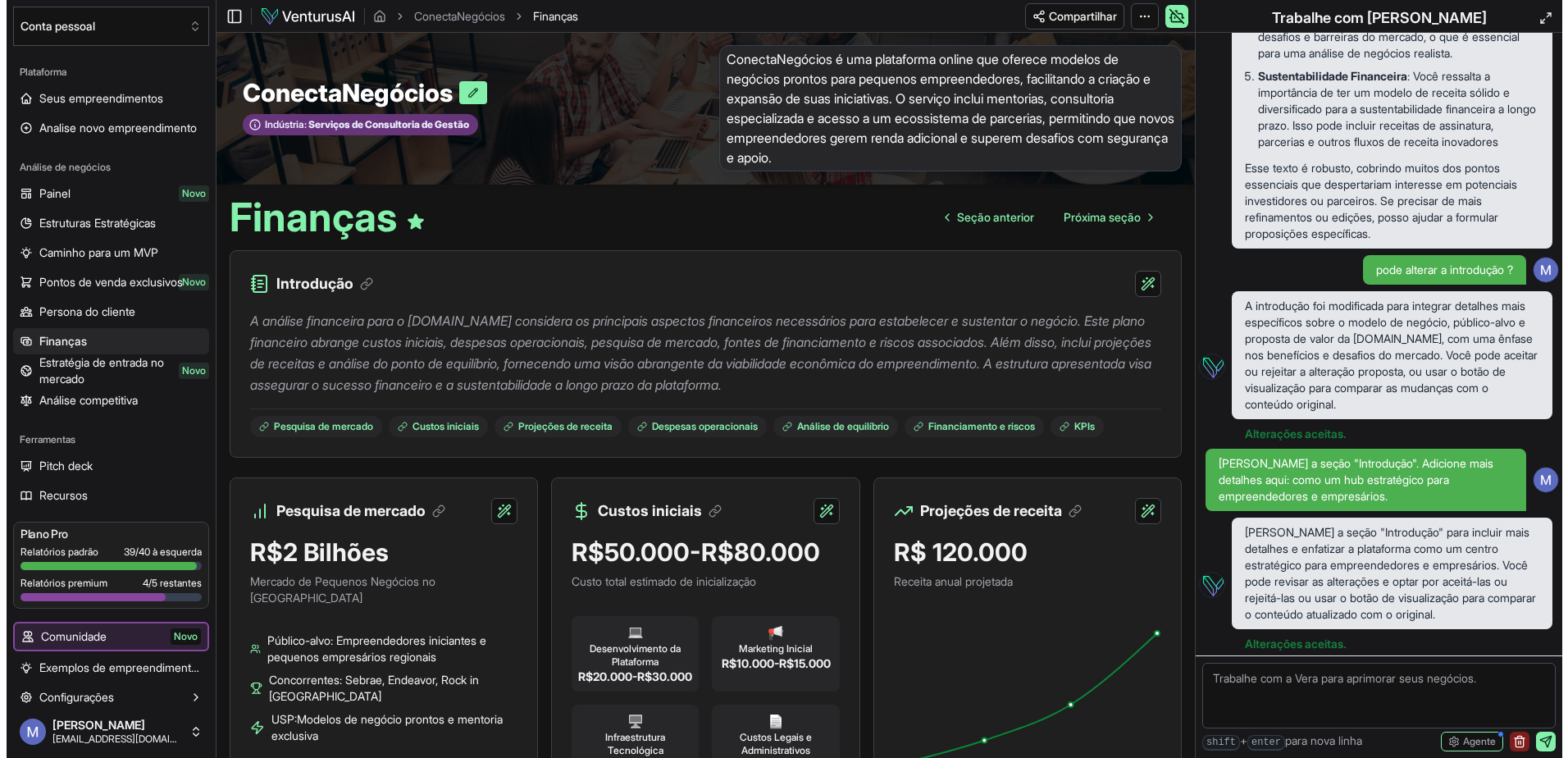 scroll, scrollTop: 0, scrollLeft: 0, axis: both 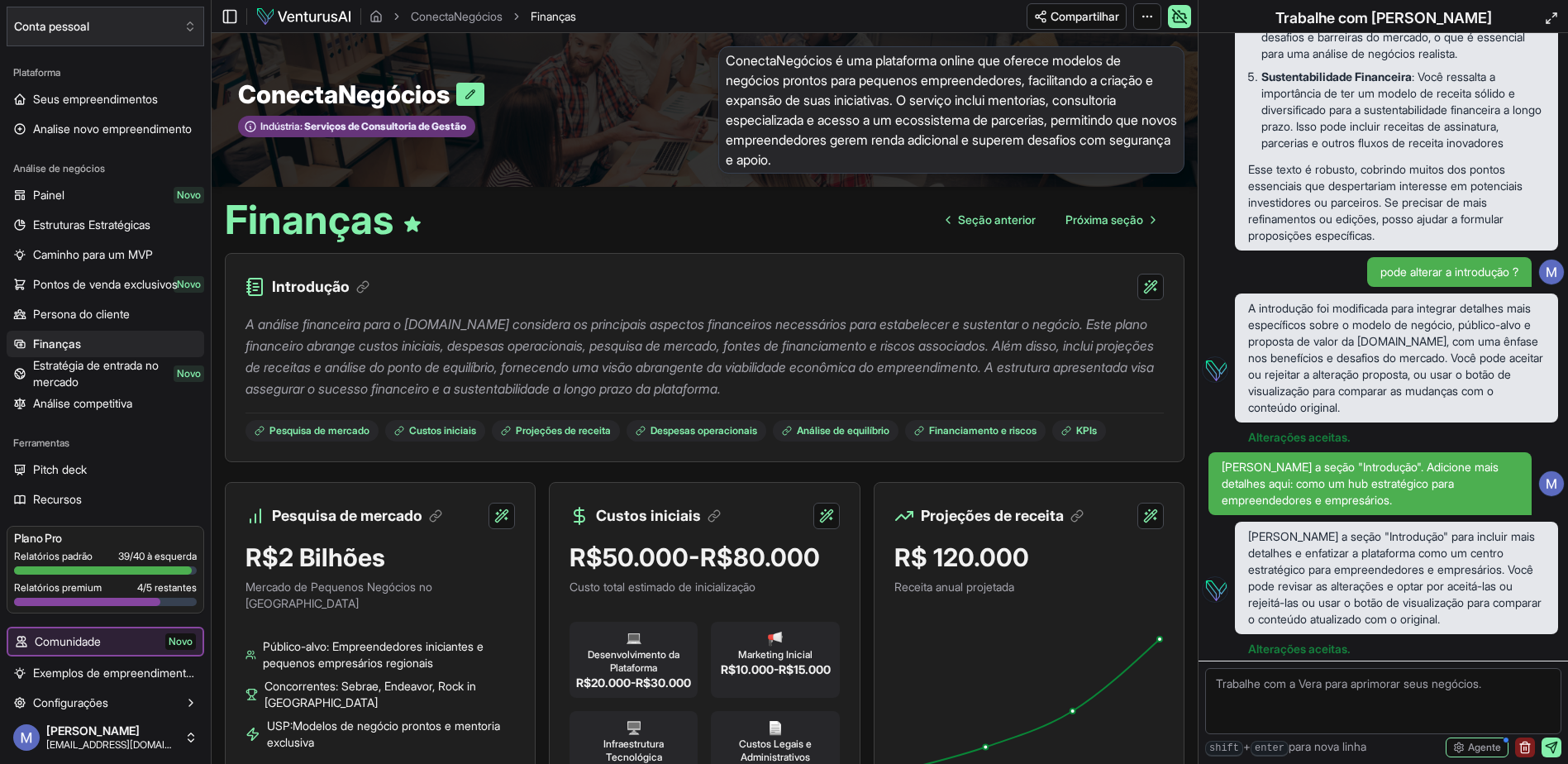 click on "Conta pessoal" at bounding box center [51, 26] 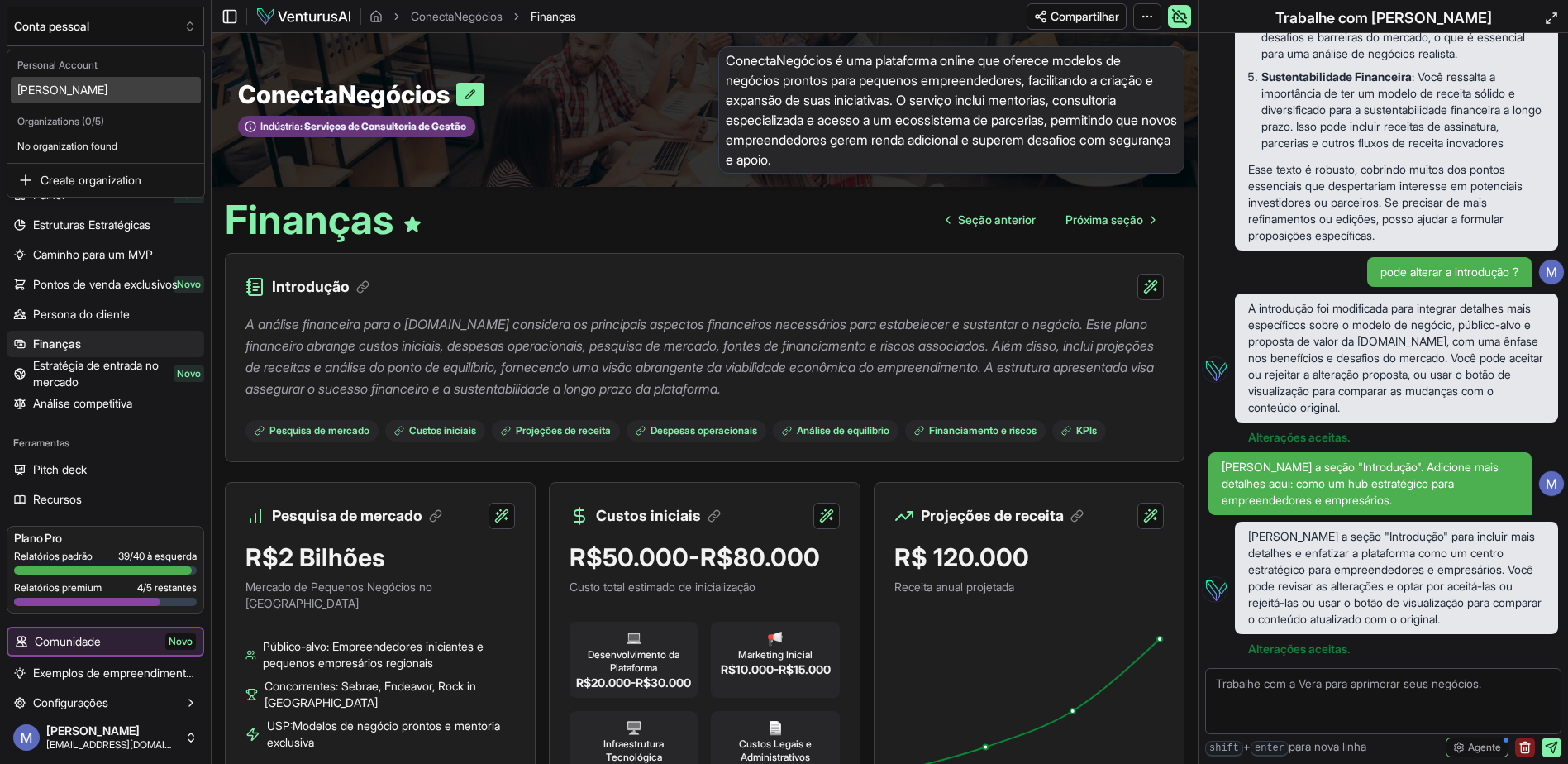 click on "[PERSON_NAME]" at bounding box center (62, 90) 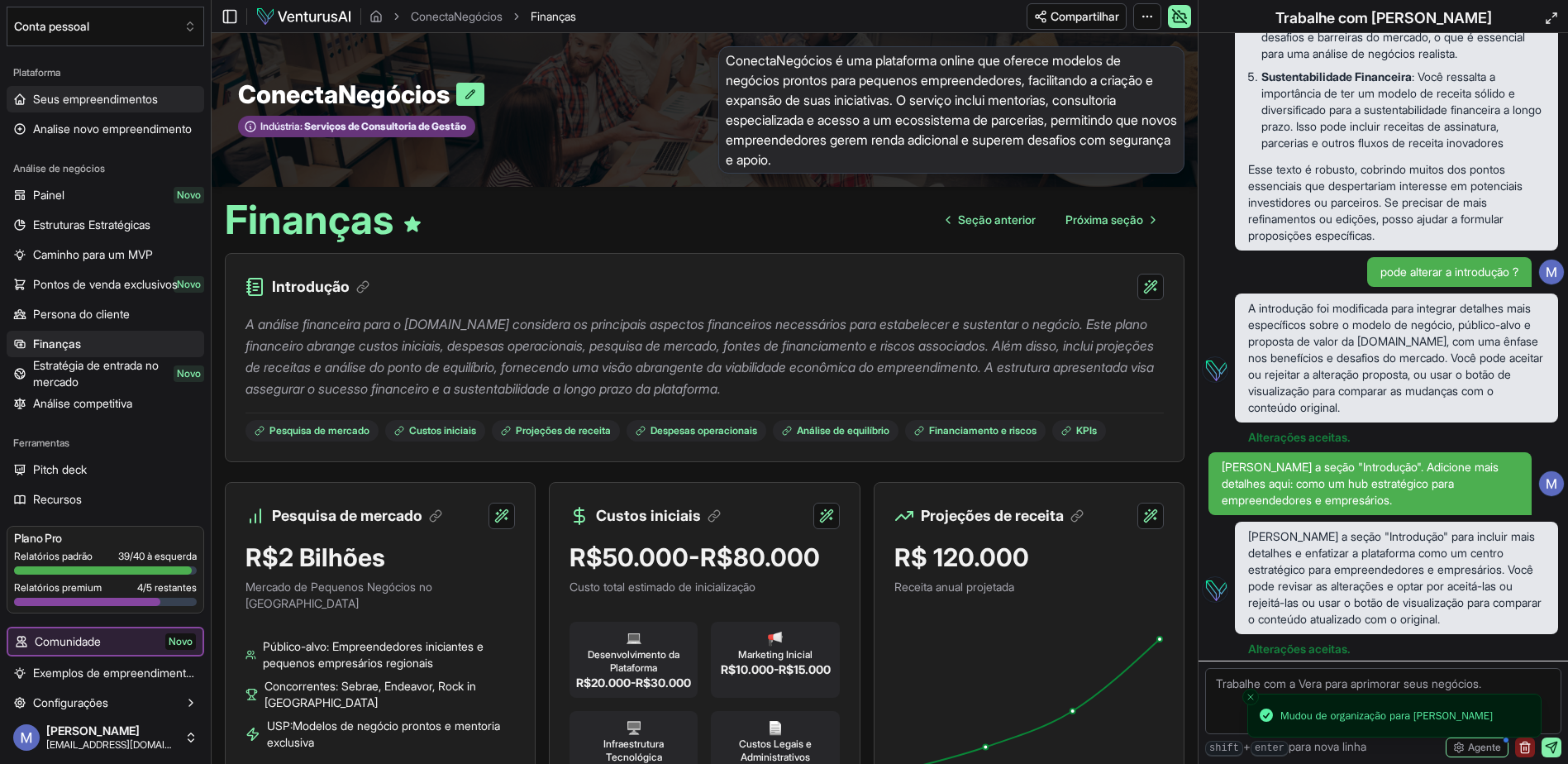 click on "Seus empreendimentos" at bounding box center [95, 99] 